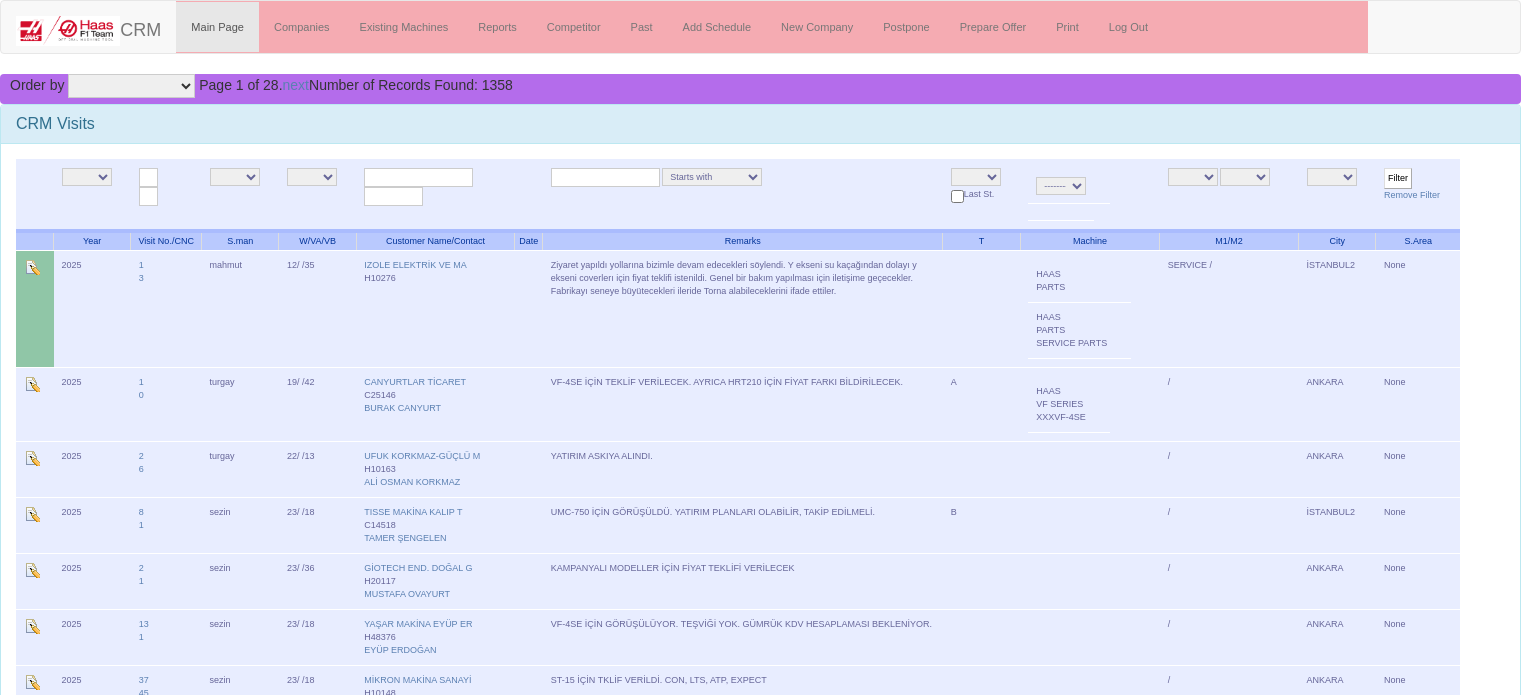 scroll, scrollTop: 0, scrollLeft: 0, axis: both 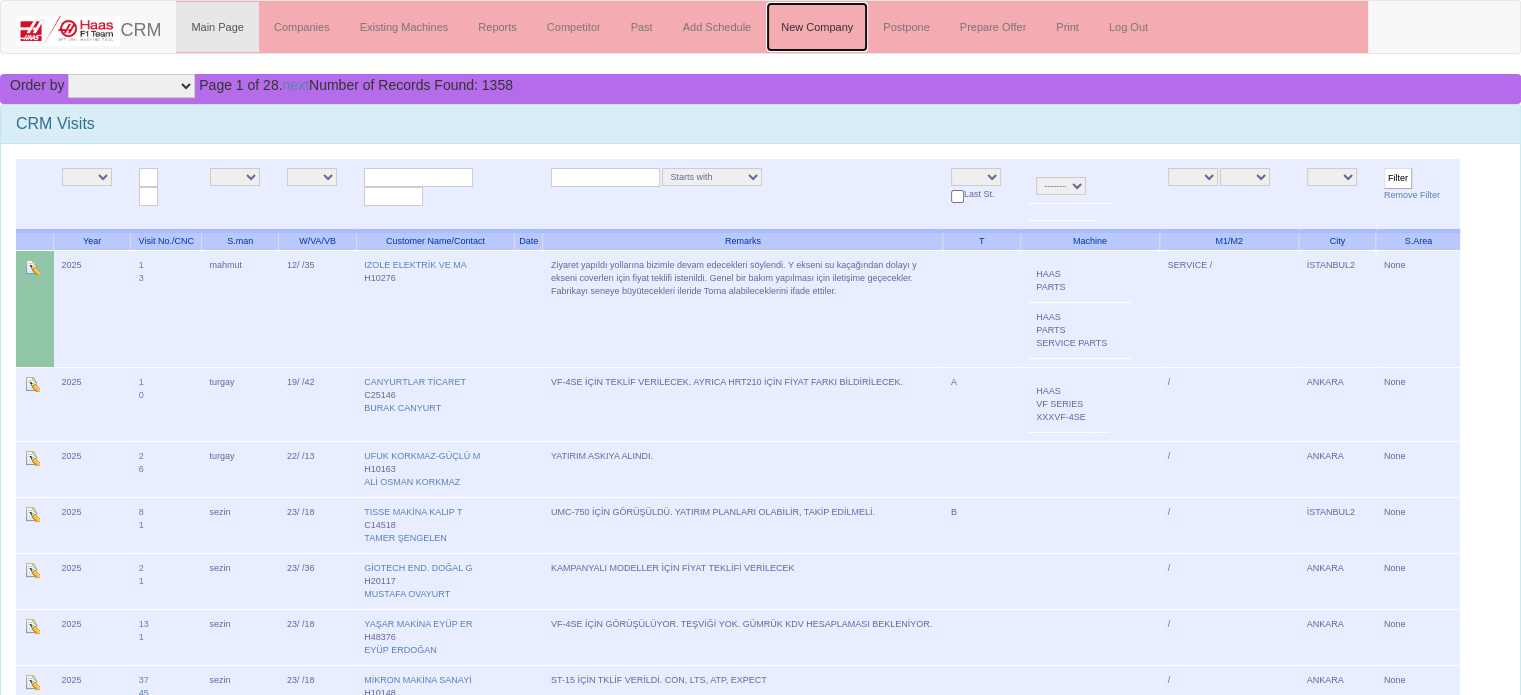 click on "New Company" at bounding box center [817, 27] 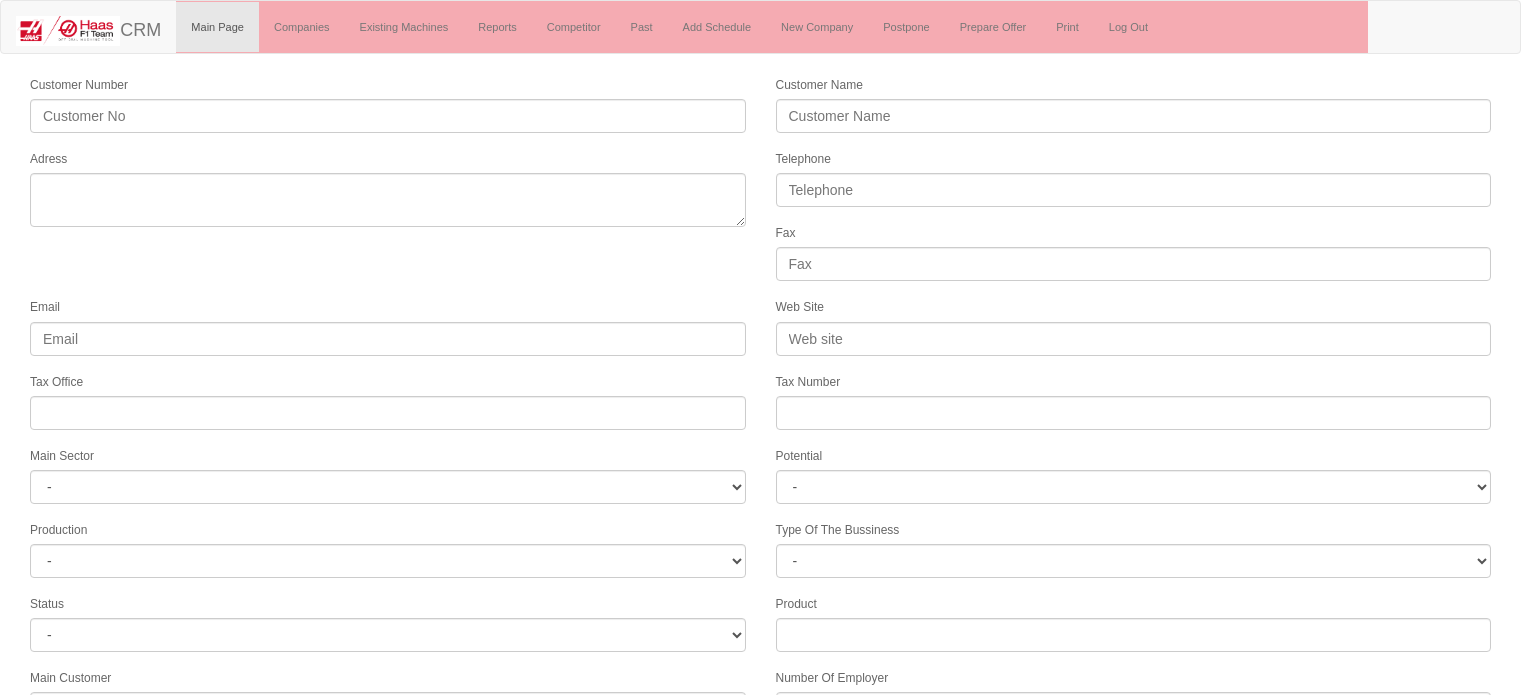 scroll, scrollTop: 0, scrollLeft: 0, axis: both 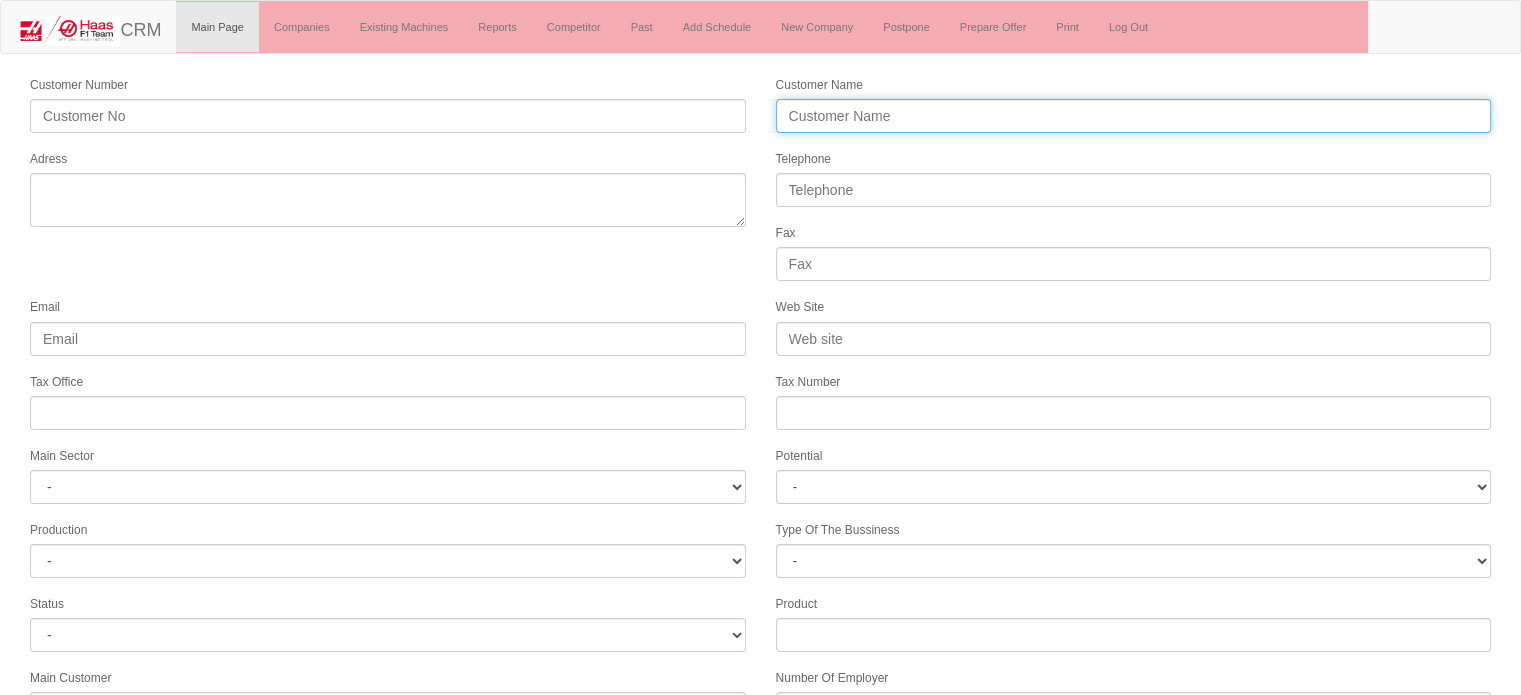 click on "Customer Name" at bounding box center (1134, 116) 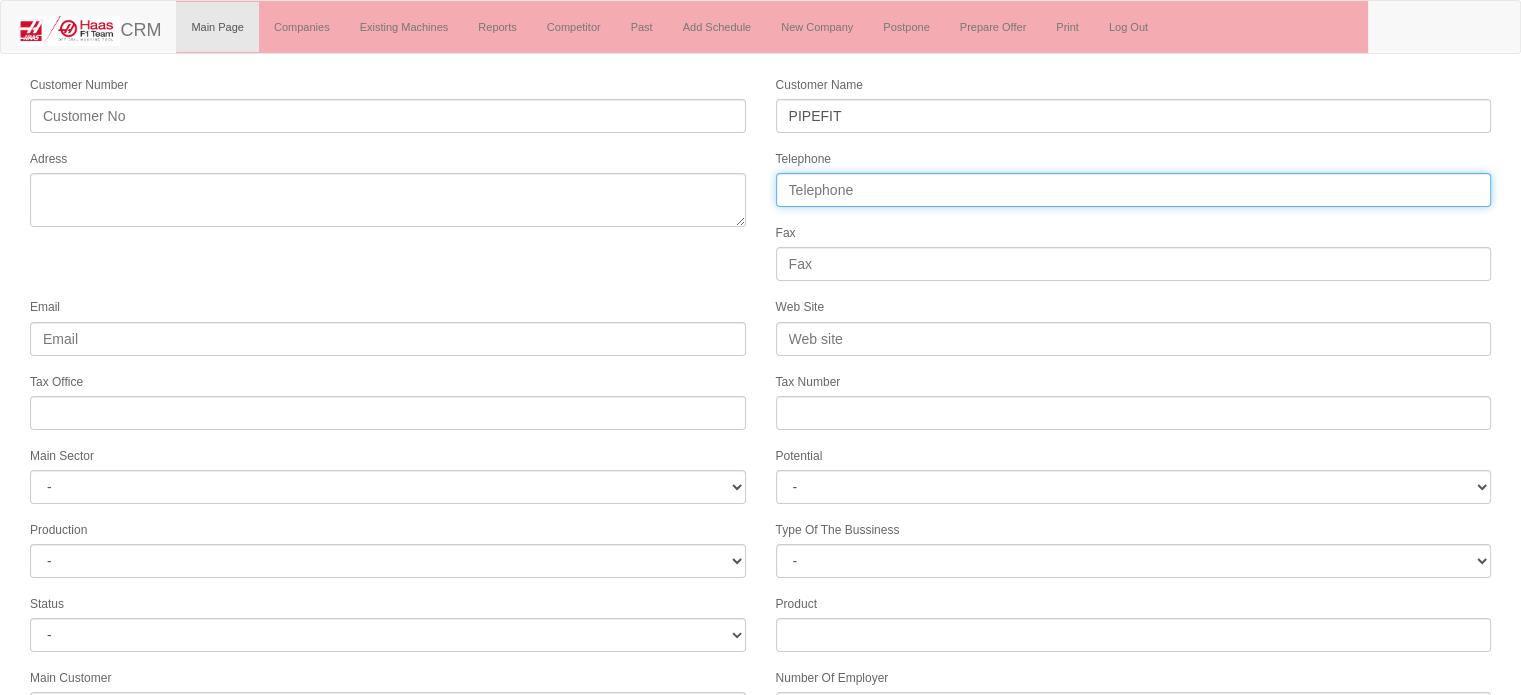 click on "Telephone" at bounding box center [1134, 190] 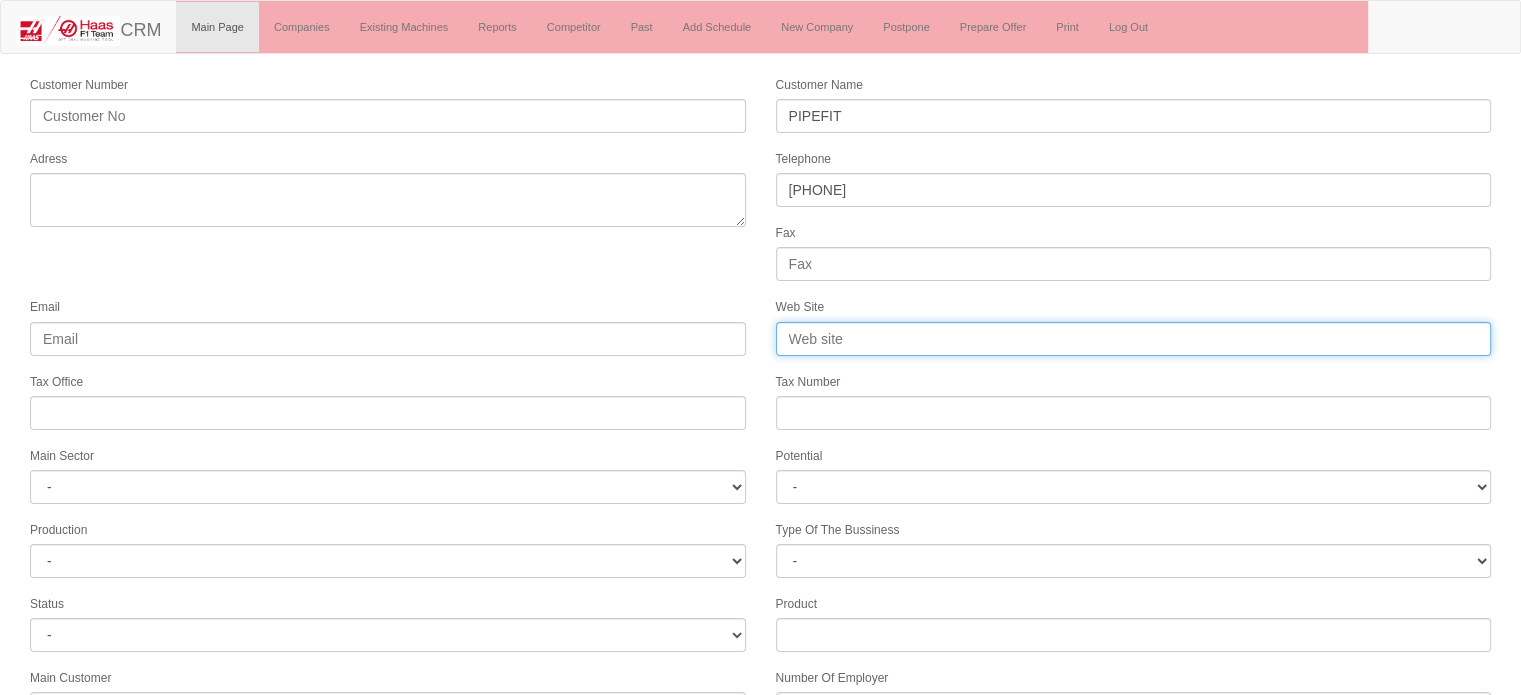click on "Web Site" at bounding box center [1134, 339] 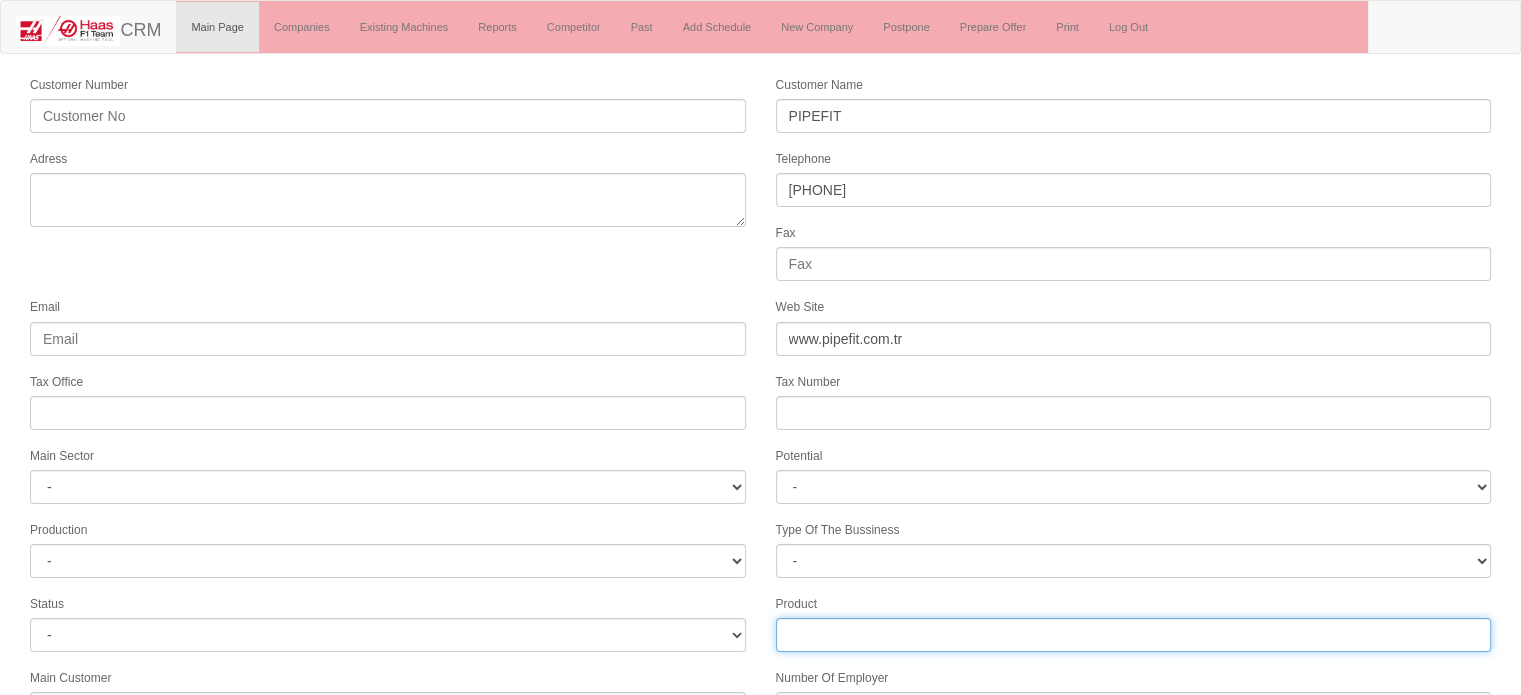 click on "Product" at bounding box center (1134, 635) 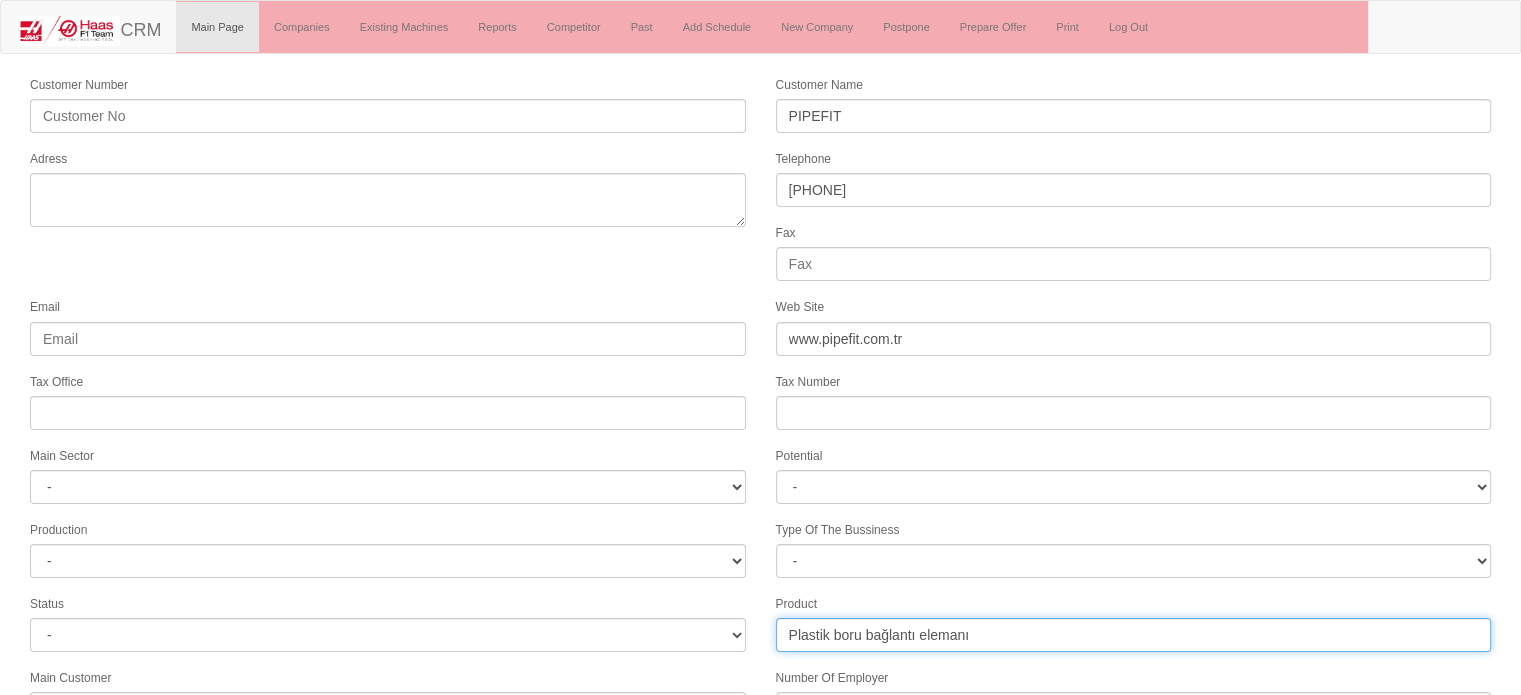 type on "Plastik boru bağlantı elemanı" 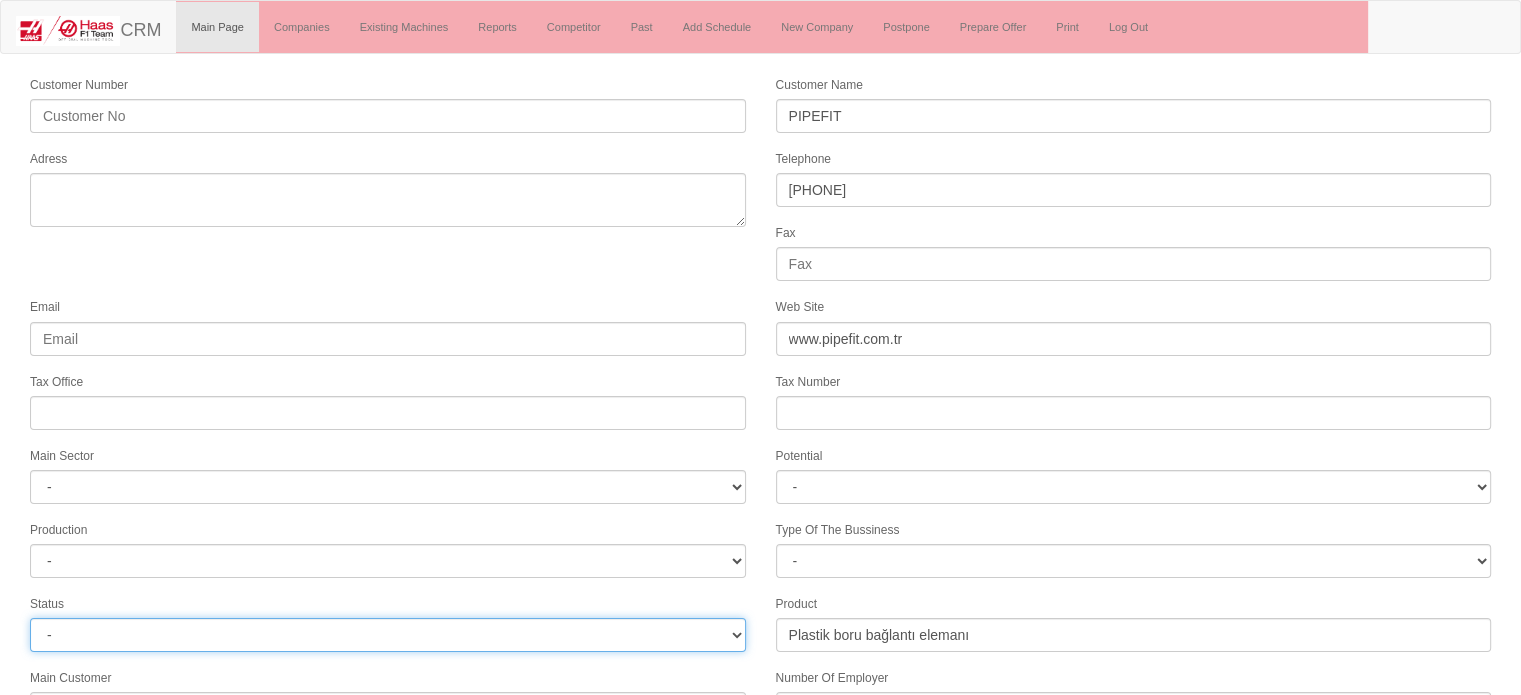 click on "-
Active
Inactive
Potential
Unreachable" at bounding box center (388, 635) 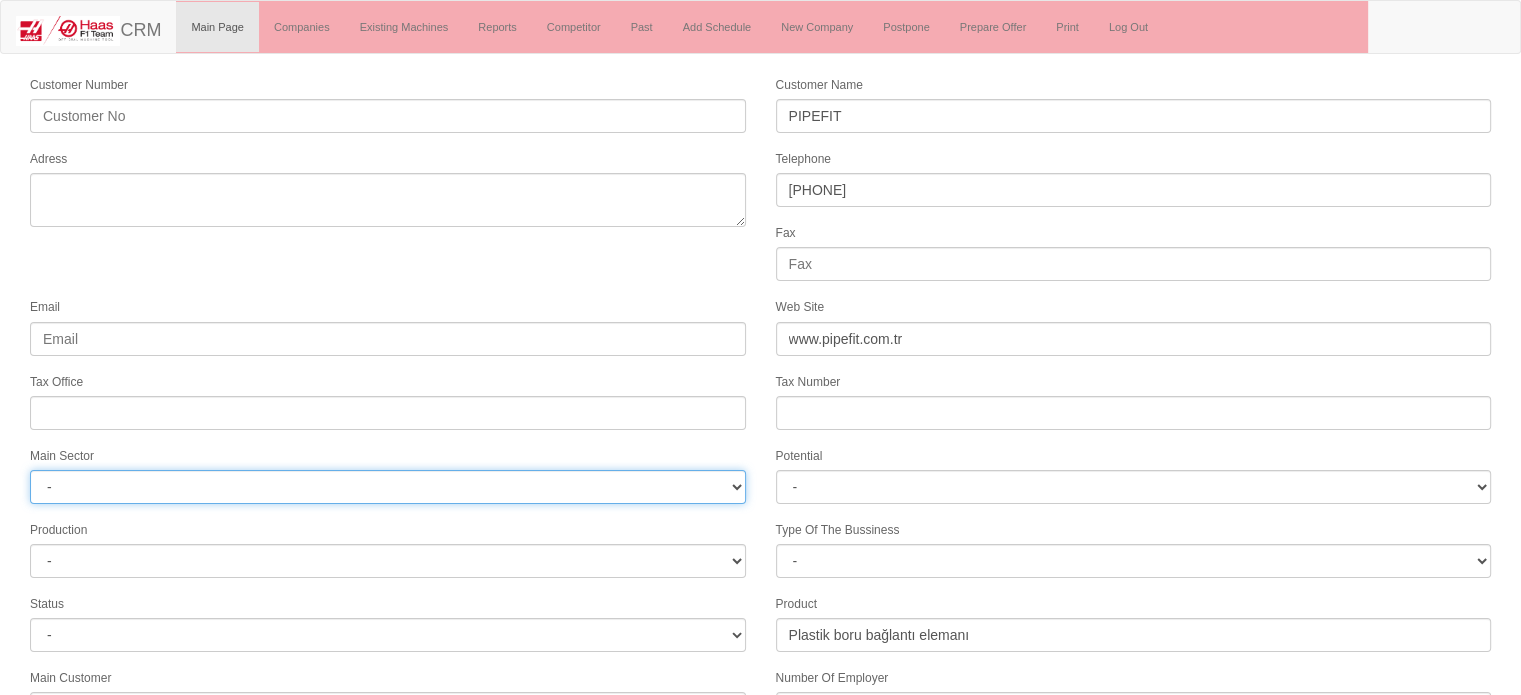 click on "-
DIE MOLD
MACHINERY
DEFENCE & AEROSPACE
ELECTRICAL COMPONENTS
MEDICAL
TOOL MANUFACTURING
JEWELERY
AGRICULTURE
AUTOMOTIVE
WHITE GOODS
HYDRAULIC & PNEUMATIC
CASTING
STAMPING DIE
CONSTRUCTION MAC.
GEN. PART. MAN.
EDUCATION
LASER POTENTIALS
FURNUTURE" at bounding box center [388, 487] 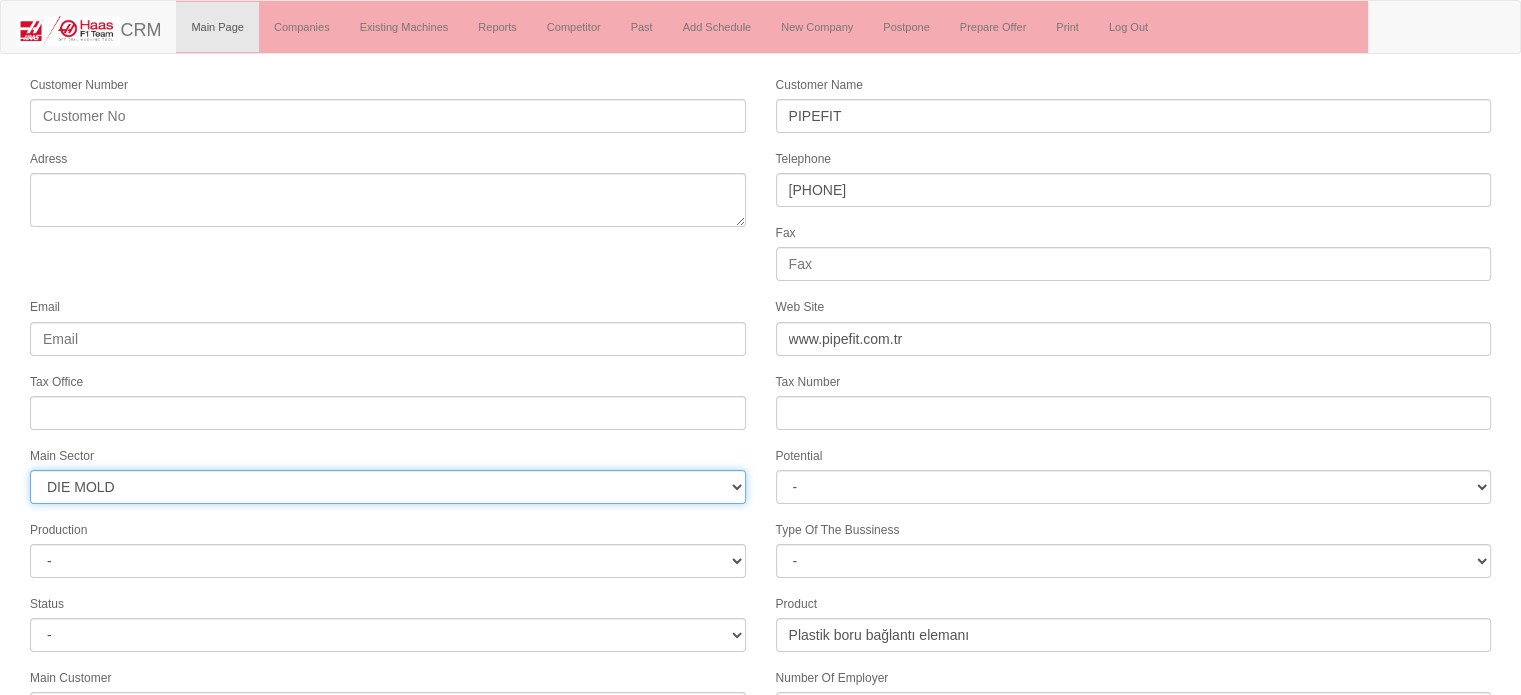 click on "-
DIE MOLD
MACHINERY
DEFENCE & AEROSPACE
ELECTRICAL COMPONENTS
MEDICAL
TOOL MANUFACTURING
JEWELERY
AGRICULTURE
AUTOMOTIVE
WHITE GOODS
HYDRAULIC & PNEUMATIC
CASTING
STAMPING DIE
CONSTRUCTION MAC.
GEN. PART. MAN.
EDUCATION
LASER POTENTIALS
FURNUTURE" at bounding box center (388, 487) 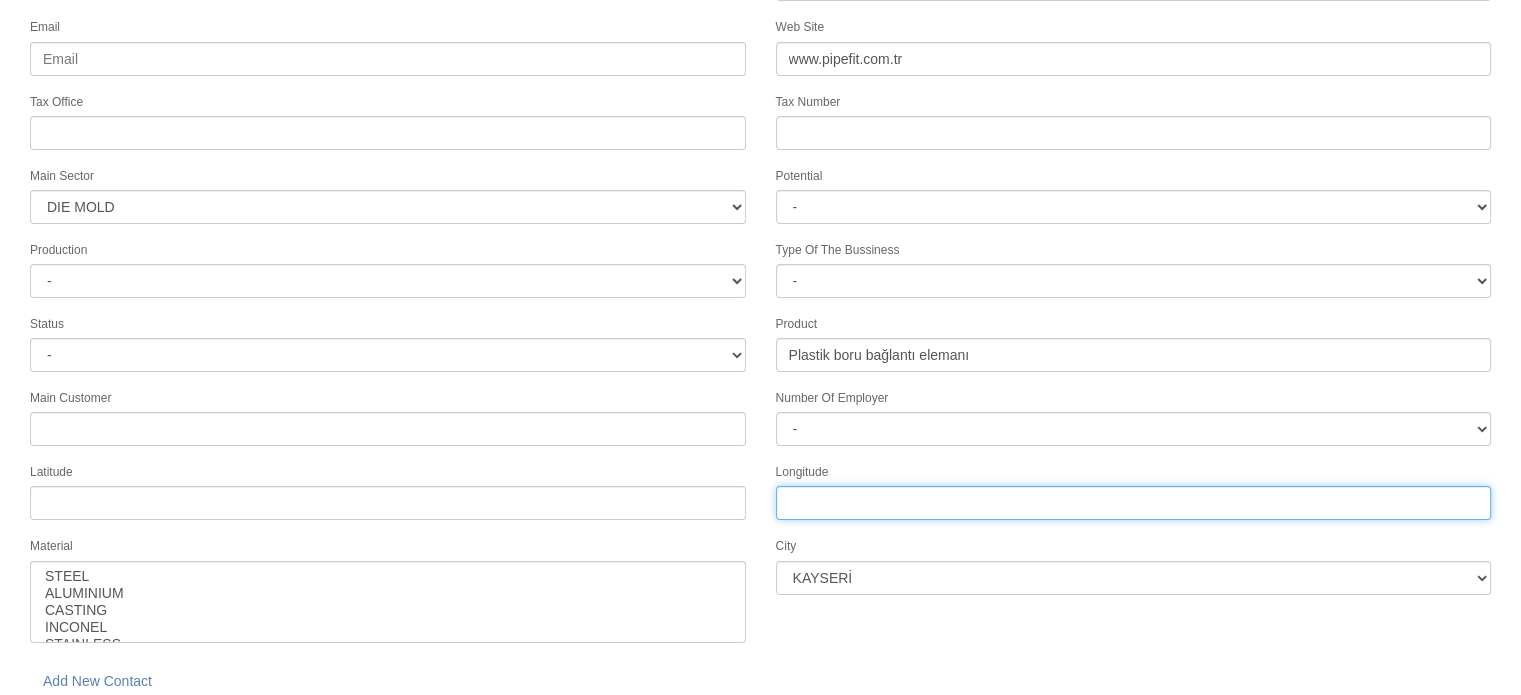 click on "Longitude" at bounding box center (1134, 503) 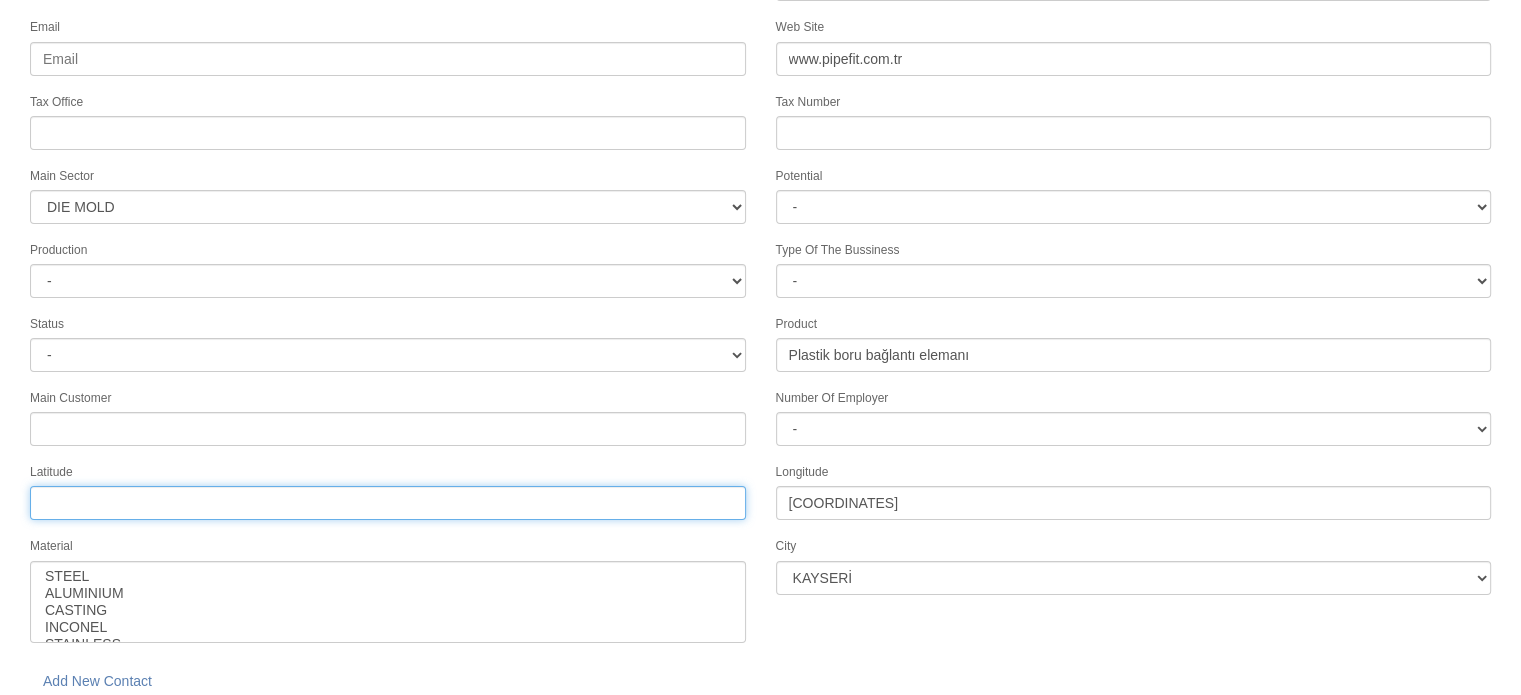 click on "Tax Office" at bounding box center [388, 503] 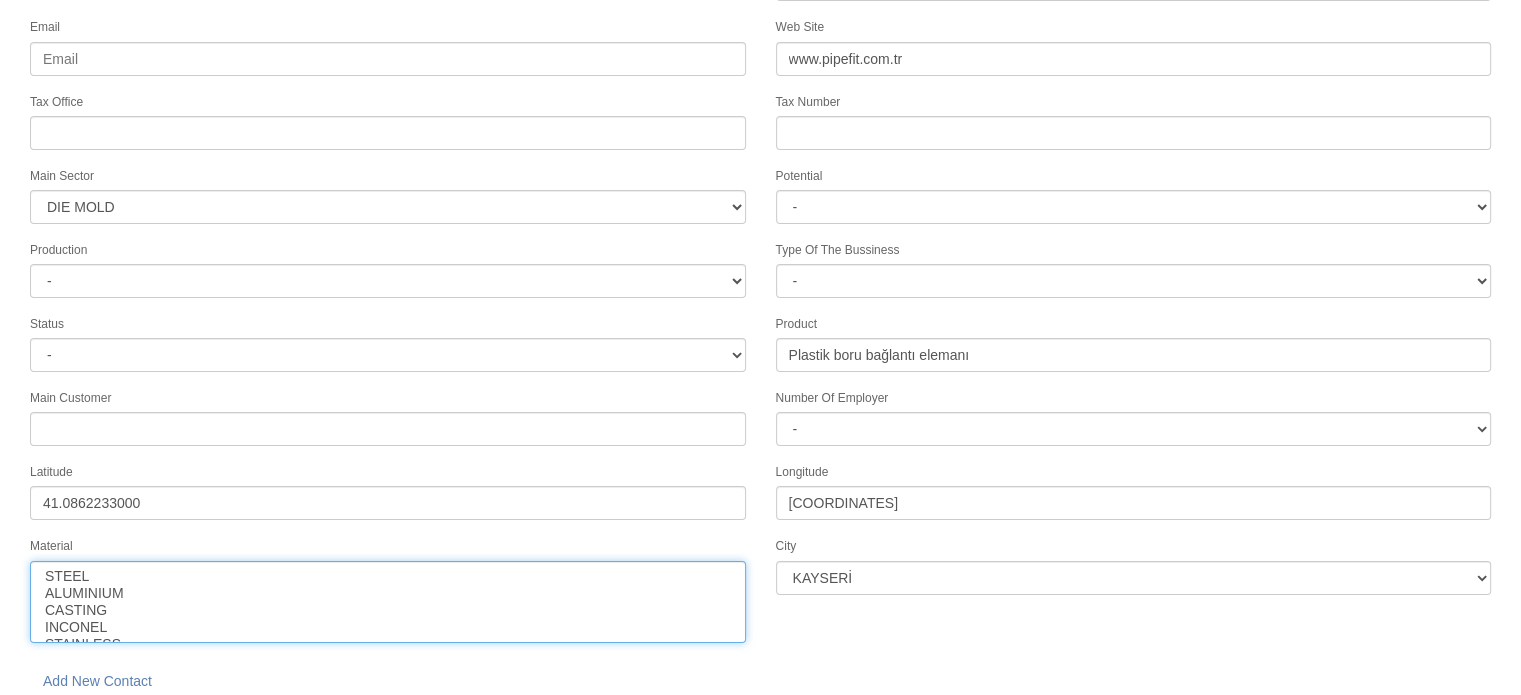 select on "1" 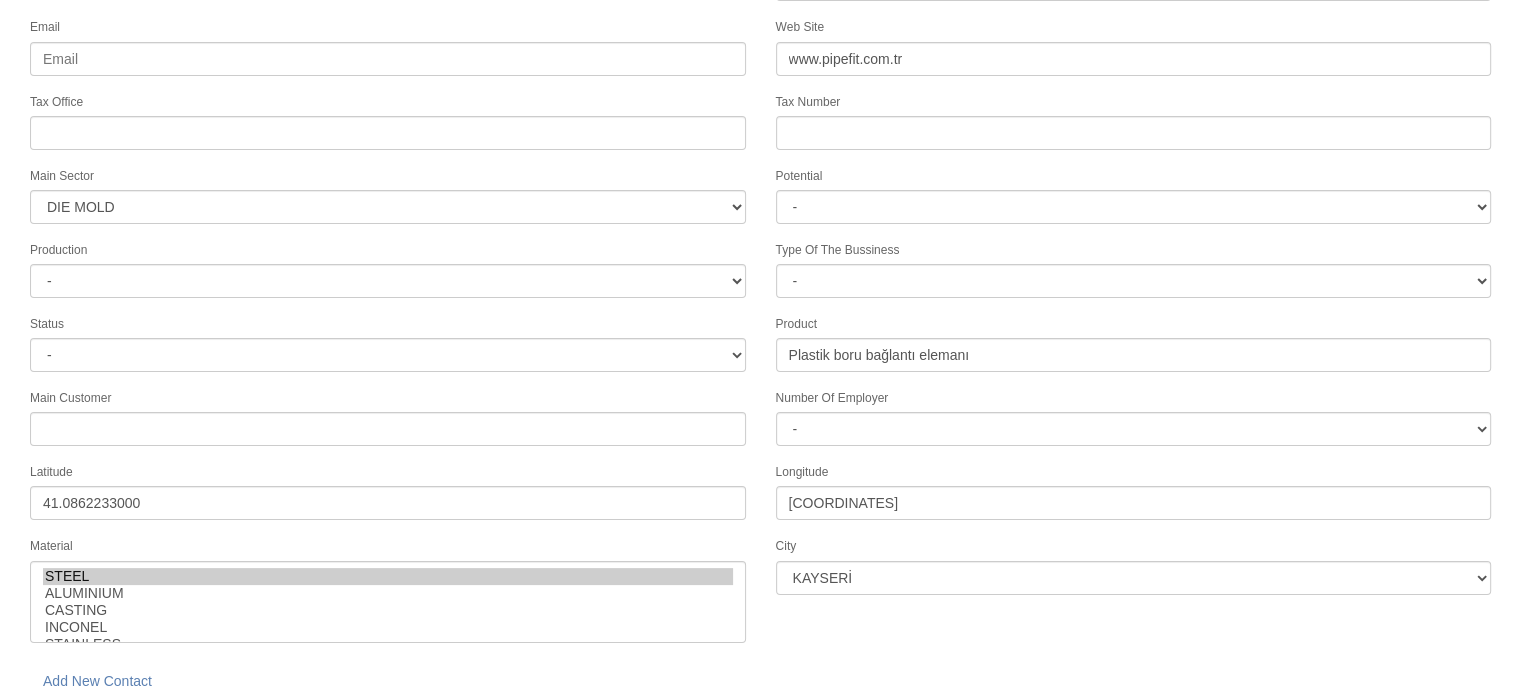click on "save" at bounding box center (228, 730) 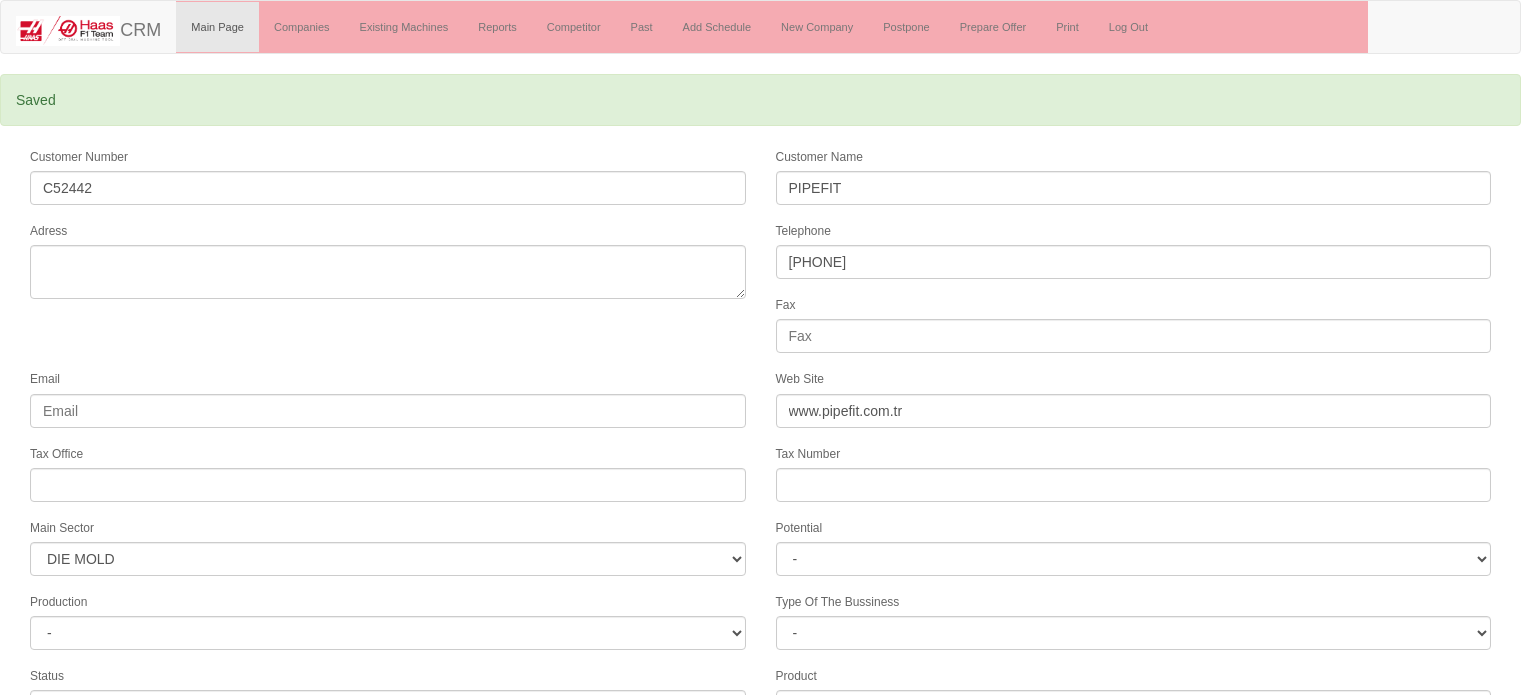 scroll, scrollTop: 0, scrollLeft: 0, axis: both 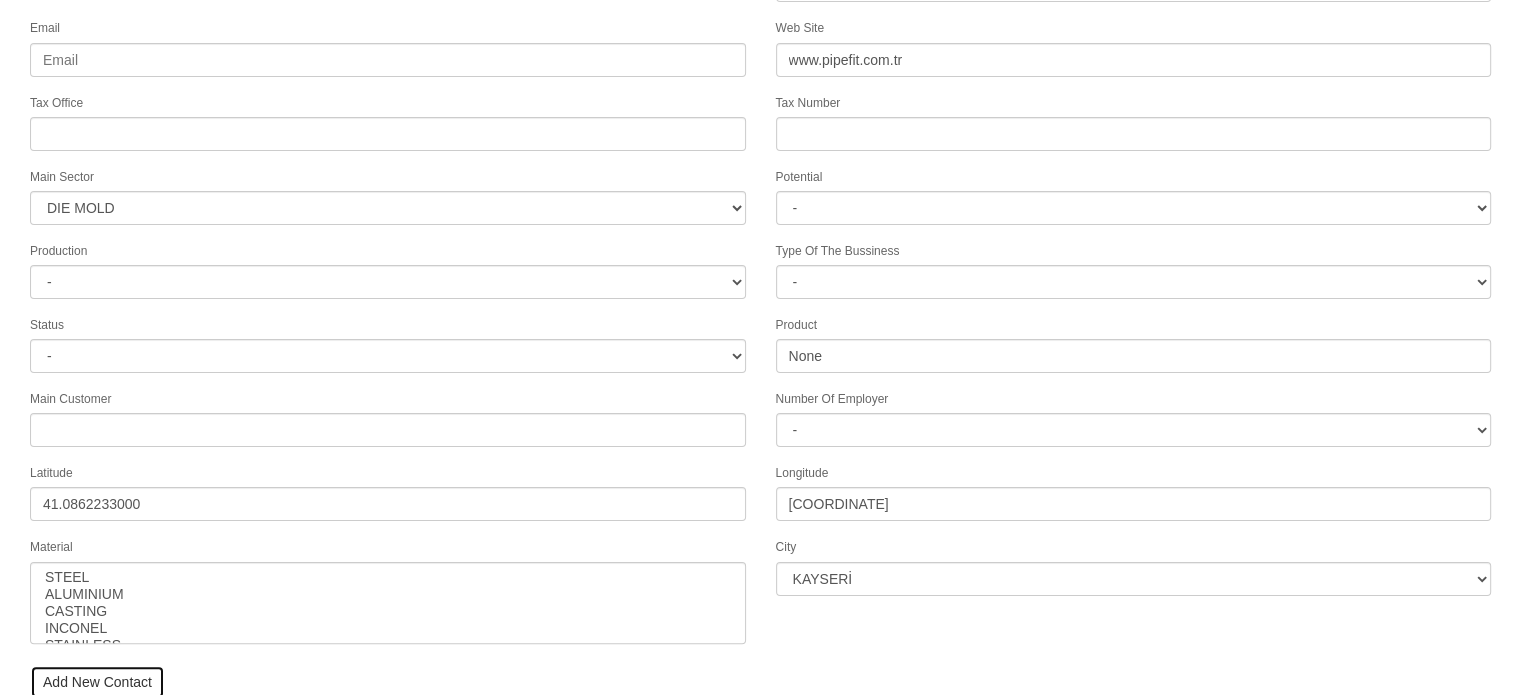 click on "Add New Contact" at bounding box center [97, 682] 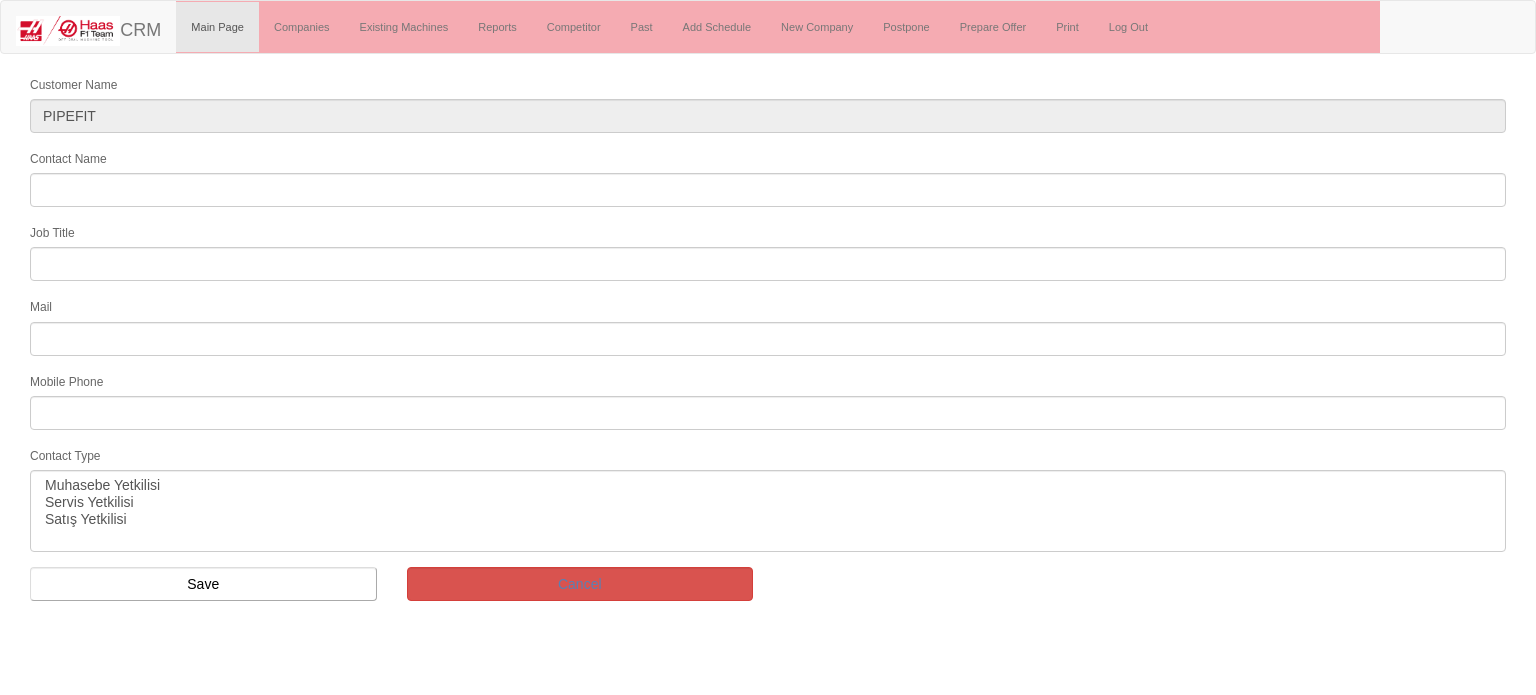 scroll, scrollTop: 0, scrollLeft: 0, axis: both 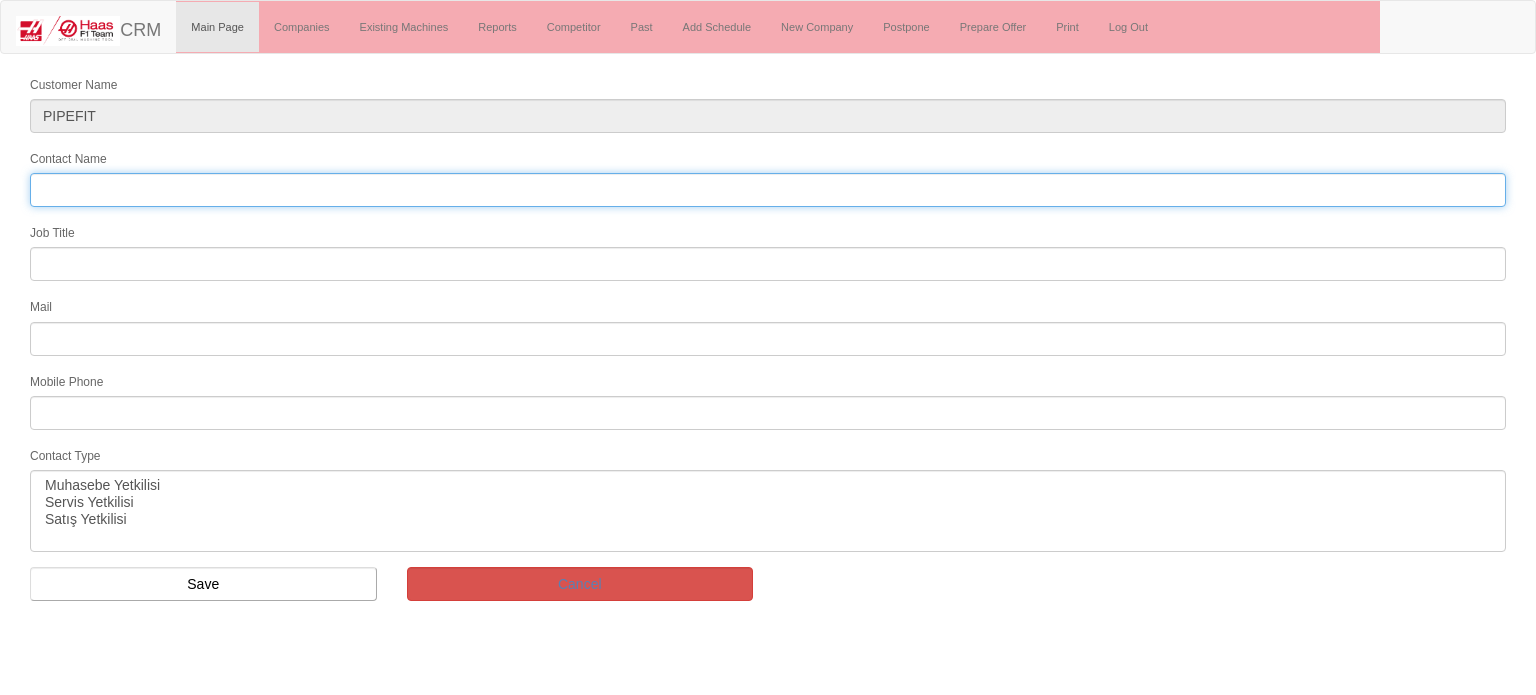 click on "Contact Name" at bounding box center (768, 190) 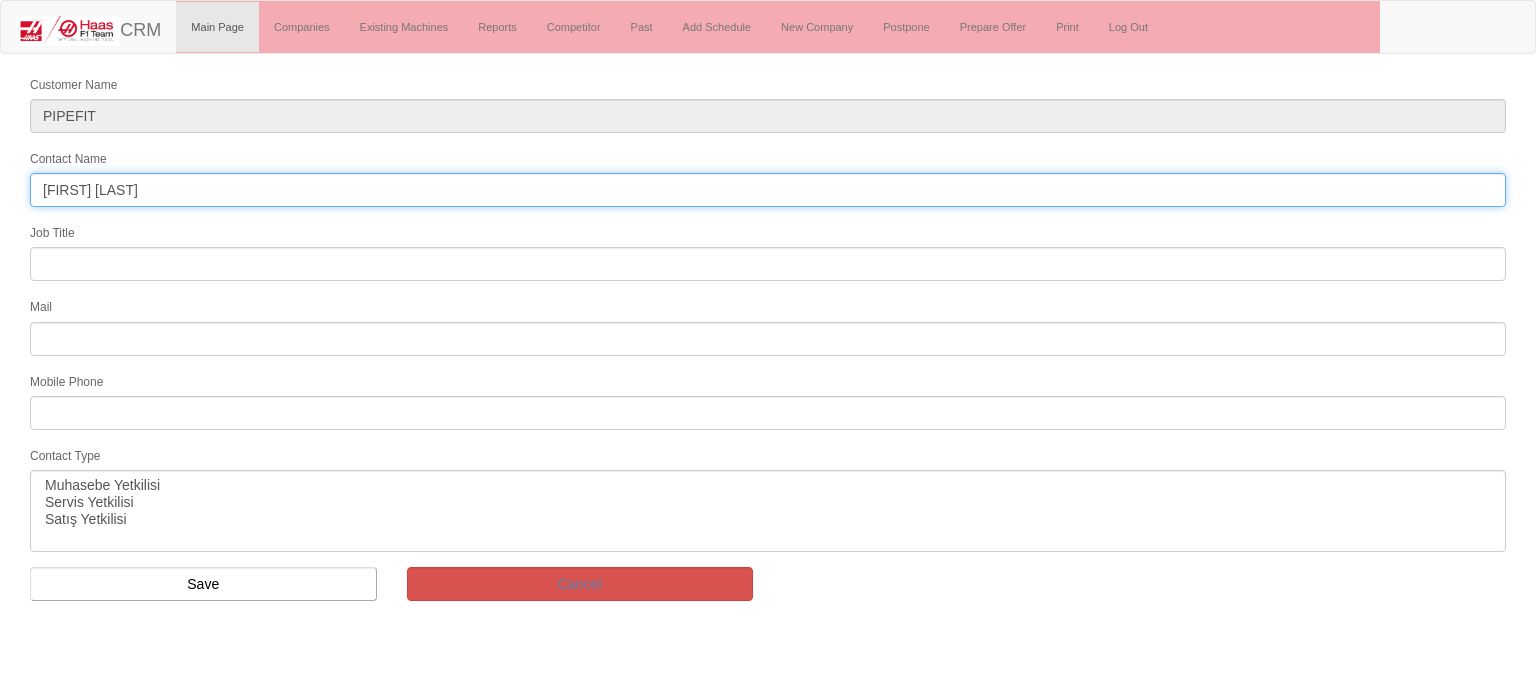 type on "[FIRST] [LAST]" 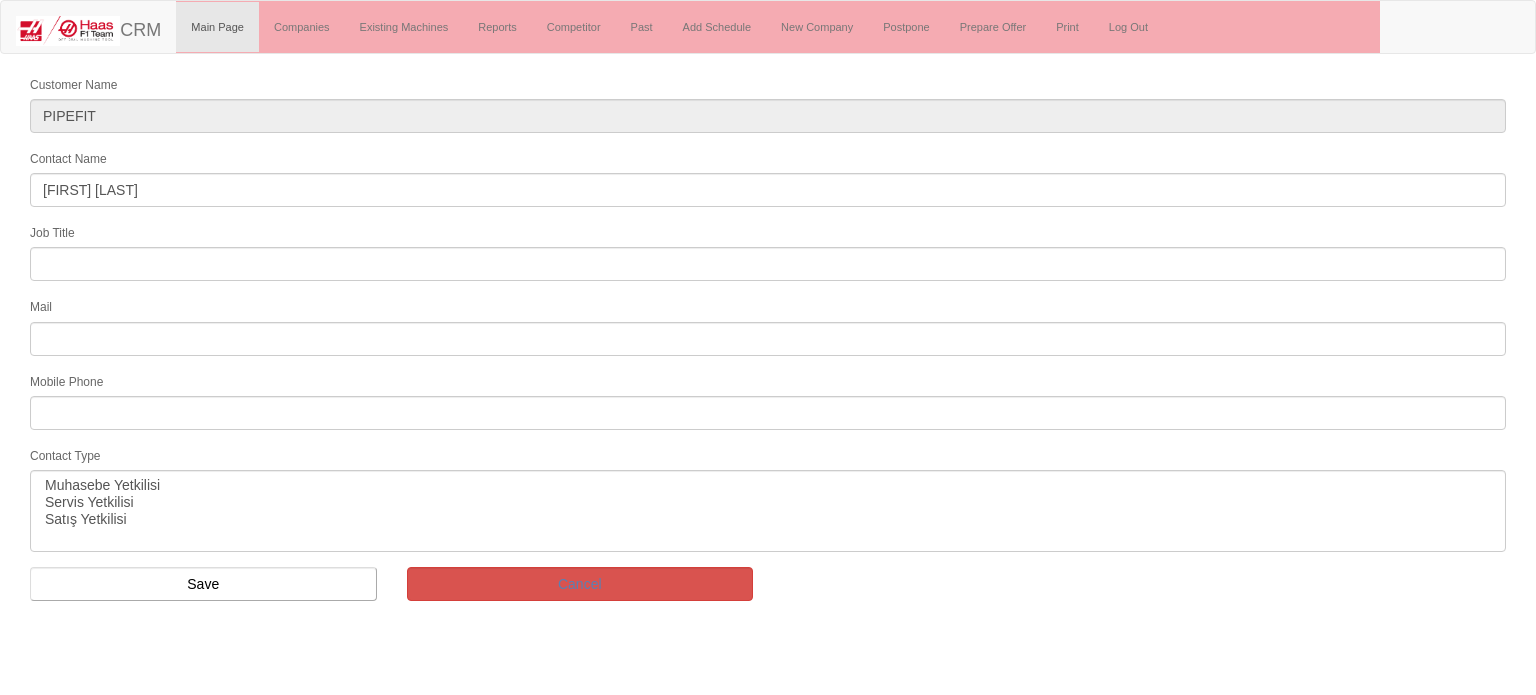 click on "Mail" at bounding box center [768, 325] 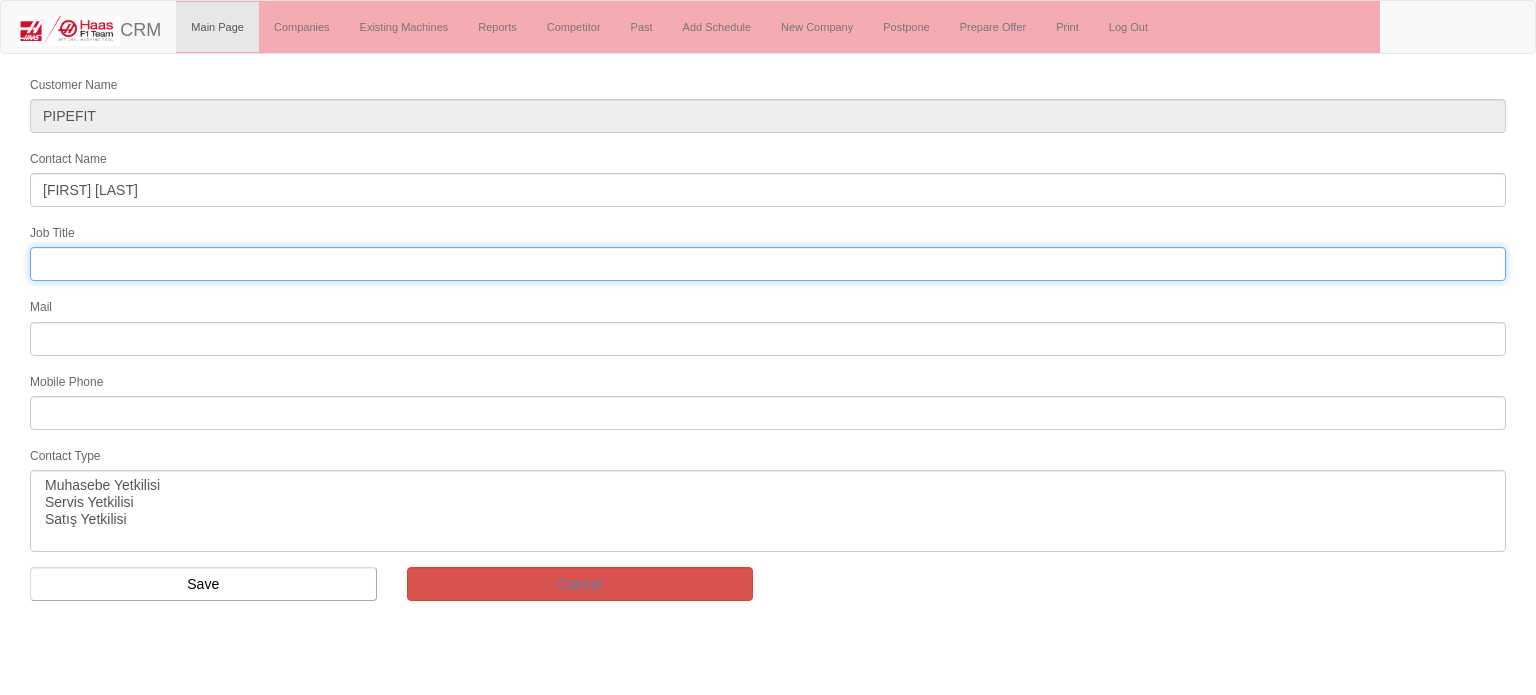 click at bounding box center (768, 264) 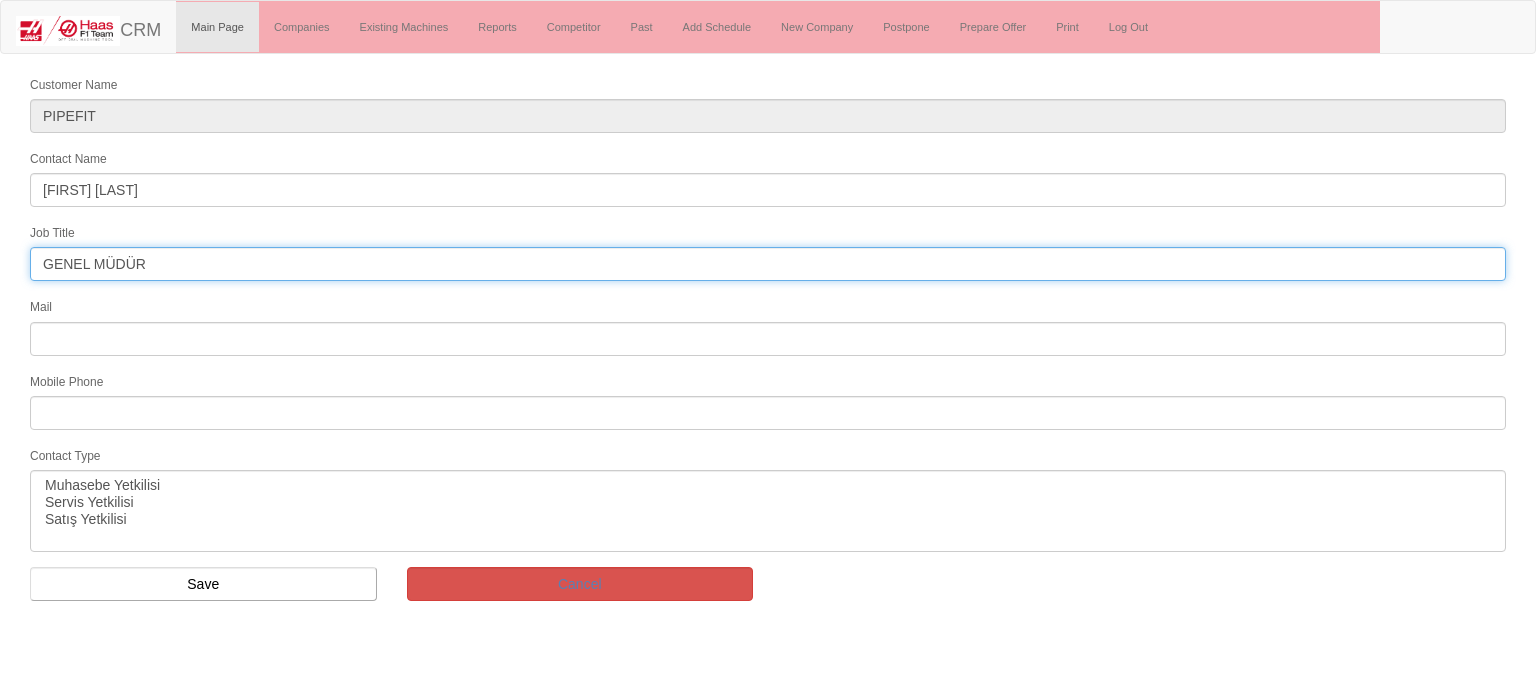 type on "GENEL MÜDÜR" 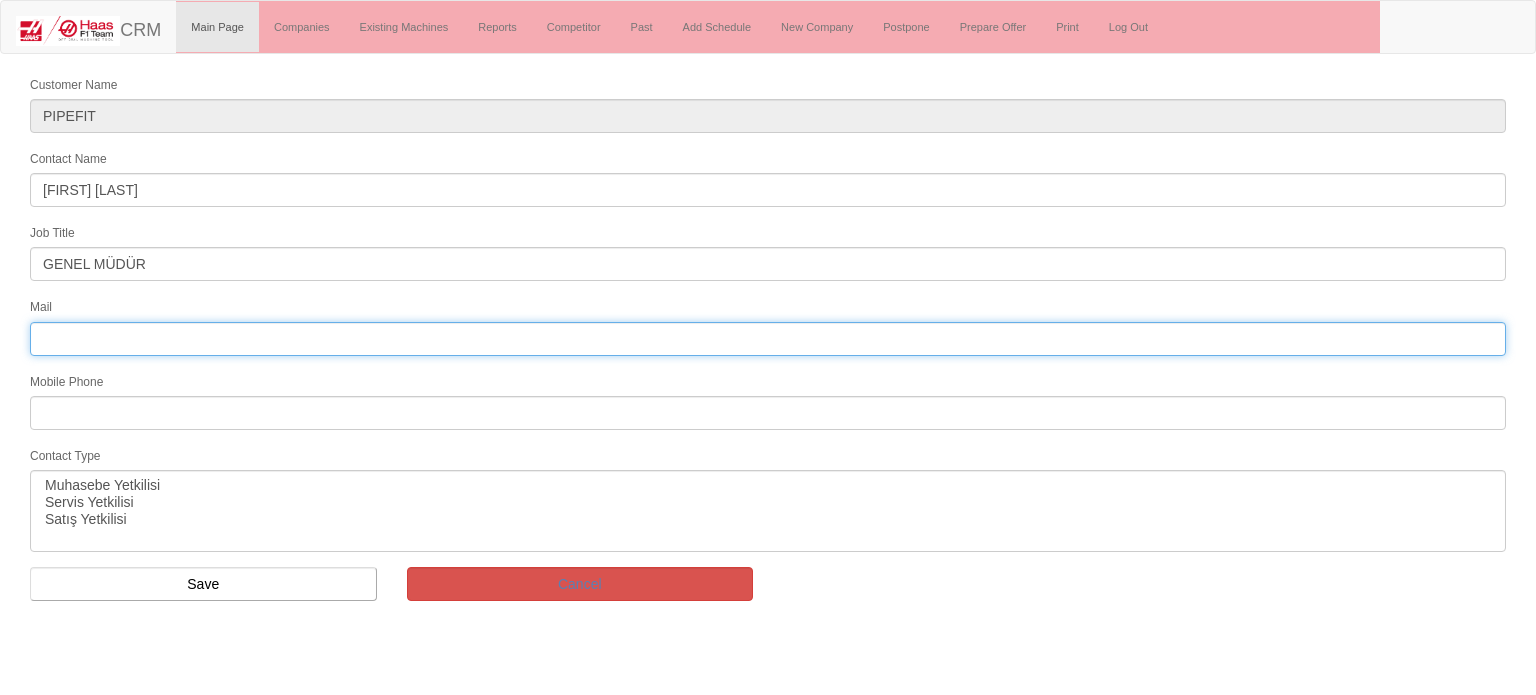 click at bounding box center [768, 339] 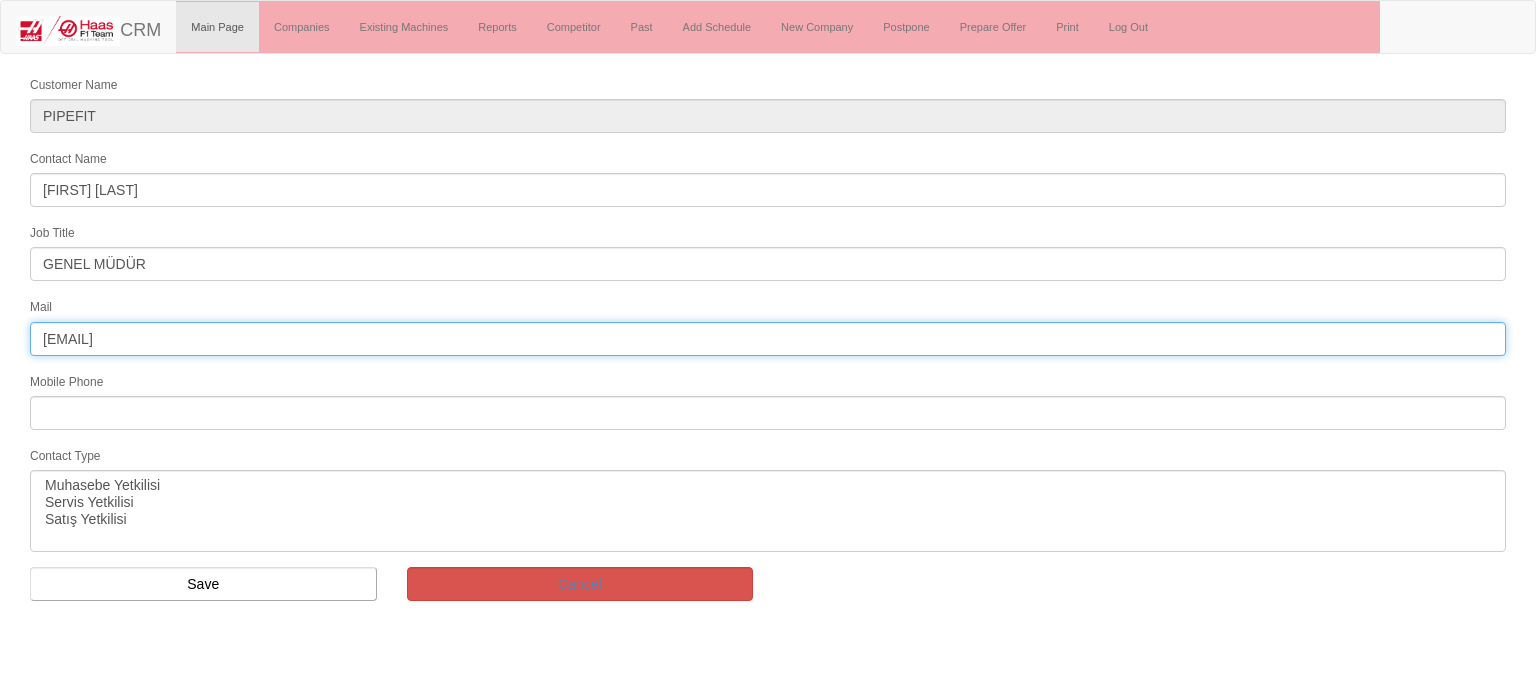 type on "[EMAIL]" 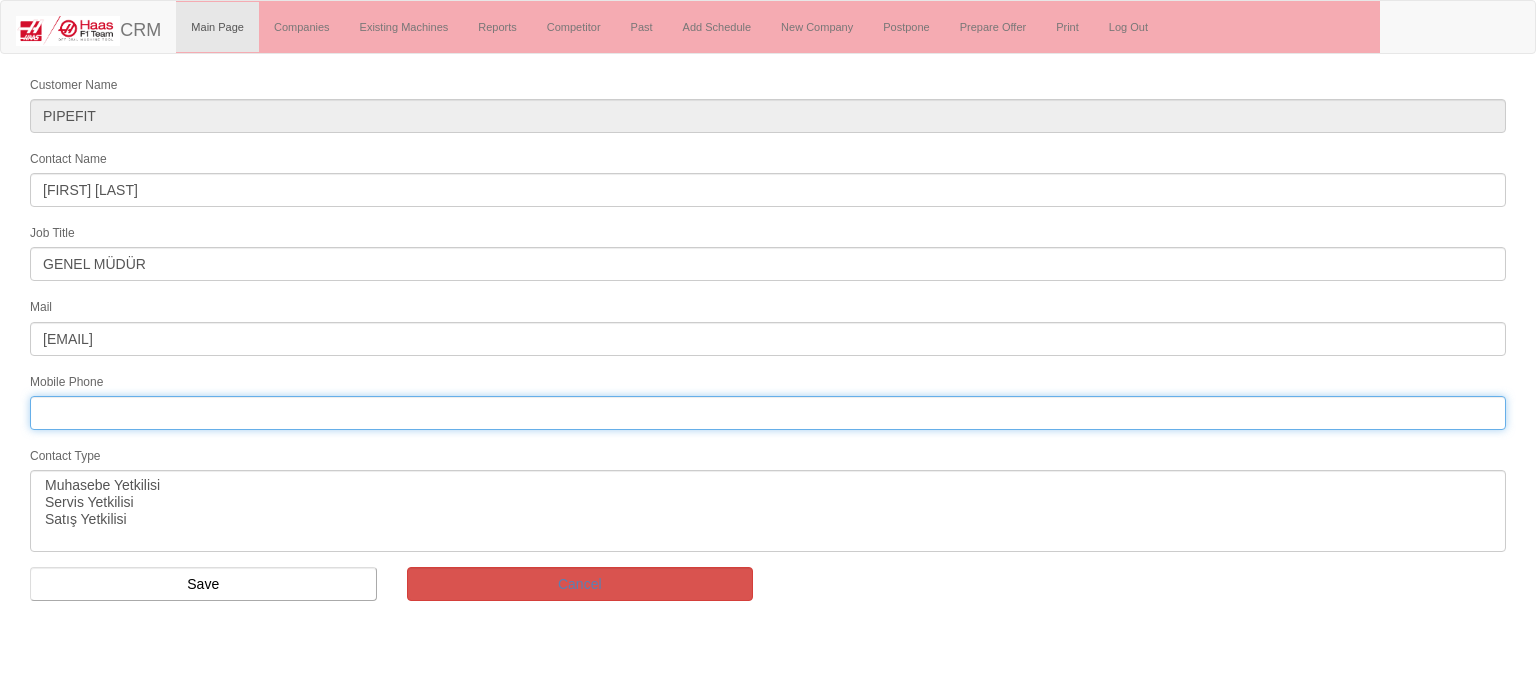 click at bounding box center (768, 413) 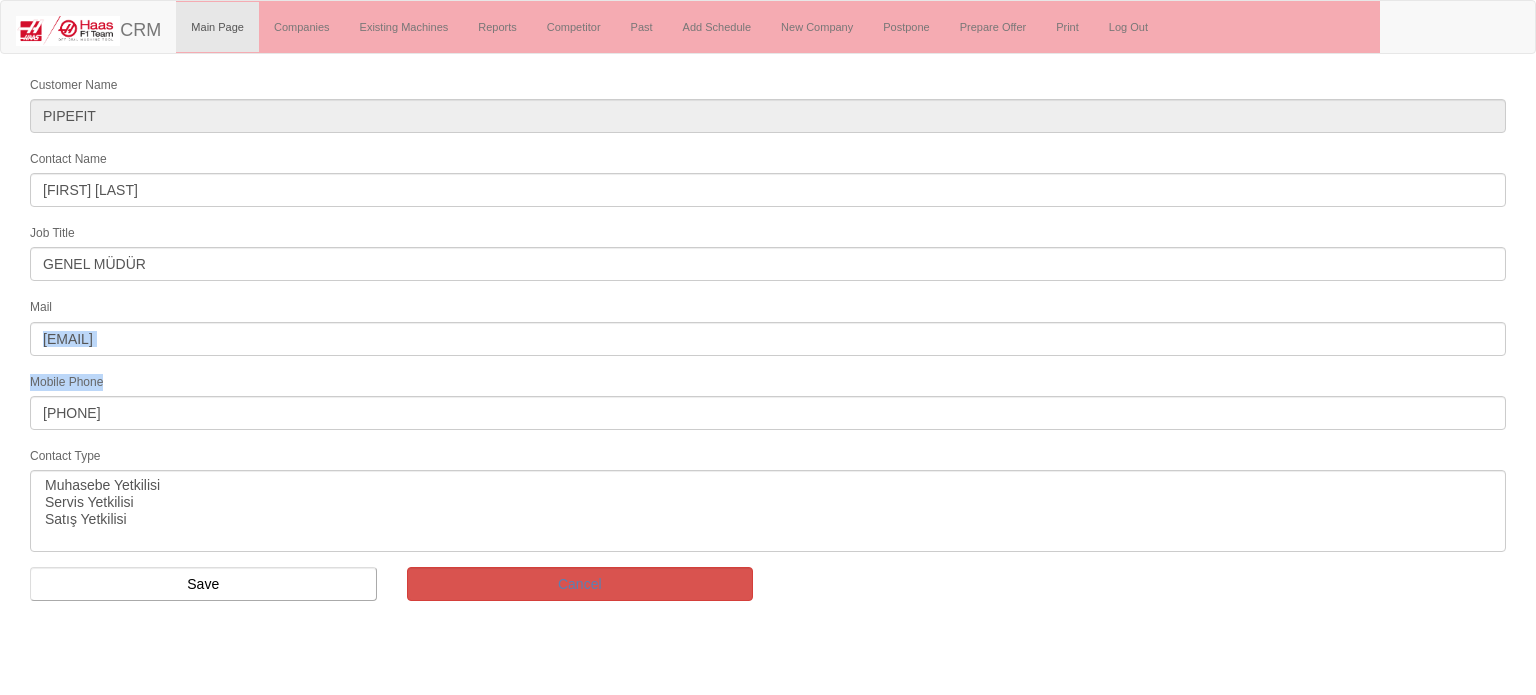 drag, startPoint x: 83, startPoint y: 387, endPoint x: 87, endPoint y: 306, distance: 81.09871 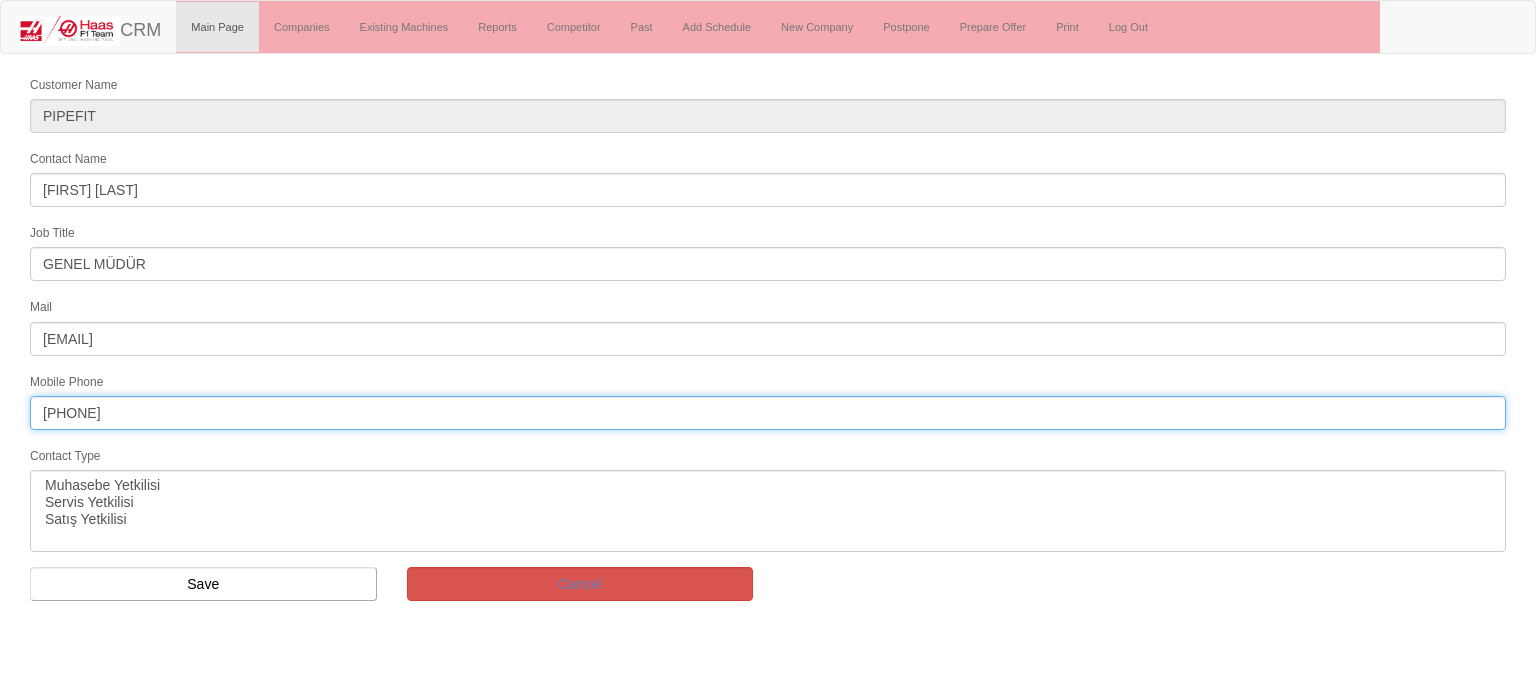 click on "0533 5271" at bounding box center [768, 413] 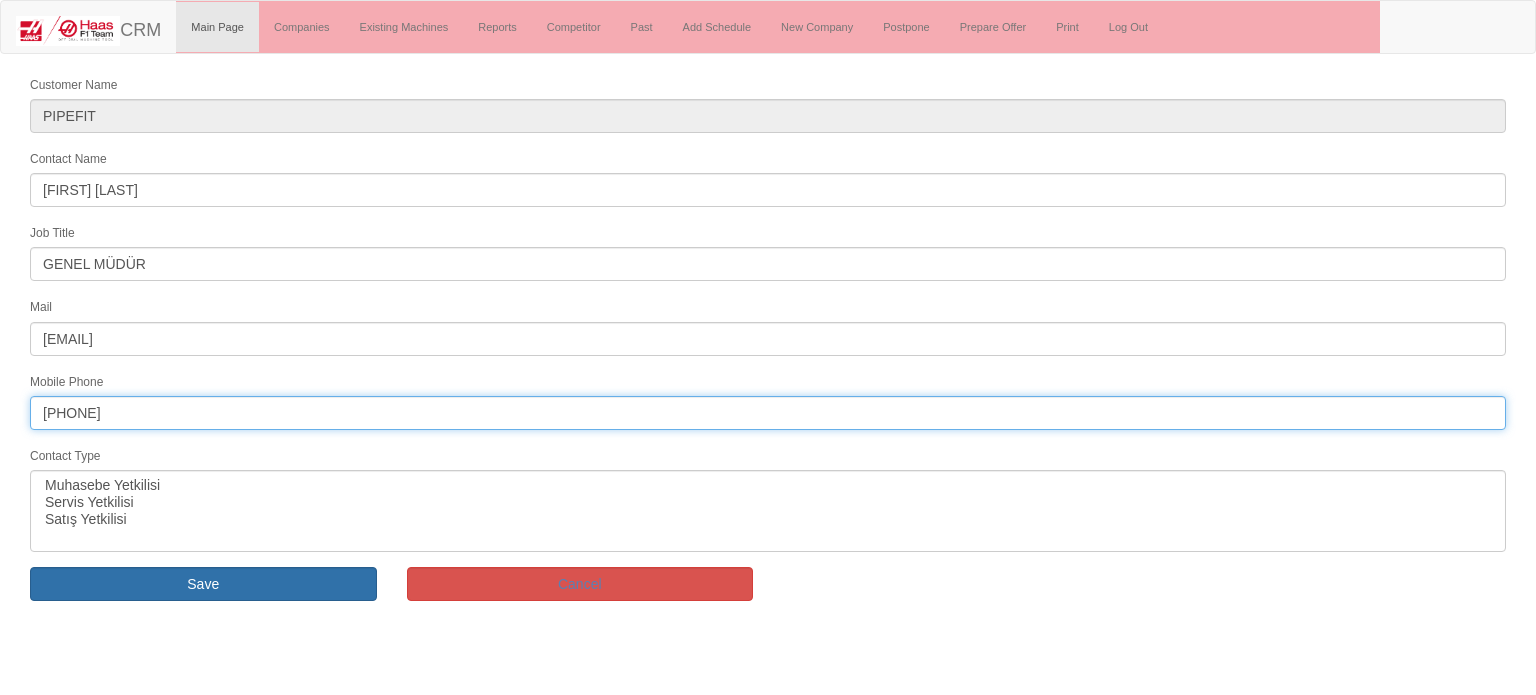 type on "[PHONE]" 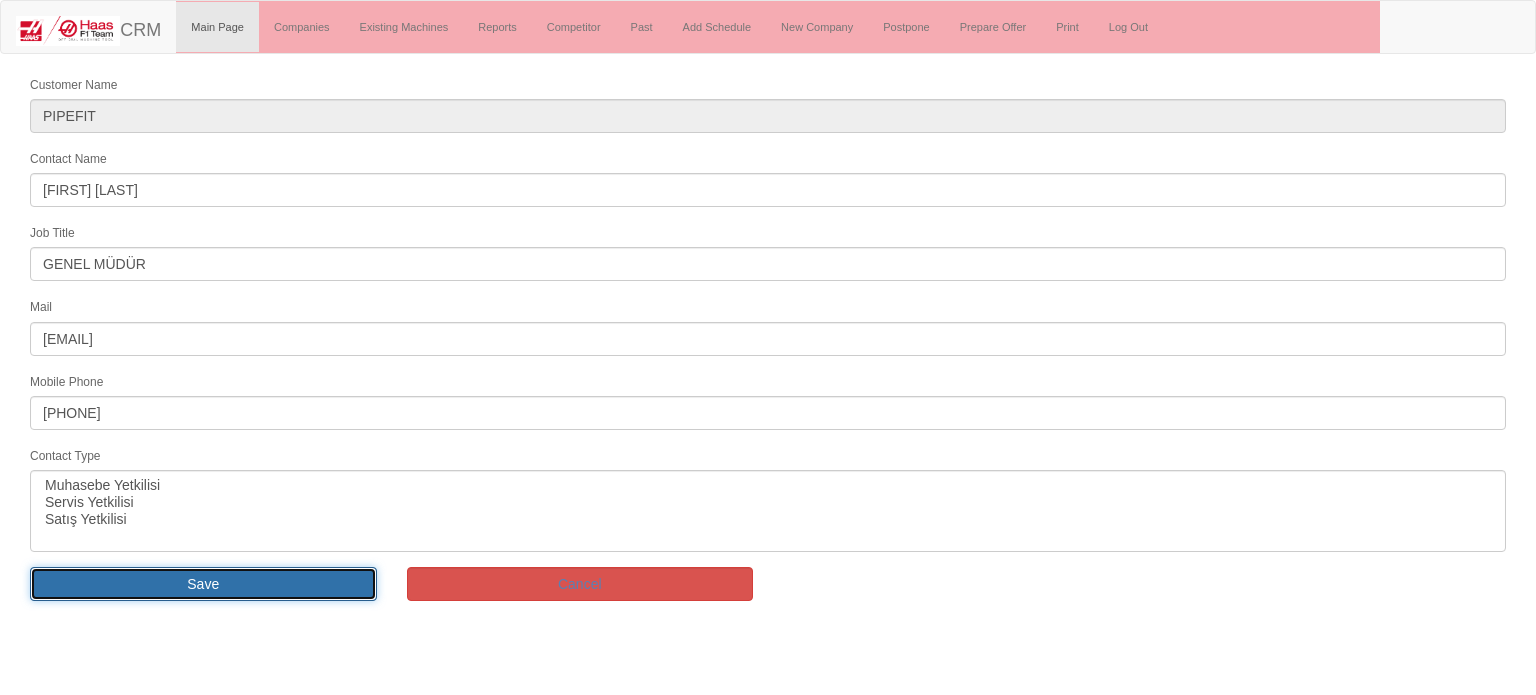 click on "Save" at bounding box center (203, 584) 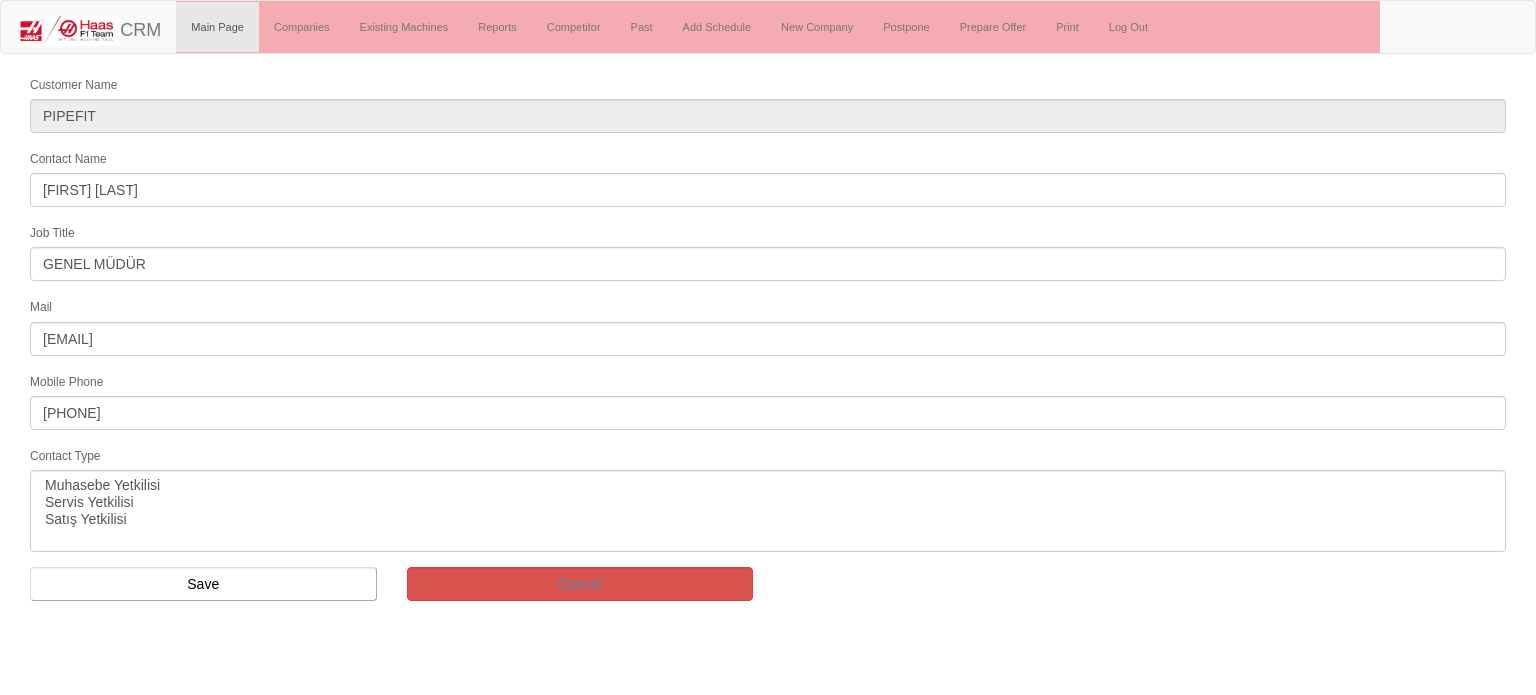 scroll, scrollTop: 0, scrollLeft: 0, axis: both 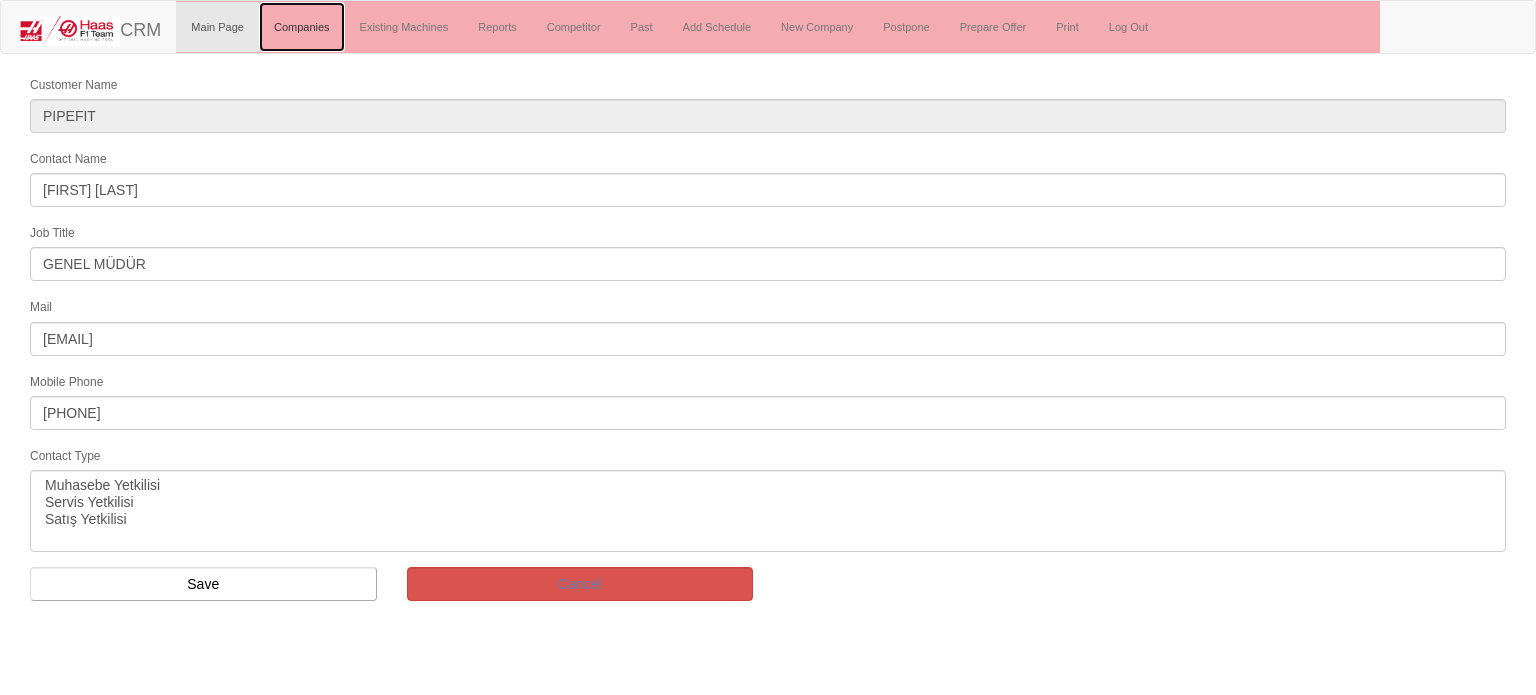 click on "Companies" at bounding box center (302, 27) 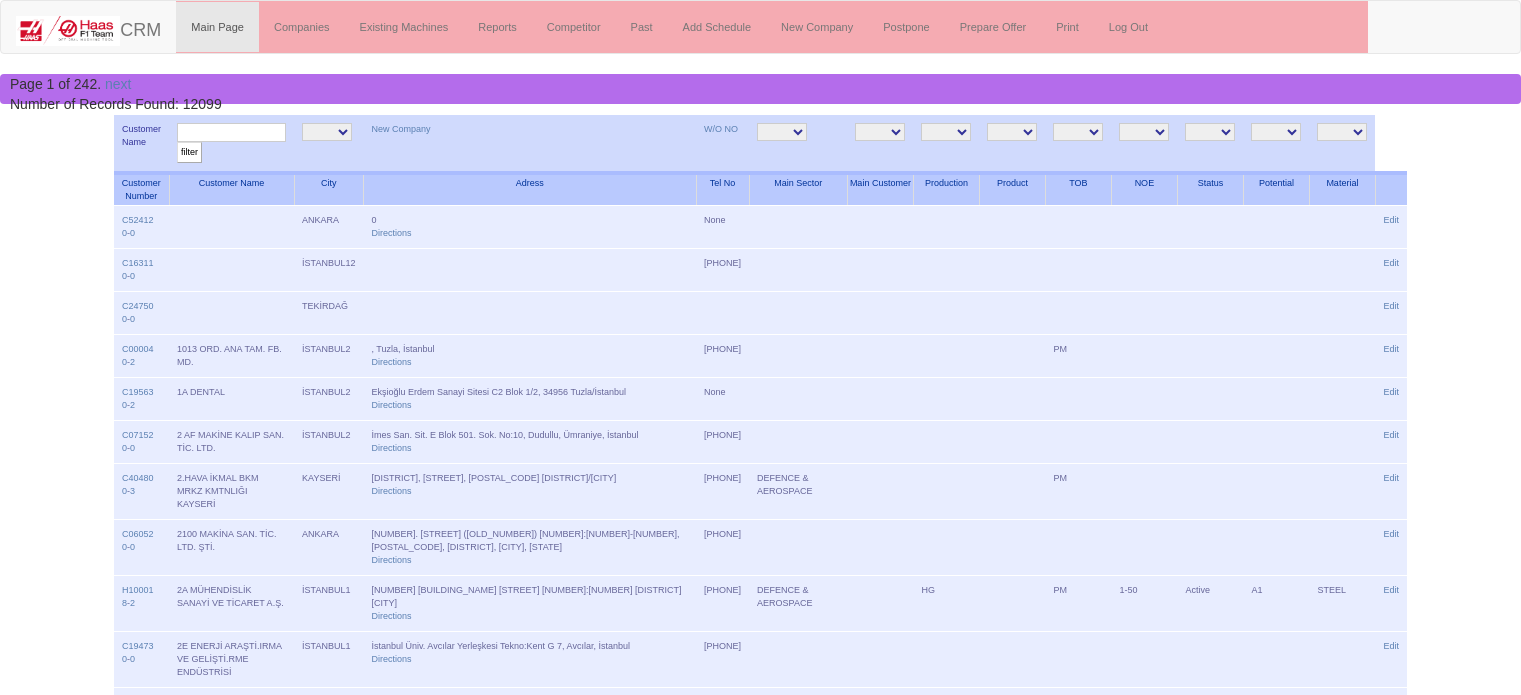 scroll, scrollTop: 0, scrollLeft: 0, axis: both 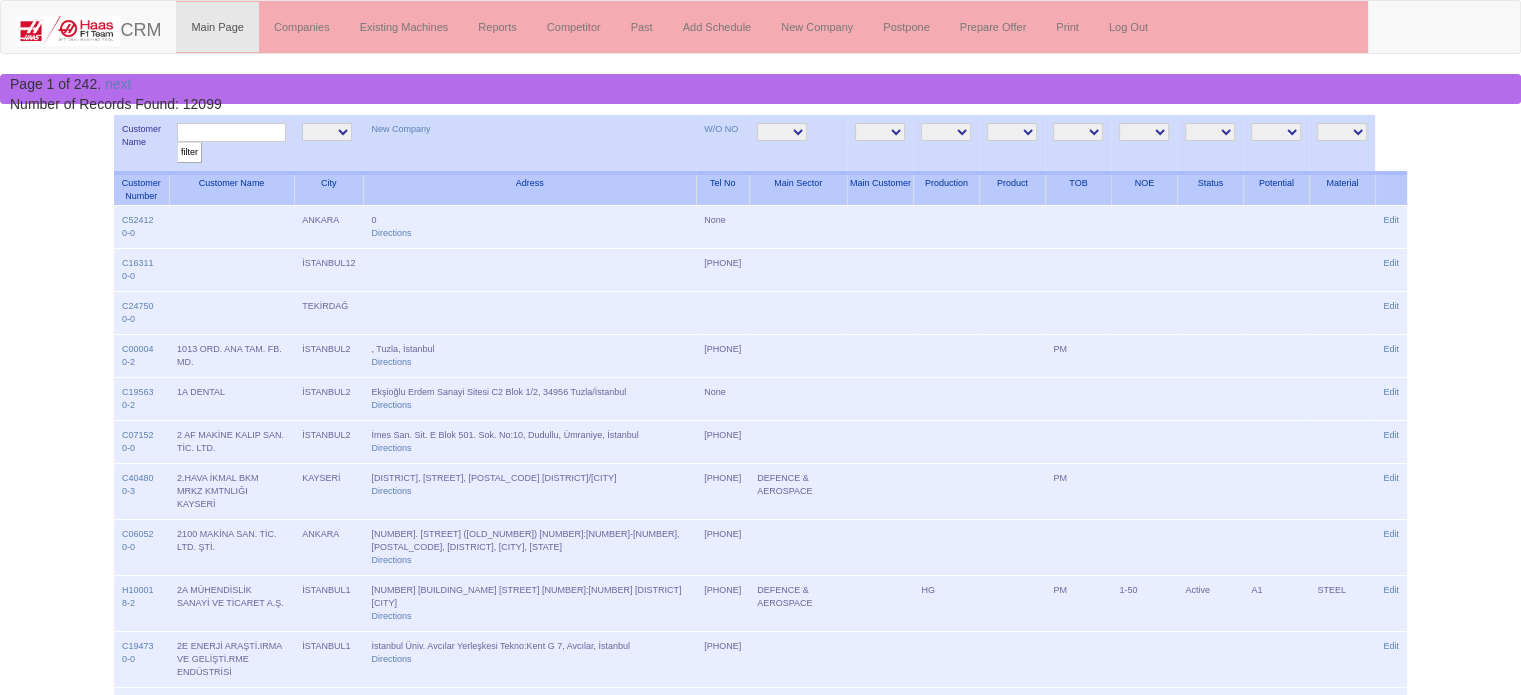 click on "filter" at bounding box center [231, 144] 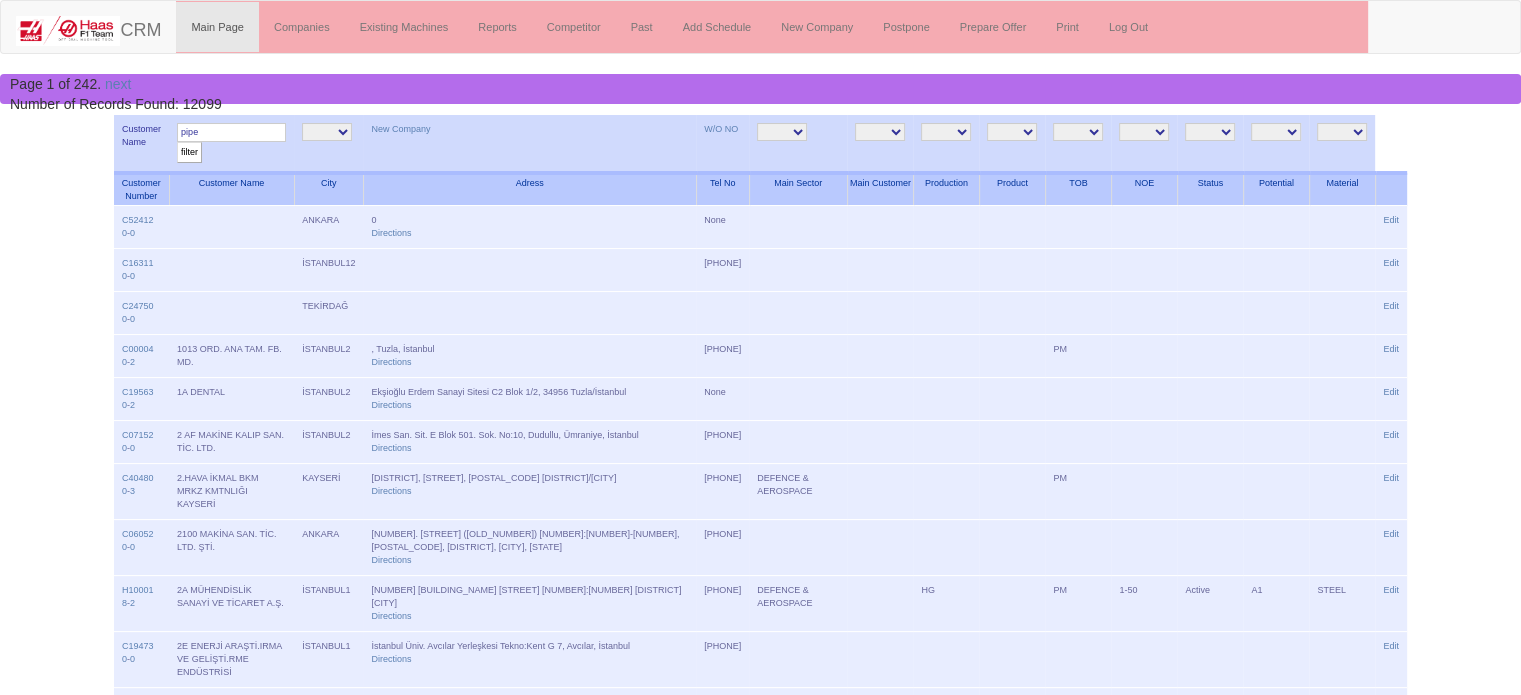 type on "pipe" 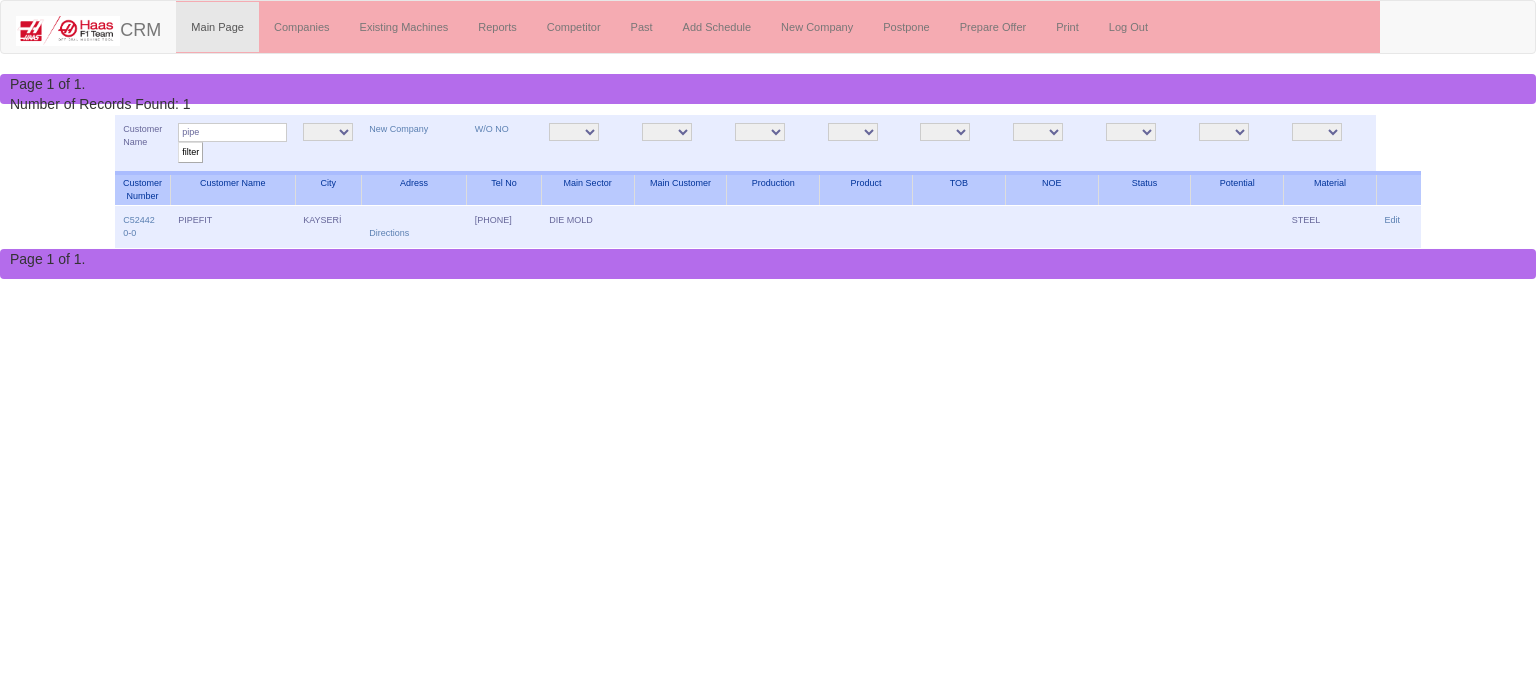 scroll, scrollTop: 0, scrollLeft: 0, axis: both 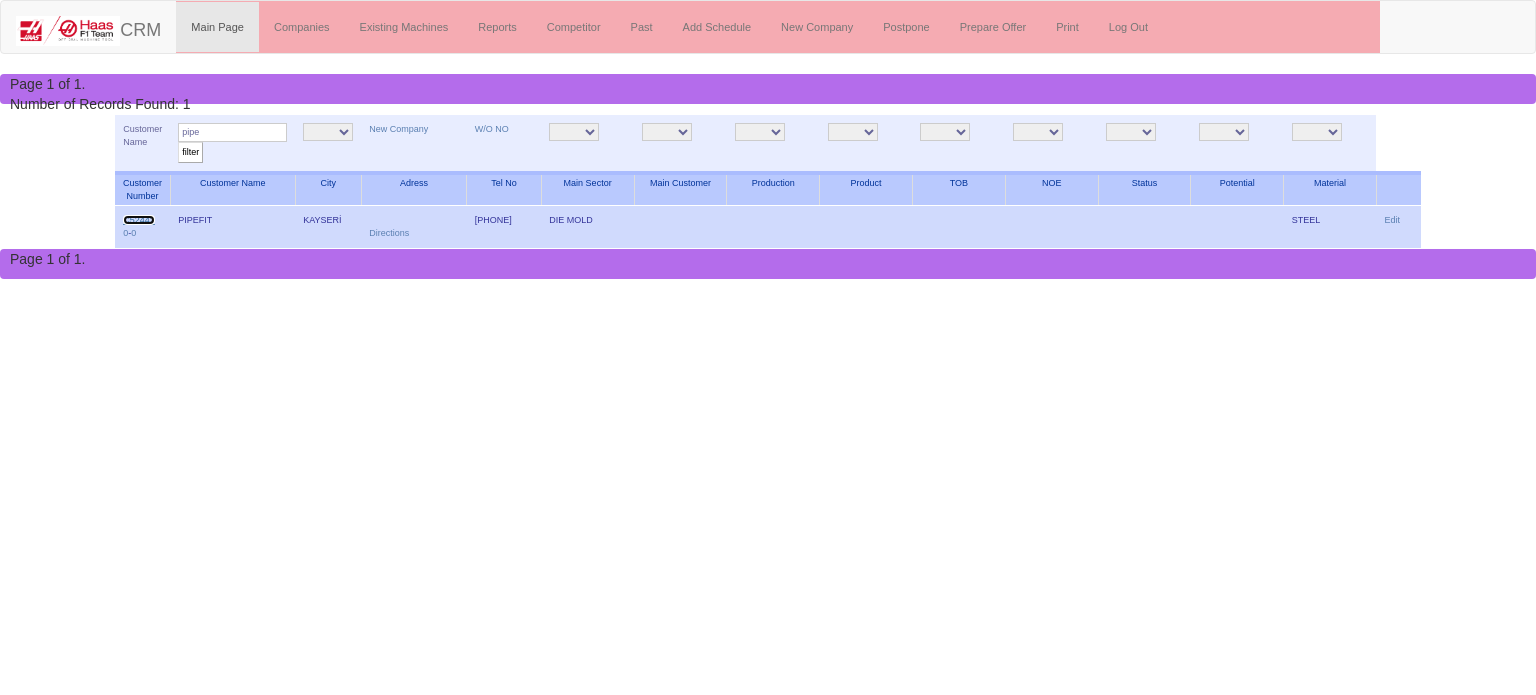 click on "C52442" at bounding box center [139, 220] 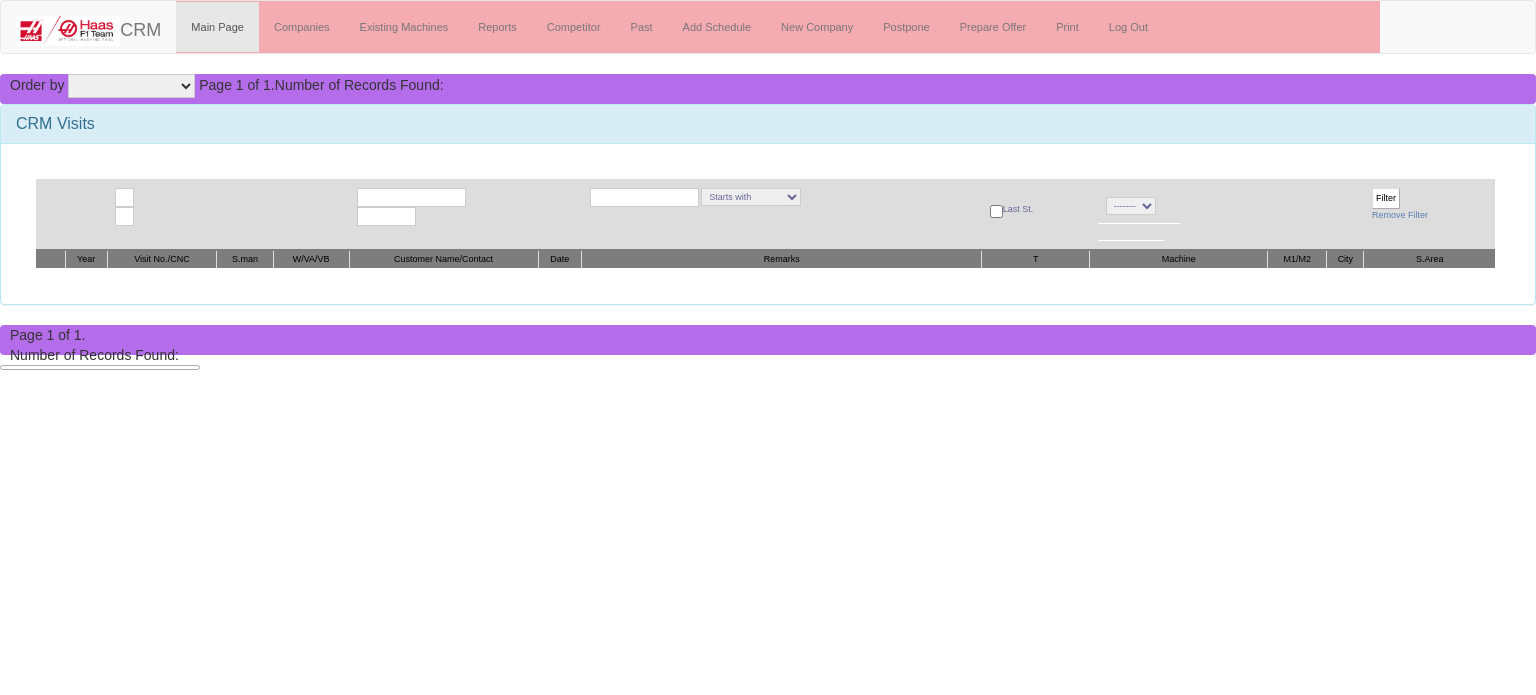 scroll, scrollTop: 0, scrollLeft: 0, axis: both 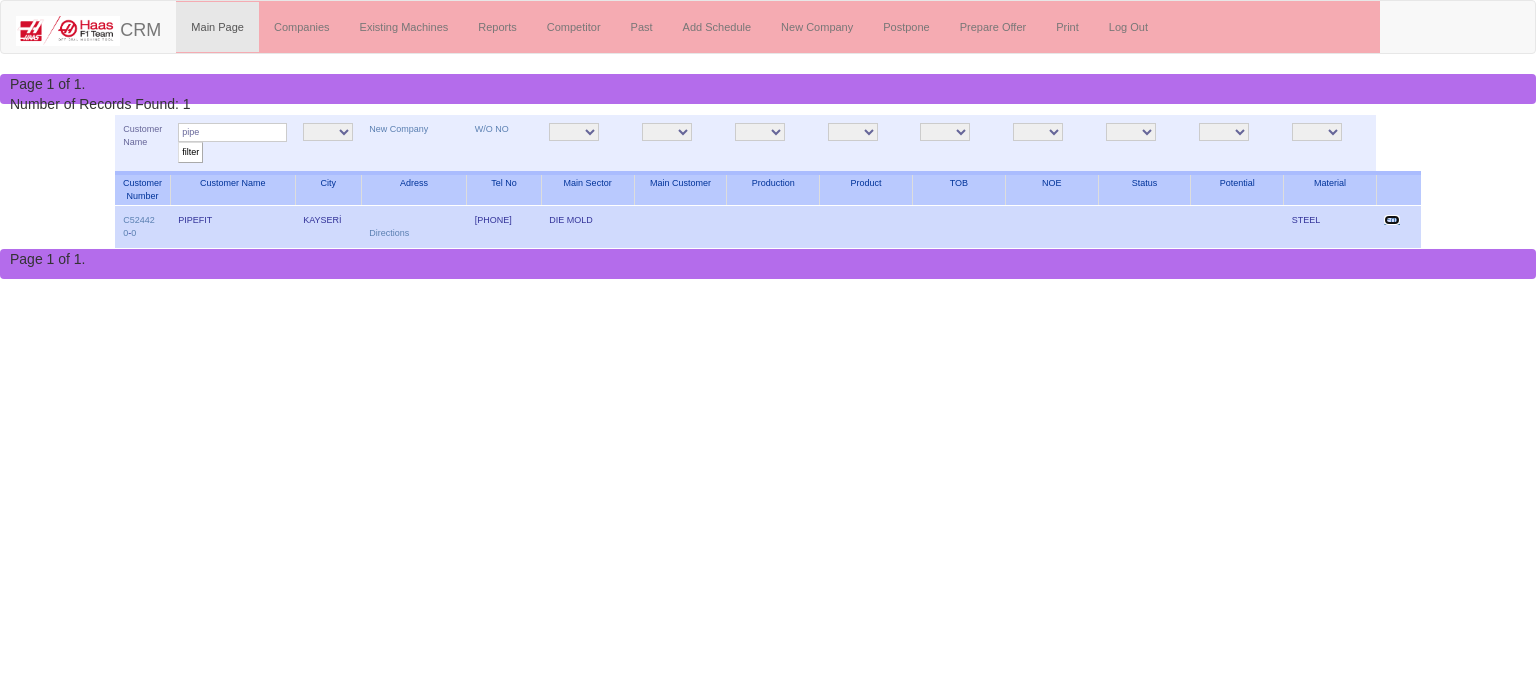 click on "Edit" at bounding box center [1392, 220] 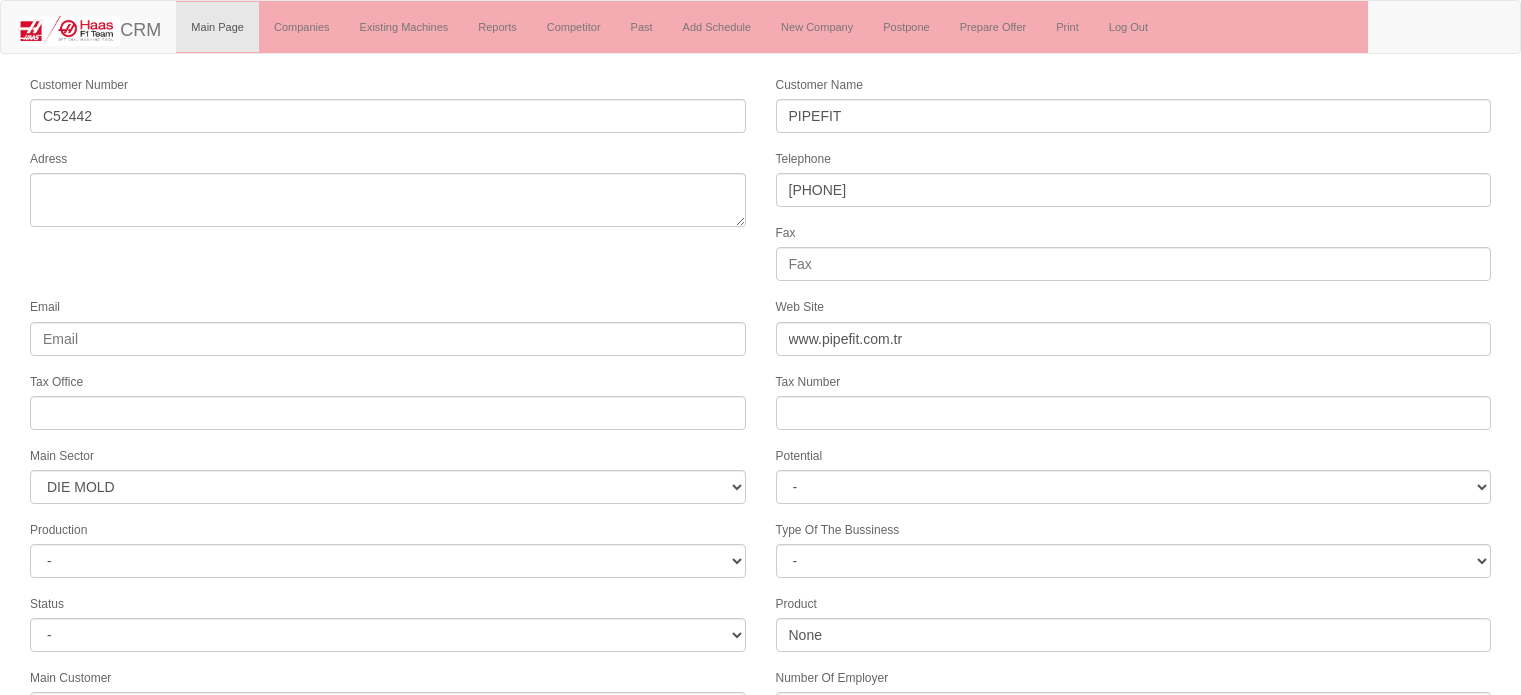 scroll, scrollTop: 0, scrollLeft: 0, axis: both 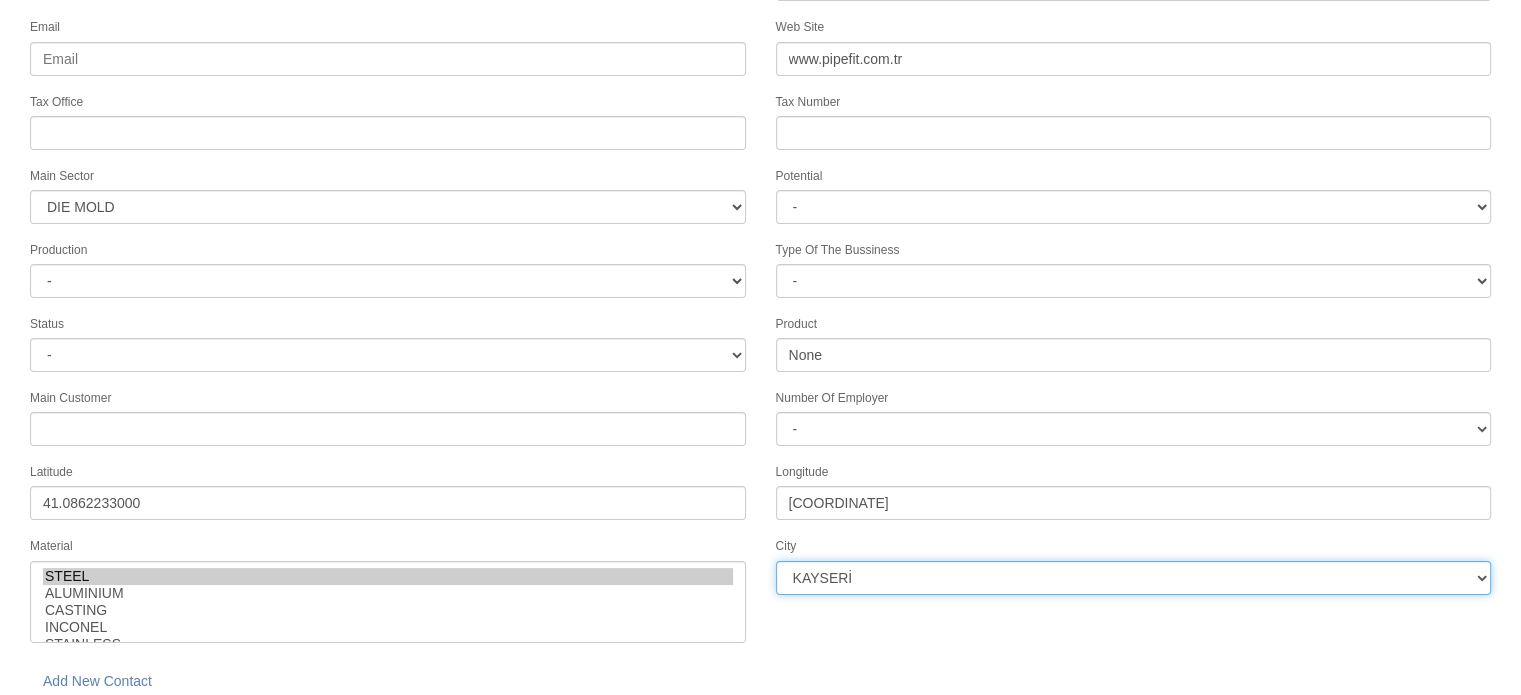 click on "[CITY]
[CITY]
[CITY]
[CITY]2
[CITY]12
[CITY]3
[CITY]1
[CITY]
[CITY]
[CITY]" at bounding box center [1134, 578] 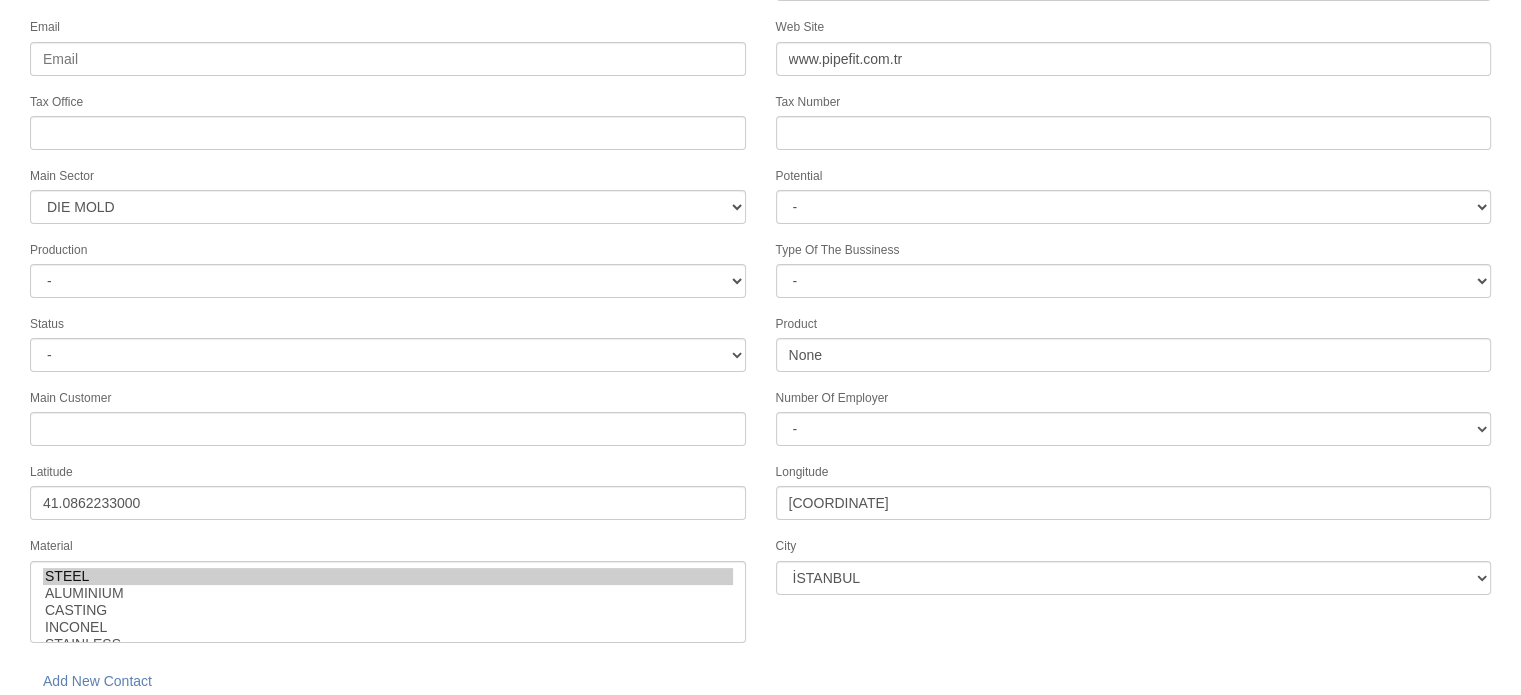 click on "save" at bounding box center (228, 730) 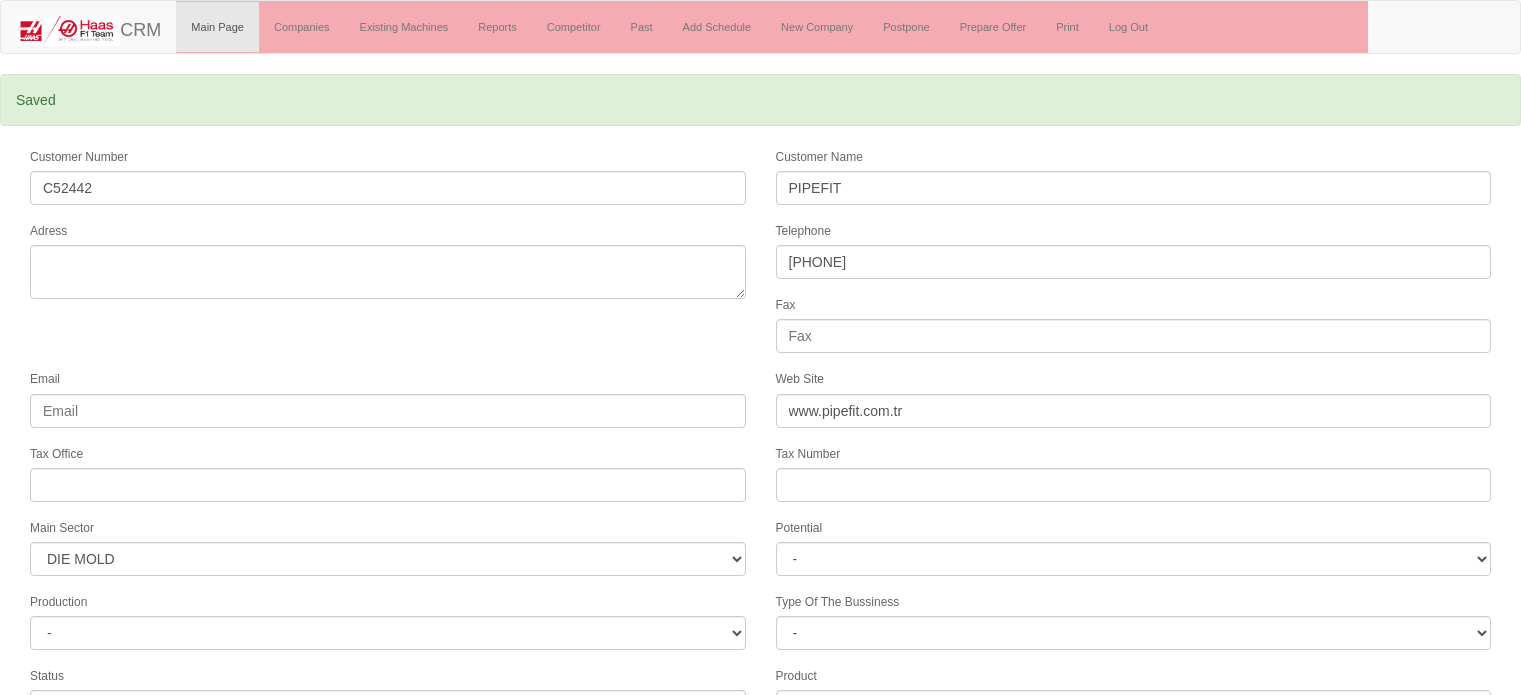 scroll, scrollTop: 0, scrollLeft: 0, axis: both 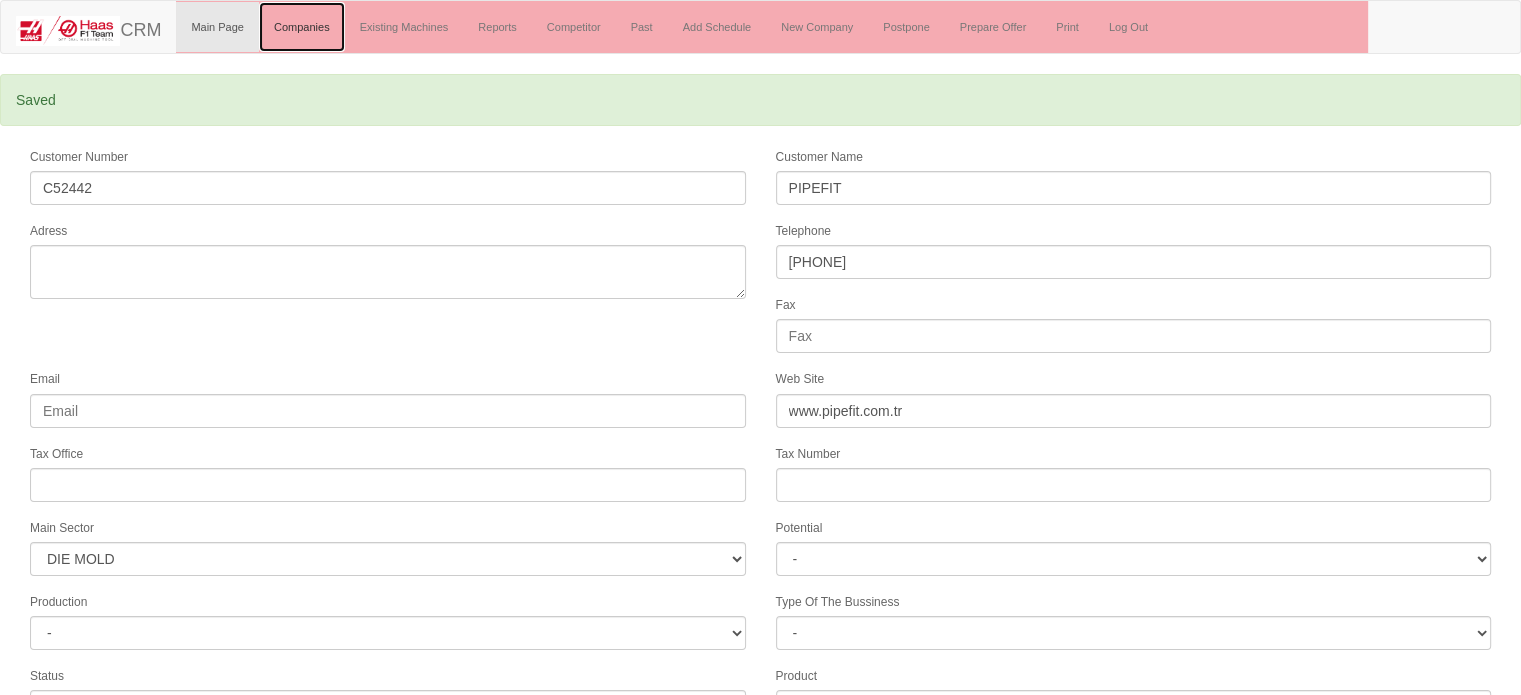 click on "Companies" at bounding box center (302, 27) 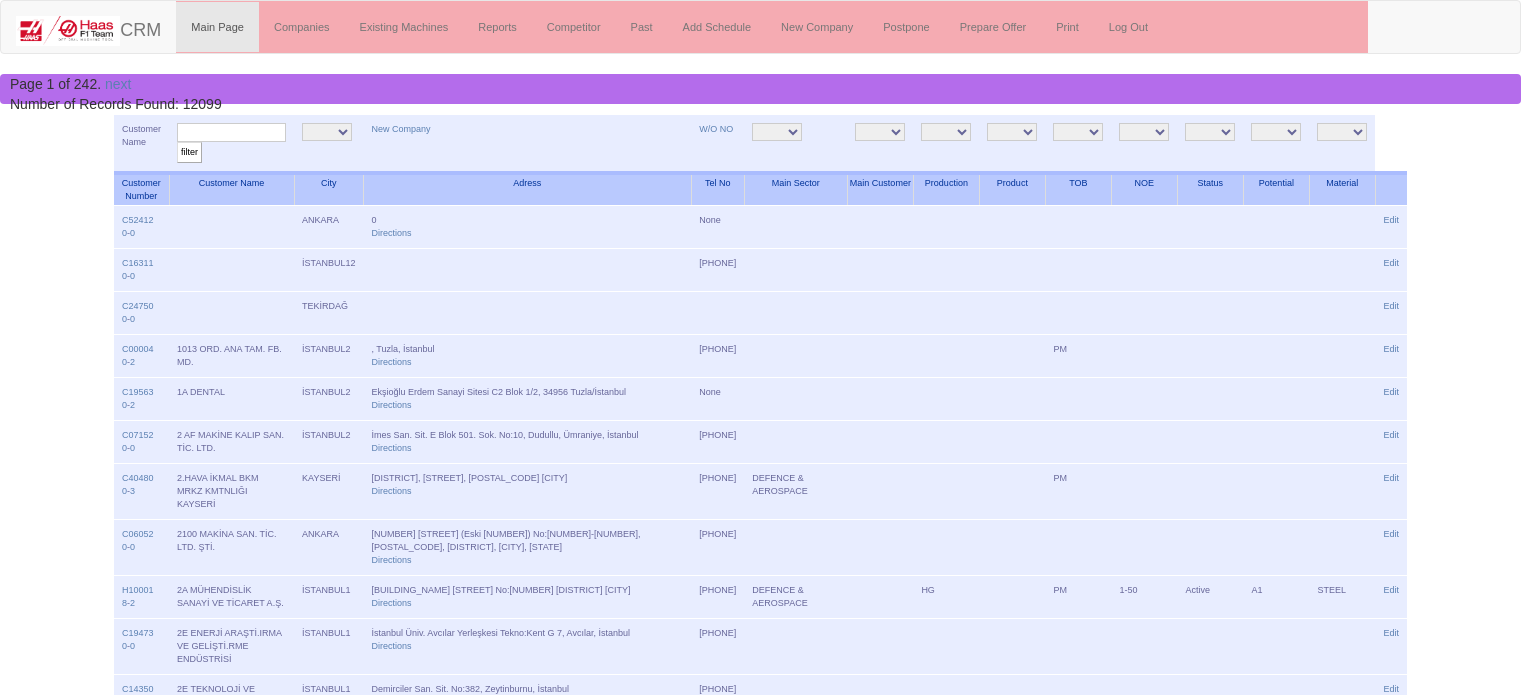 scroll, scrollTop: 0, scrollLeft: 0, axis: both 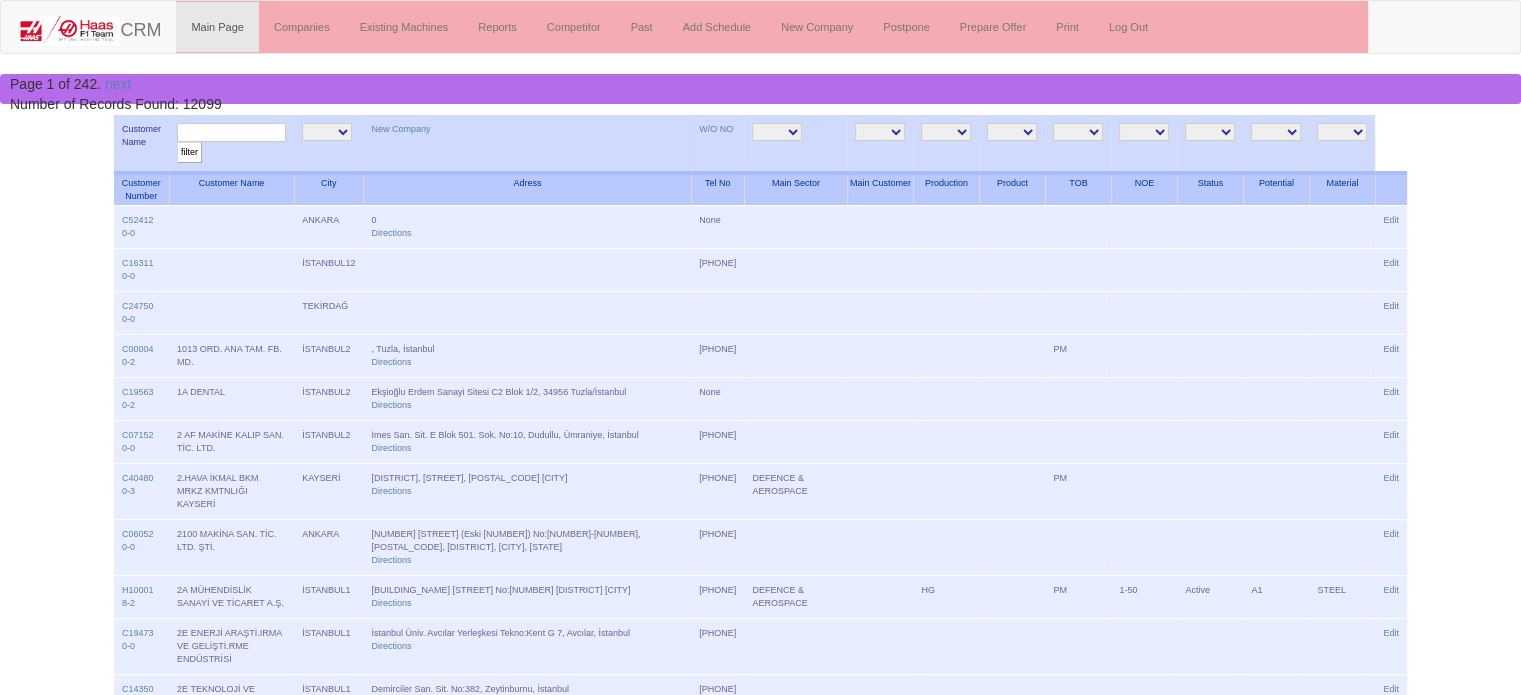 click at bounding box center [231, 132] 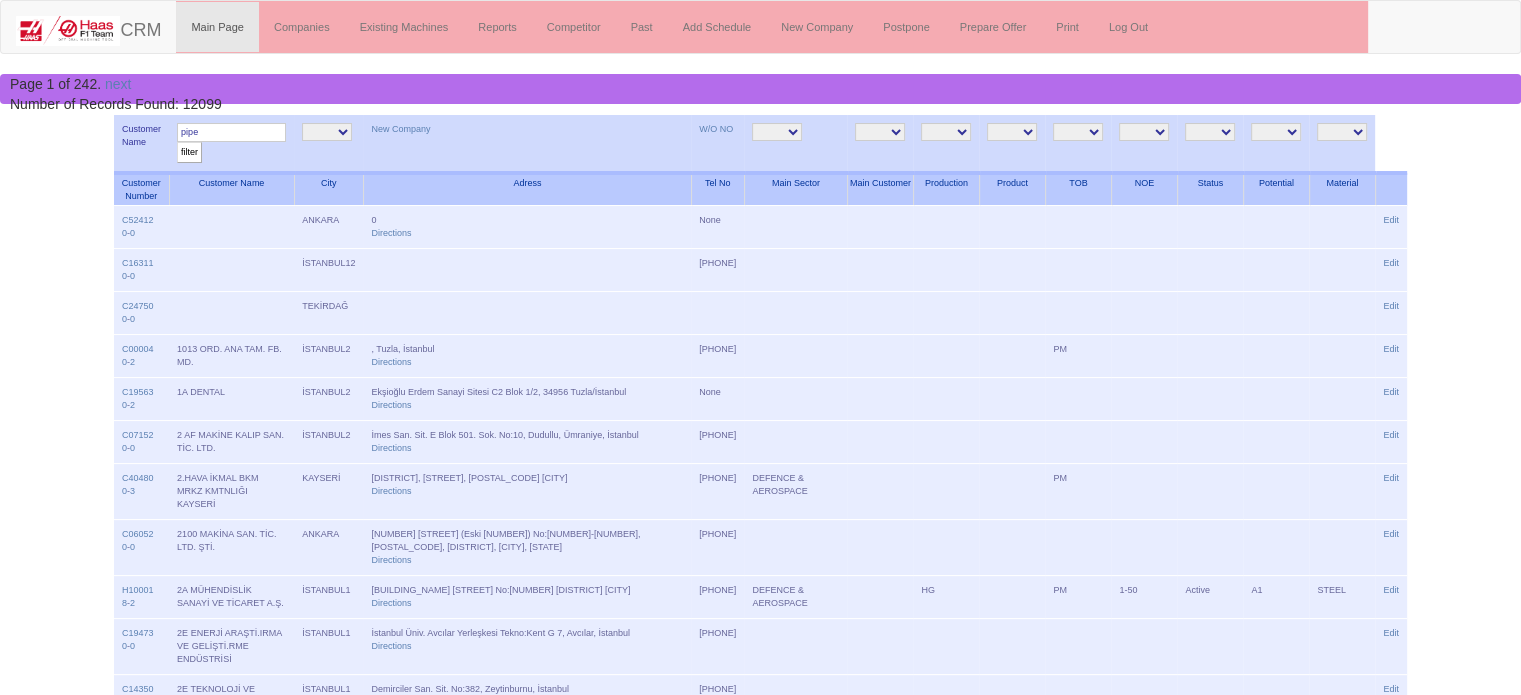 click on "filter" at bounding box center (189, 152) 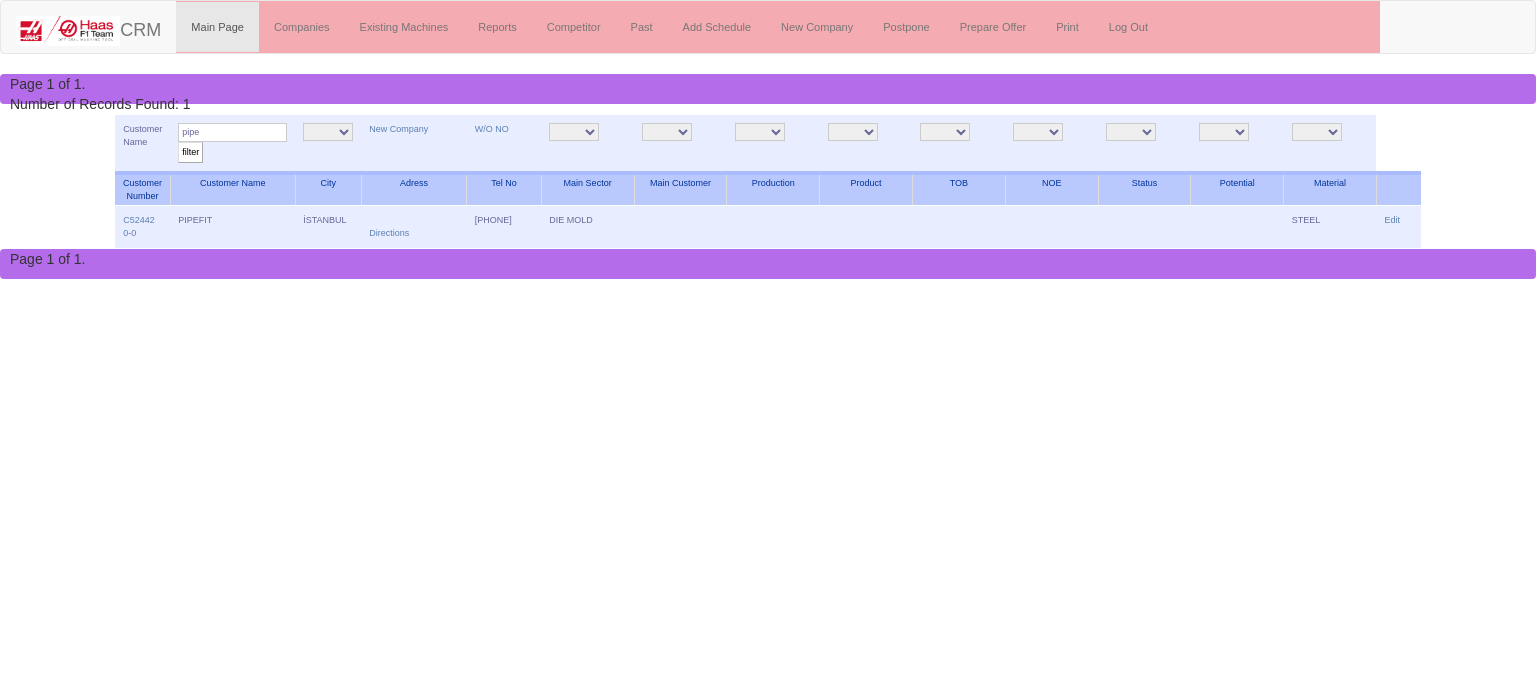 scroll, scrollTop: 0, scrollLeft: 0, axis: both 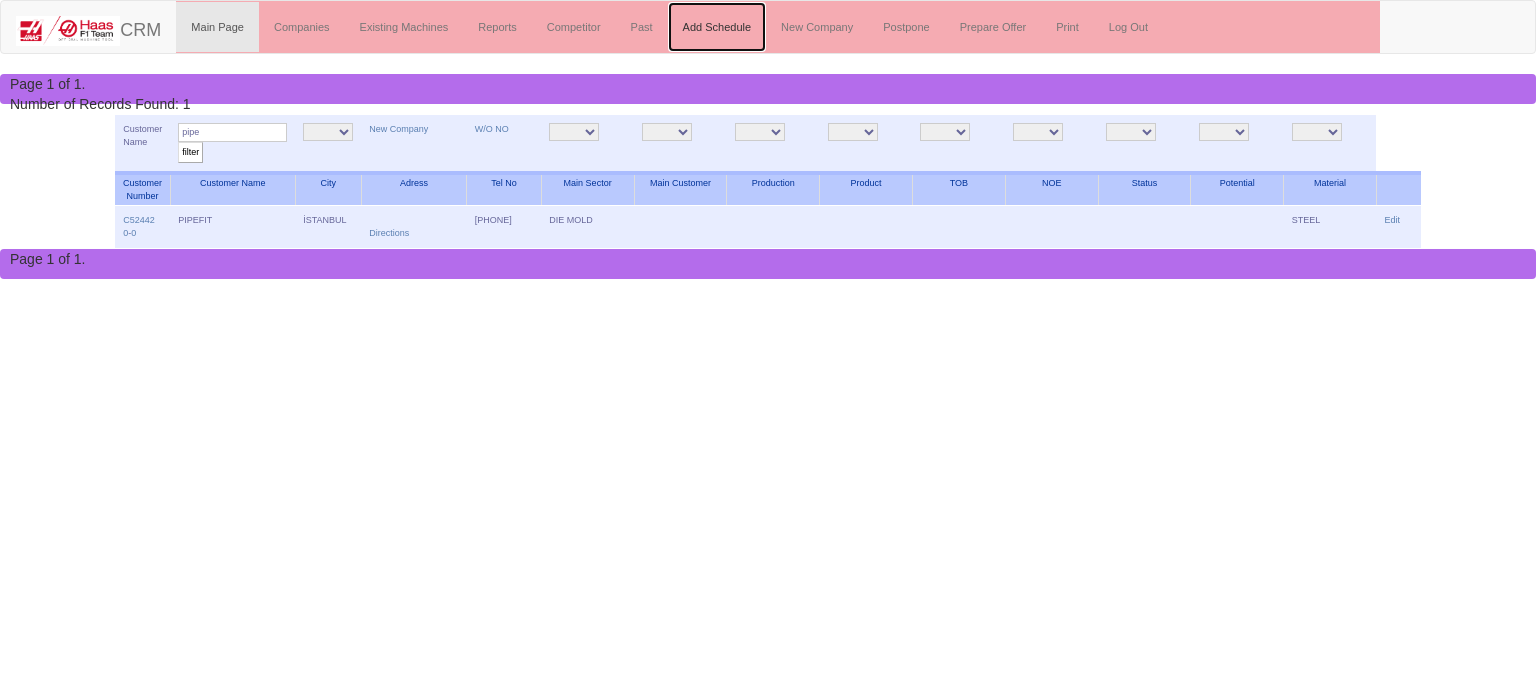 click on "Add Schedule" at bounding box center [717, 27] 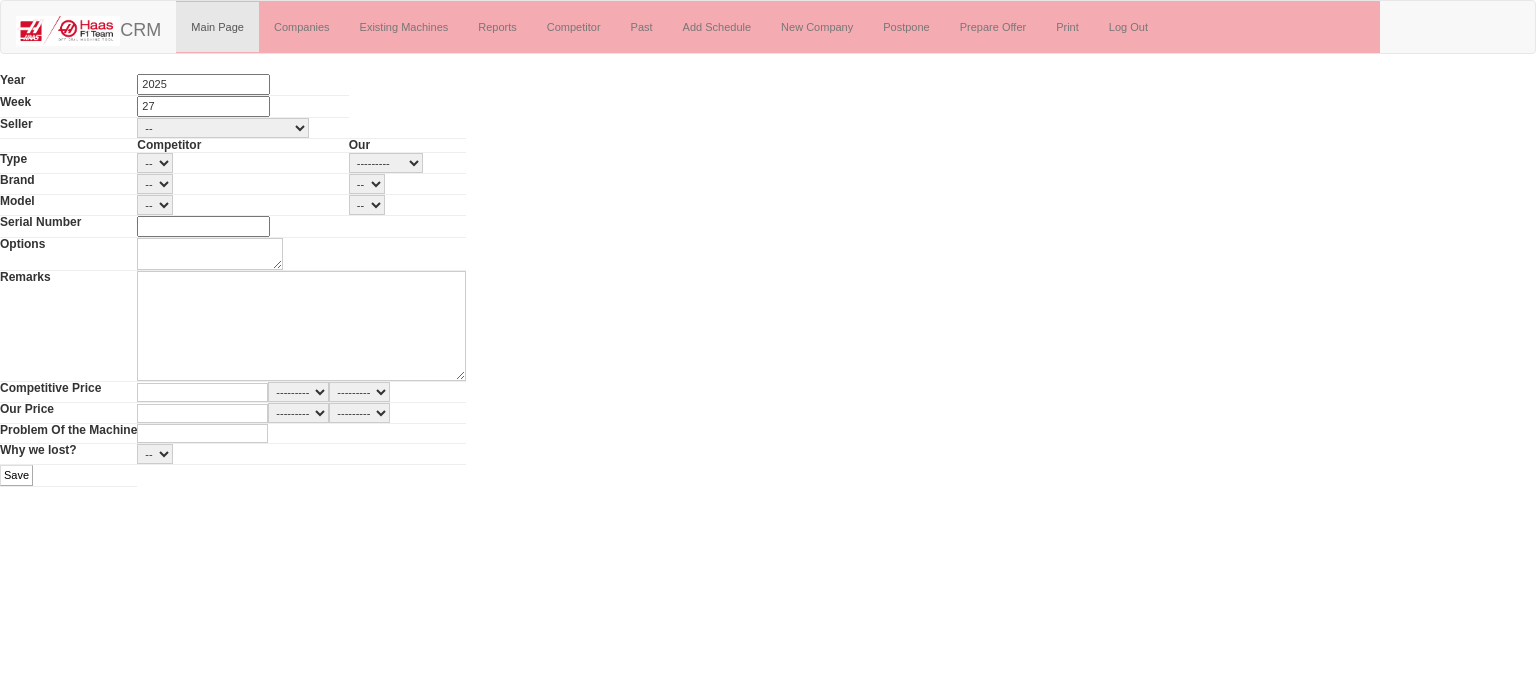 scroll, scrollTop: 0, scrollLeft: 0, axis: both 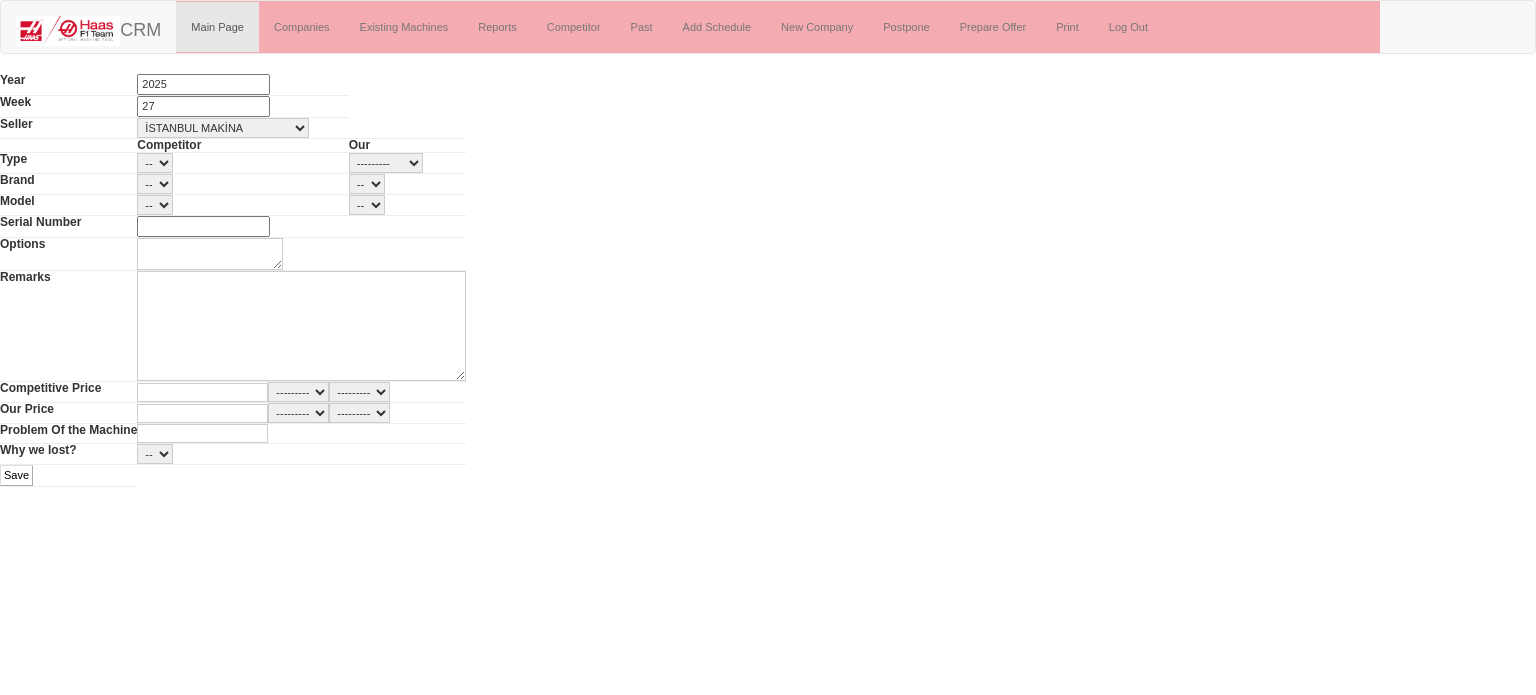 click on "-- ABT MAKİNA ADİL MAKİNA AJAN CNC AK MAKİNA ANADOLU MAKİNA ANCA ARI MAKİNA AVRUPA MAKİNA AYTT BAYSEL MAKİNA BİMAKSAN BOROKAV C-MAK MAKİNA ÇAM MAKİNA ÇELİK MAKİNA CF MAKİNA CHIRON CLASS CNC CMS MAKİNA CNC İLERİ TEKNOLOJİ CRDMARLA MAKİNA DEMA3000 DİRİNLER DMG MORISEIKI DMS MAKİNA EFELER MAKİNA EFMAK EGE TEKNİK ERKAN MAKİNA ETASİS FORM MAKİNA FURKAN GEMİNİ GNC MAKİNA GÜVENAL MAKİNA HAKSAN MAKİNA HER MAKİNA HİLALSAN İHSAN İHSAN KOÇAK İNMAK İSTANBUL MAKİNA KAYMAZ MAKİNE KEMA MAKİNA KOYUNCU KULA MAKİNA LİDER MAKİNA MARLA MAKİNA MARMARA CNC MCM MAKİNA MEGA MAKİNA MH MAKİNA MH MAKİNA  MİKRON MAKİNA MTA MAKİNA MUSTEK NİTAŞ MAKİNA NONAME ÖNİŞMAK MAKİNA ORSEL MÜHENDİSLİK OTR MAKİNA PERPA MAKİNA REİS MAKİNA SANİTAŞ MAKİNA SES3000 SMTCL SPINNER STAR CNC TAKSAN TANDEM TECUS CNC TEKNİKEL TEZAYMAK TEZMAKSAN TEZSAN TORMAKSAN UĞURSAN ÜMİT MAKİNA UNITEC UZTES MAKİNA YAMAZAKI MAZAK YENAMAK YING HAN TEKNOLOJI LTD. YUNTES" at bounding box center [223, 128] 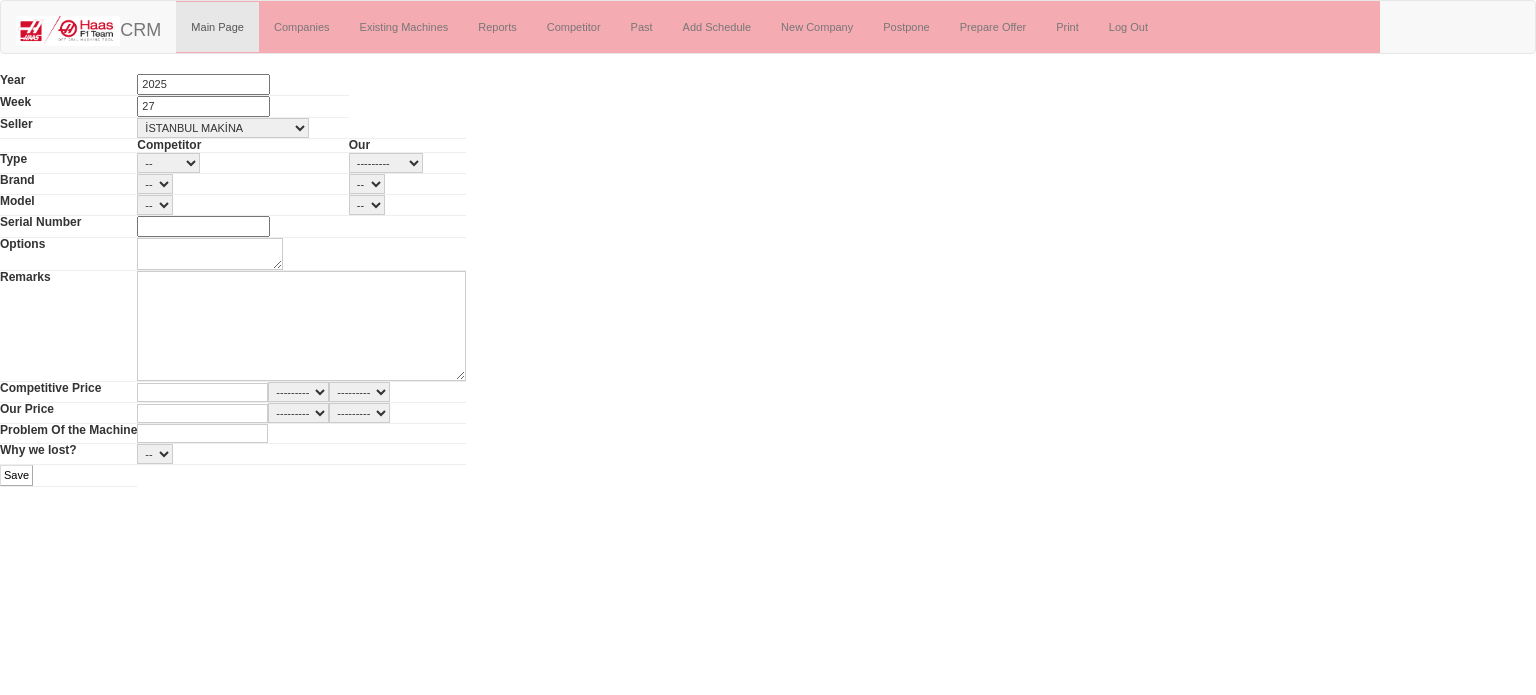 click on "--
5 AXIS
BMC
EDM
HMC
LATHE
VMC
WEDM" at bounding box center [168, 163] 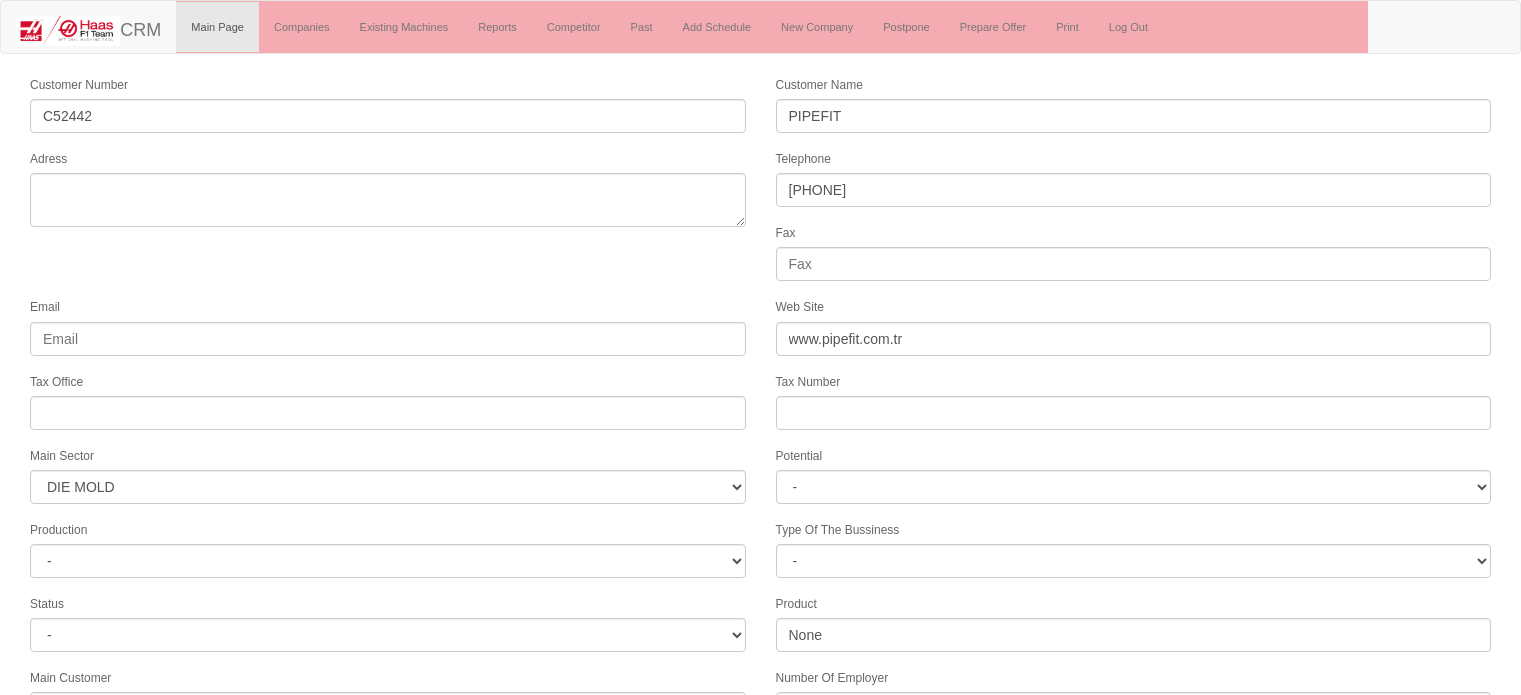 scroll, scrollTop: 0, scrollLeft: 0, axis: both 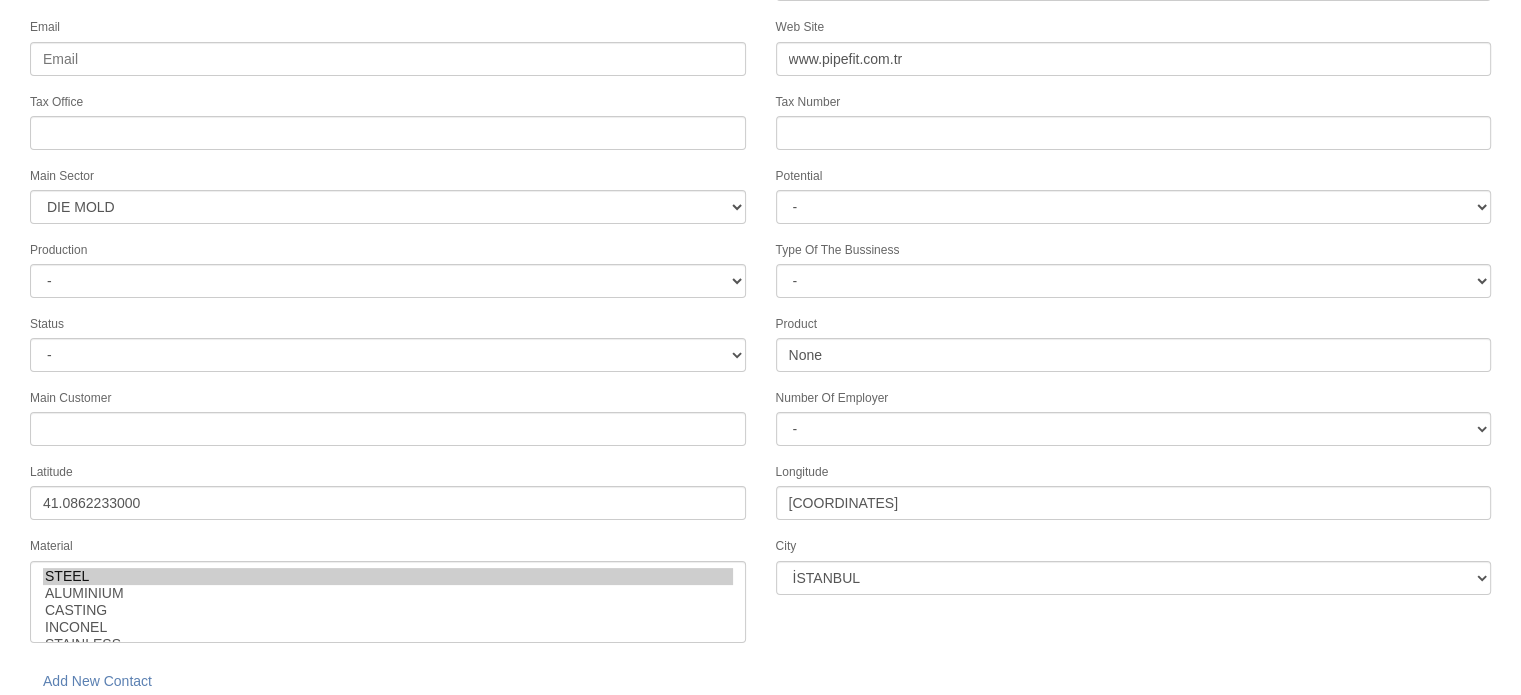 click on "save" at bounding box center (228, 730) 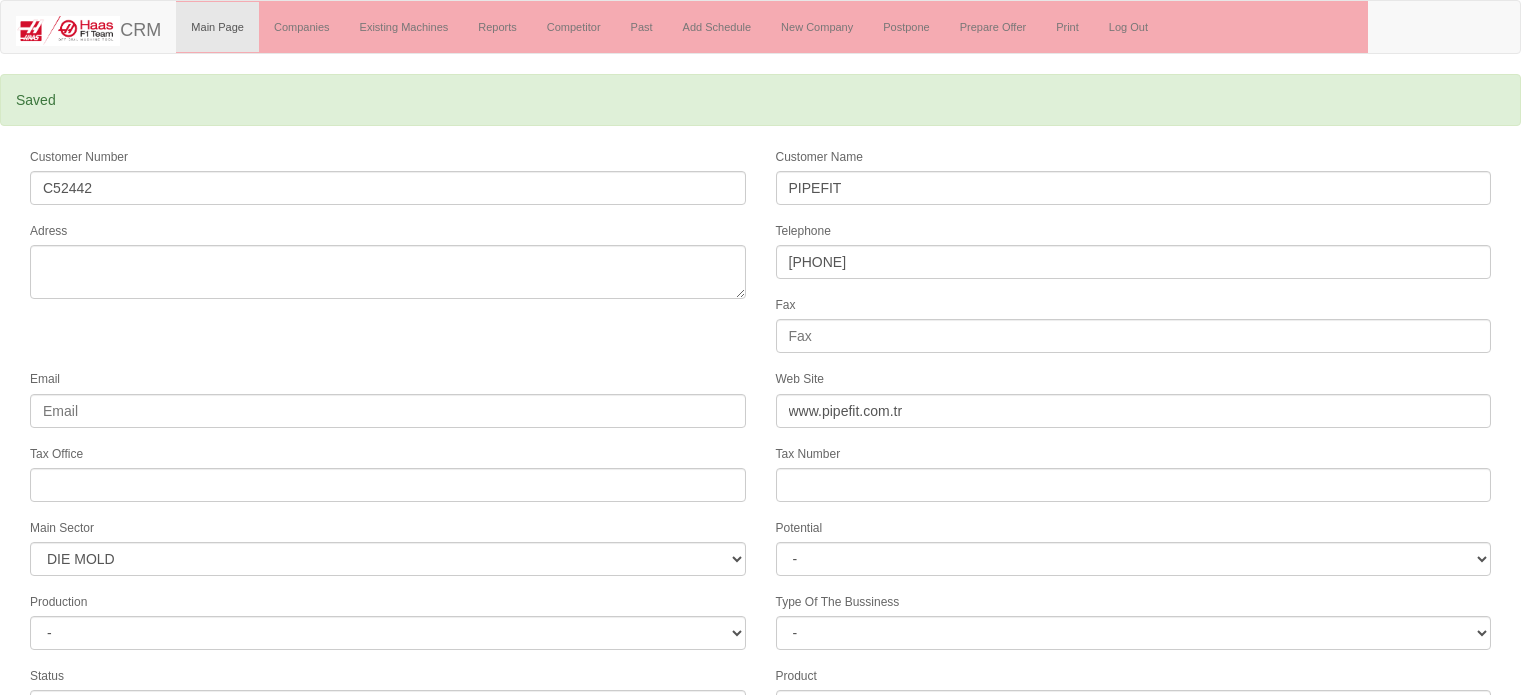 scroll, scrollTop: 0, scrollLeft: 0, axis: both 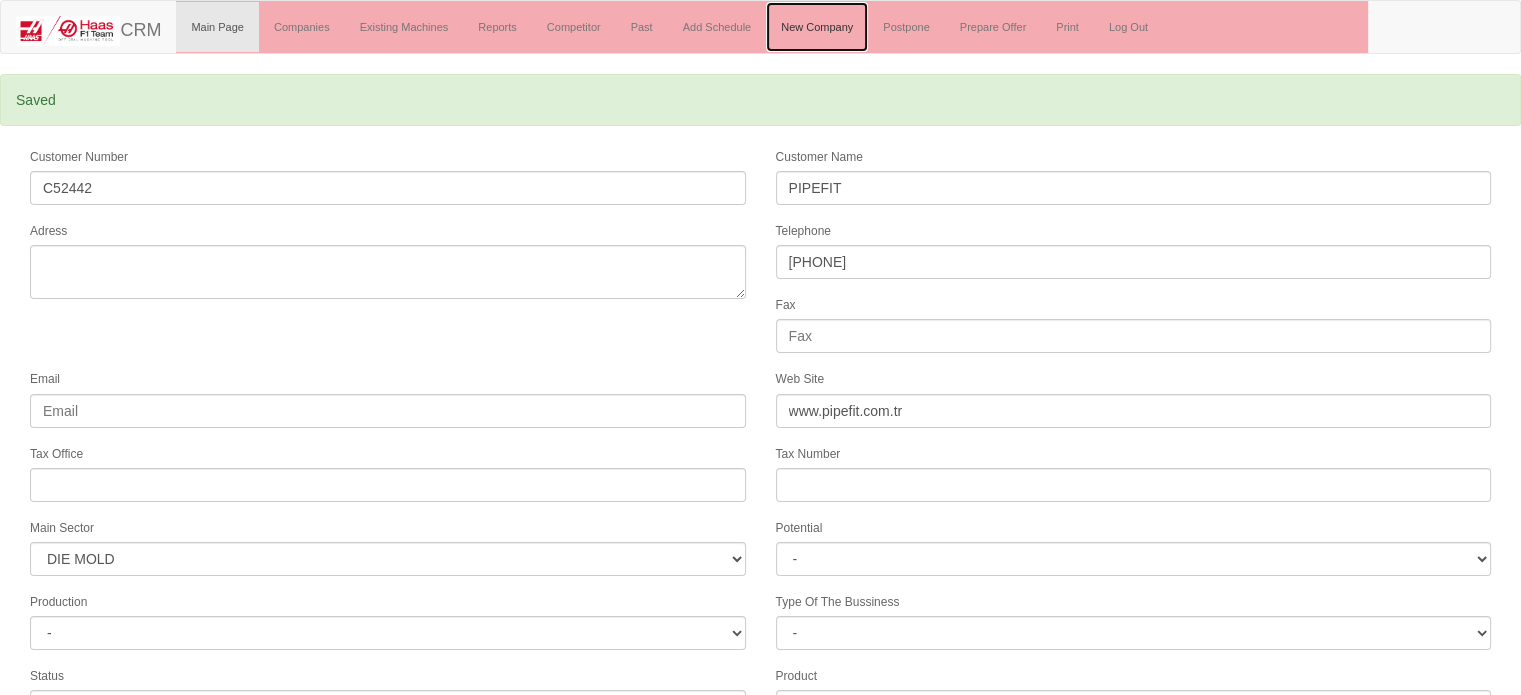 click on "New Company" at bounding box center [817, 27] 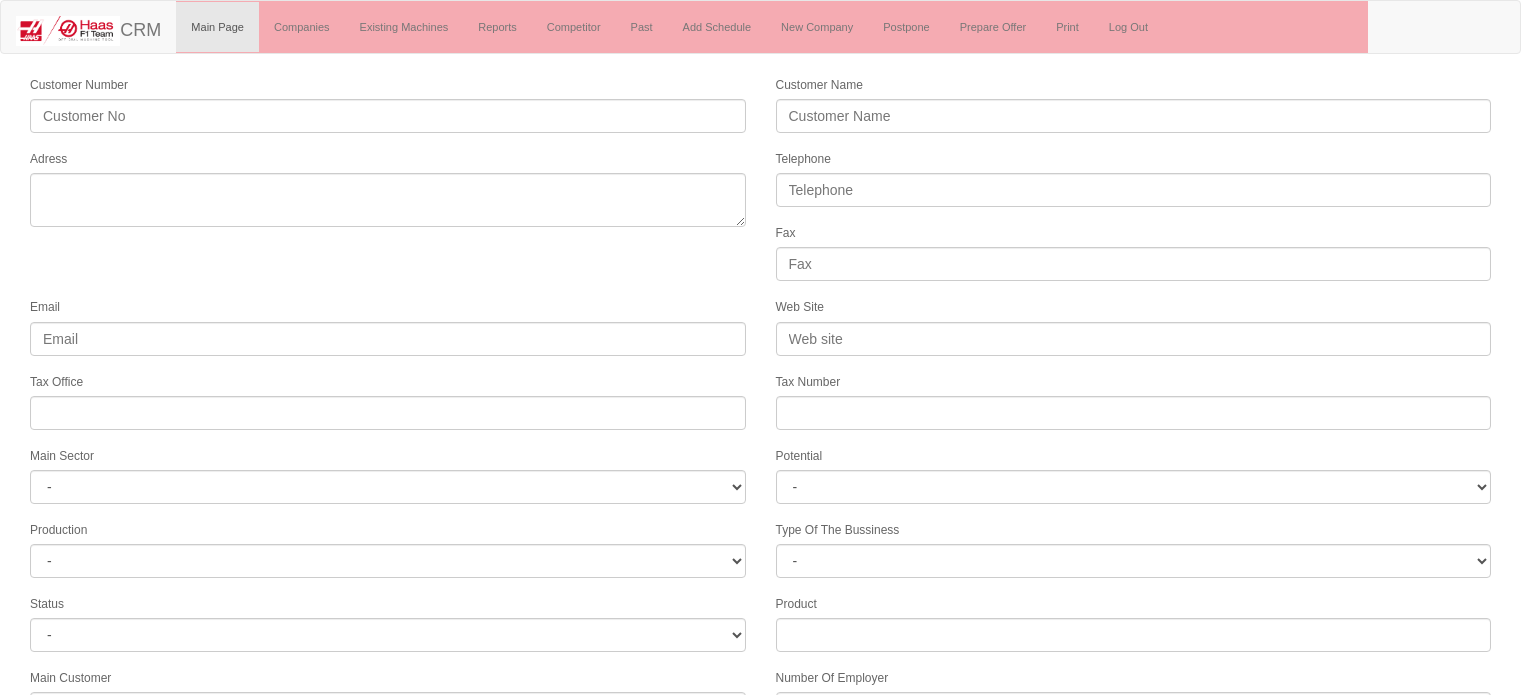 scroll, scrollTop: 0, scrollLeft: 0, axis: both 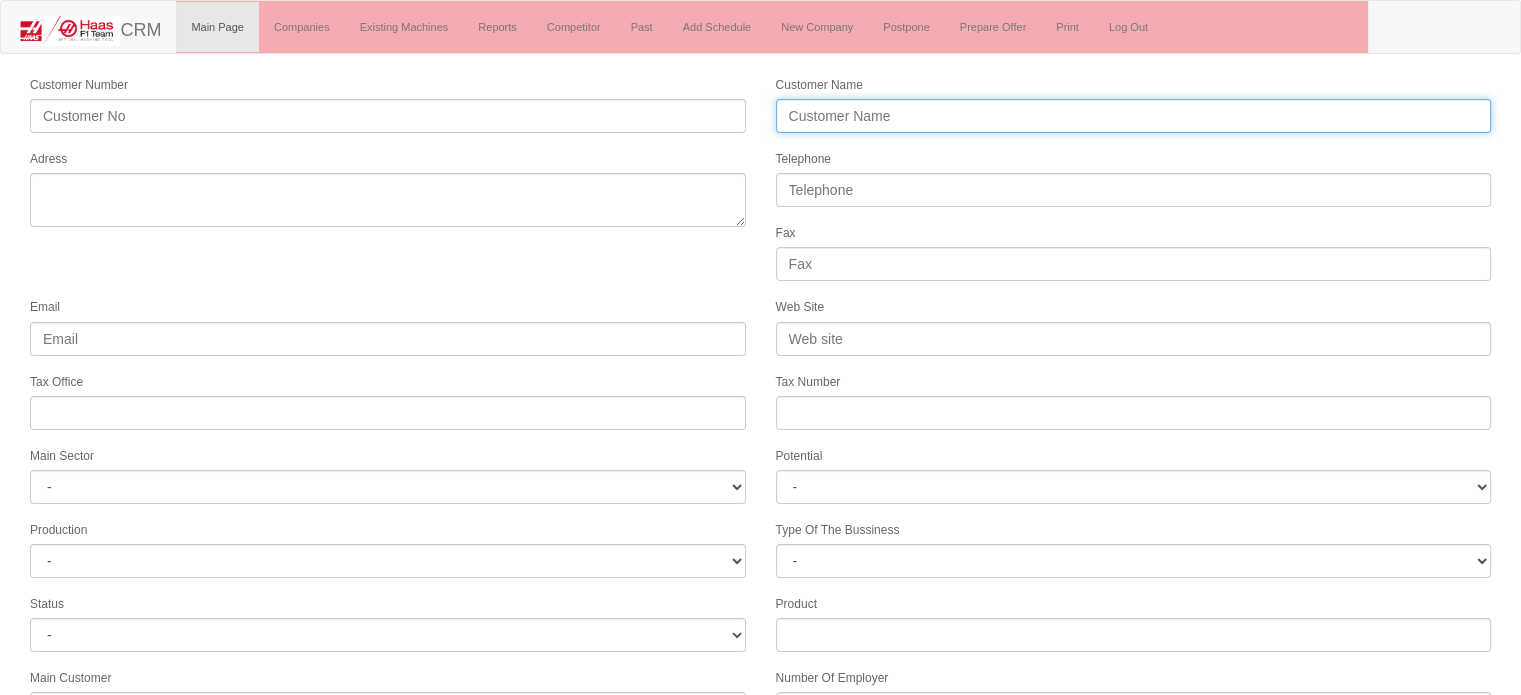 click on "Customer Name" at bounding box center [1134, 116] 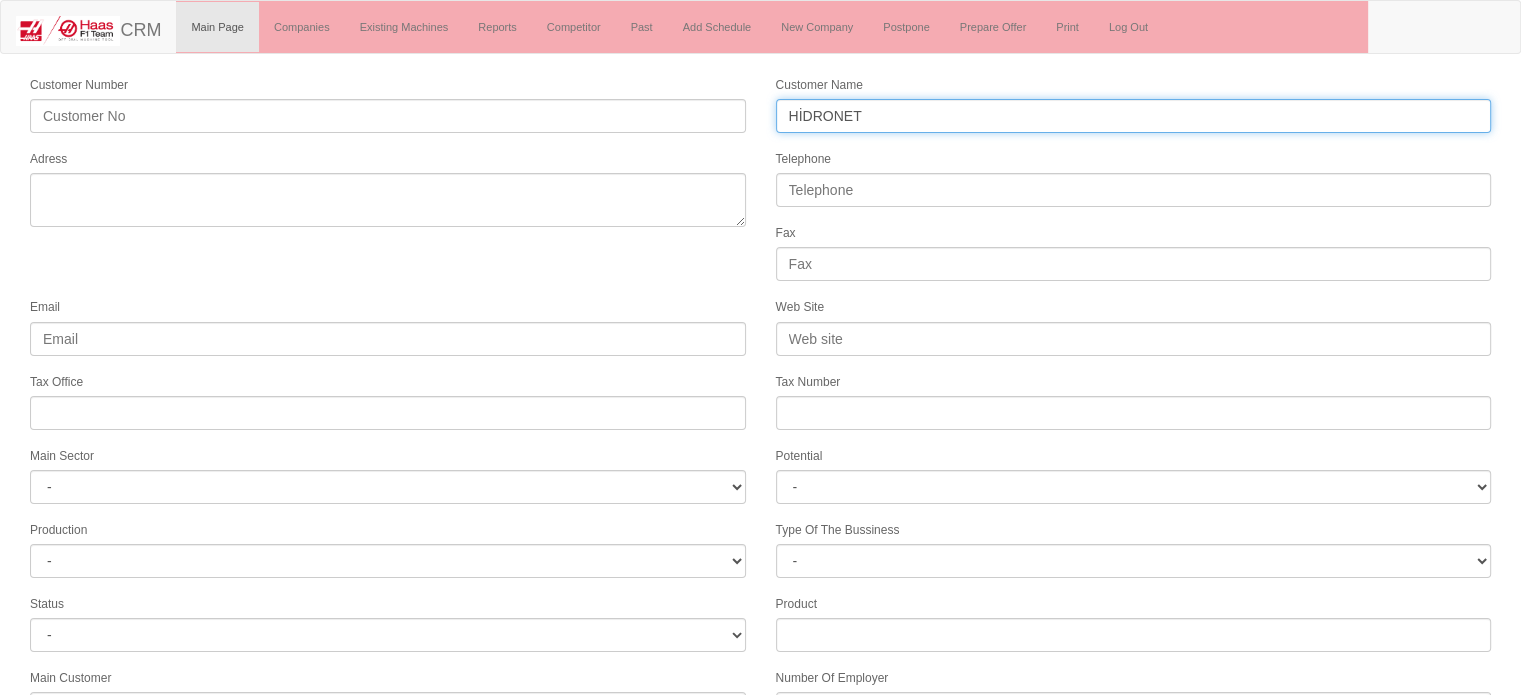 type on "HİDRONET" 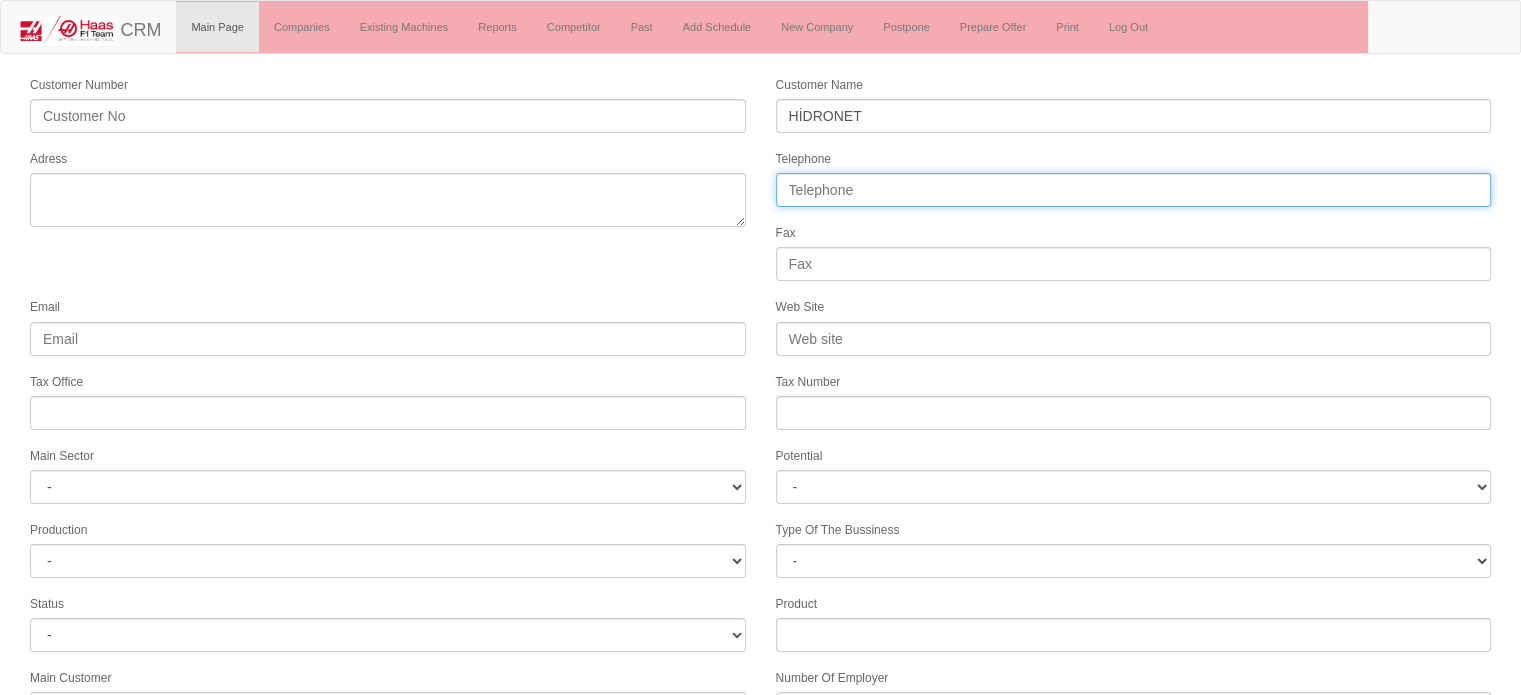click on "Telephone" at bounding box center [1134, 190] 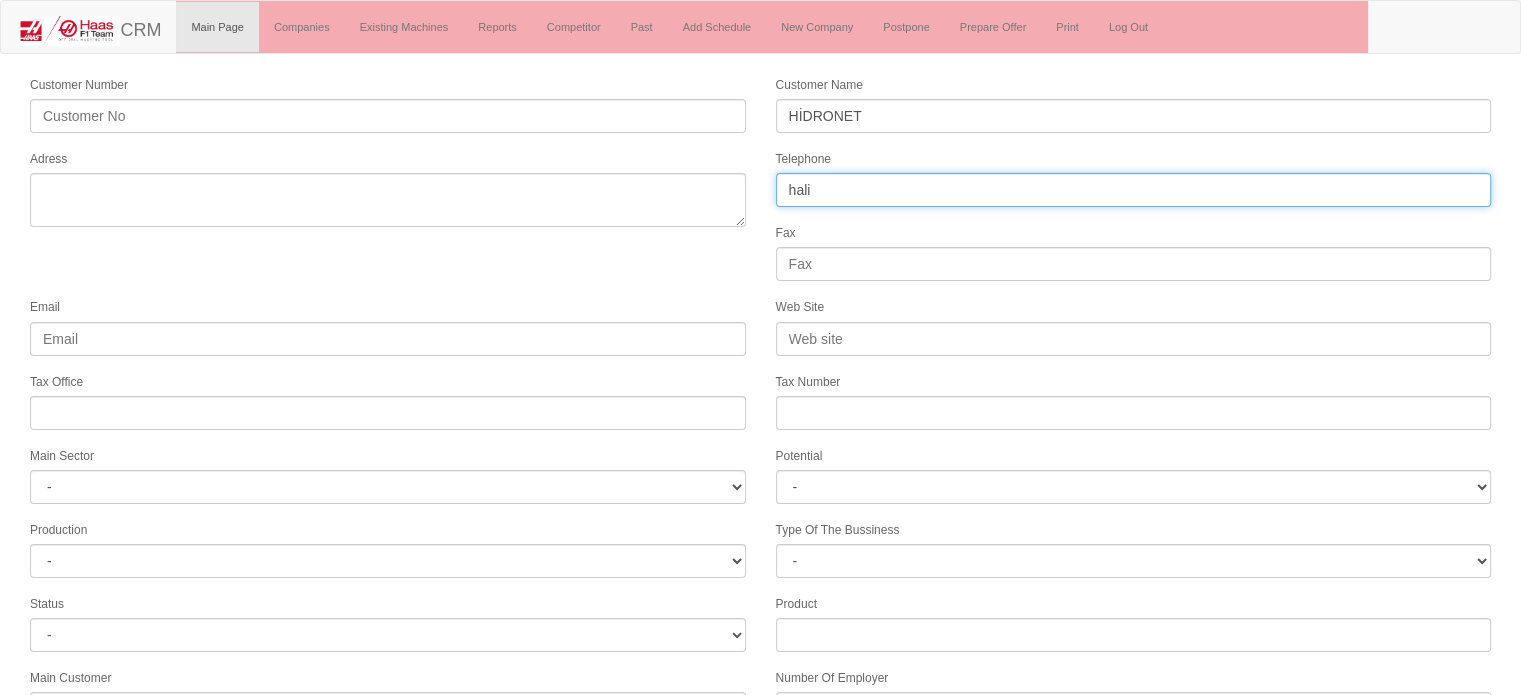 type on "[PHONE]" 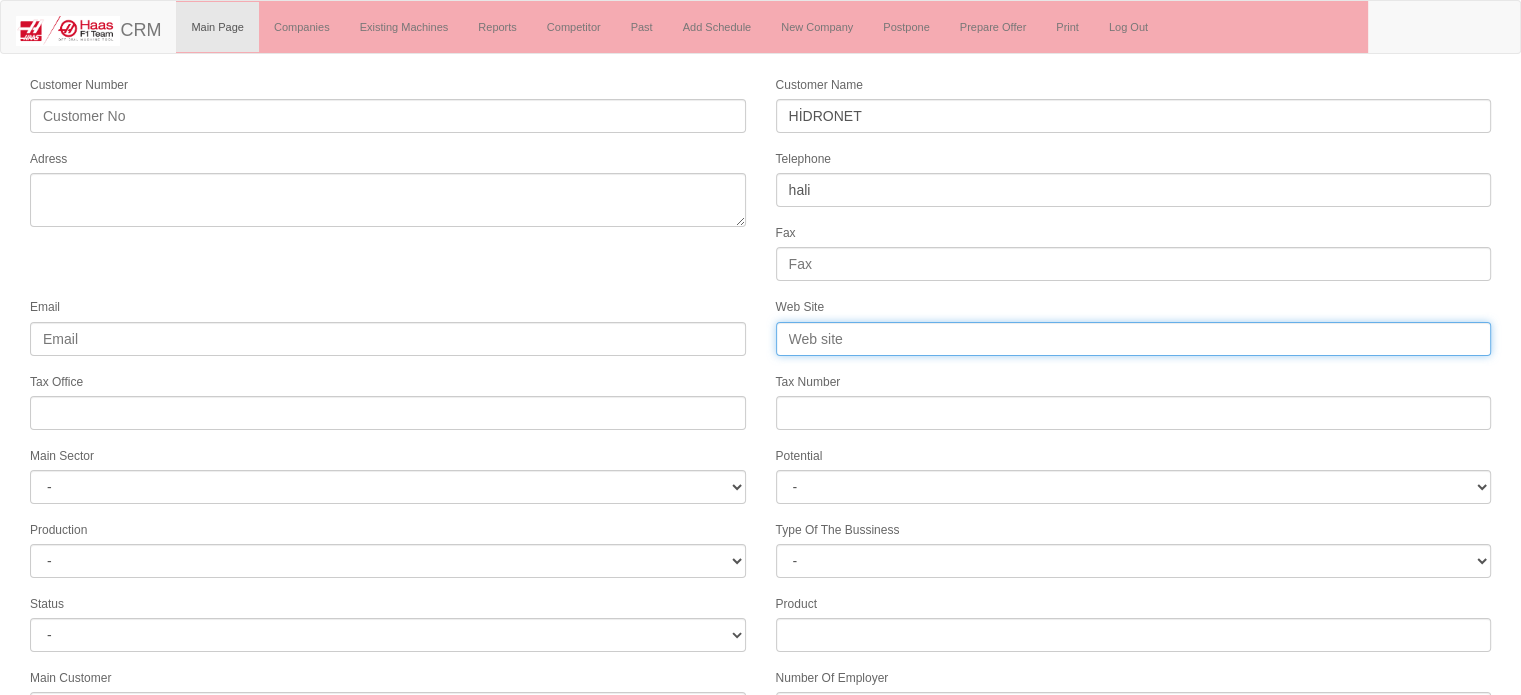click on "Web Site" at bounding box center (1134, 339) 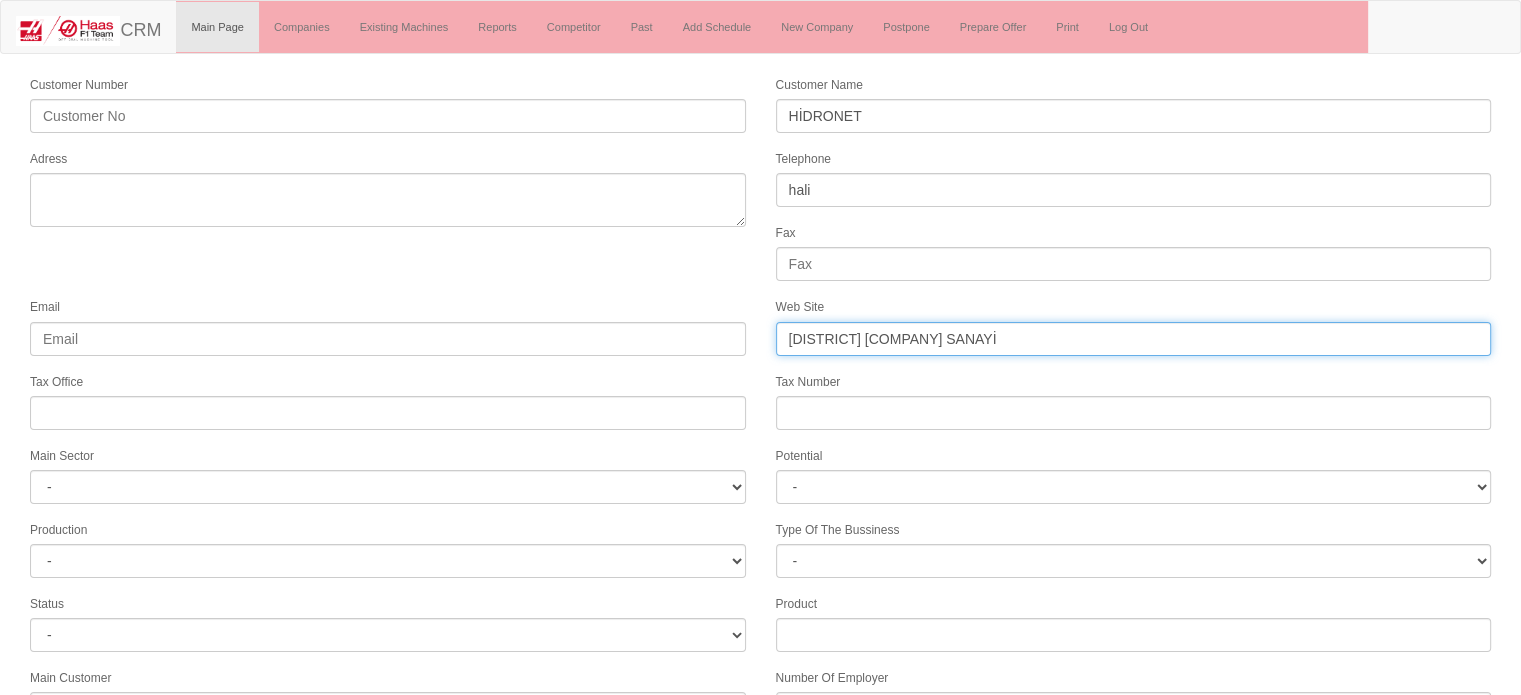 type on "[EMAIL]" 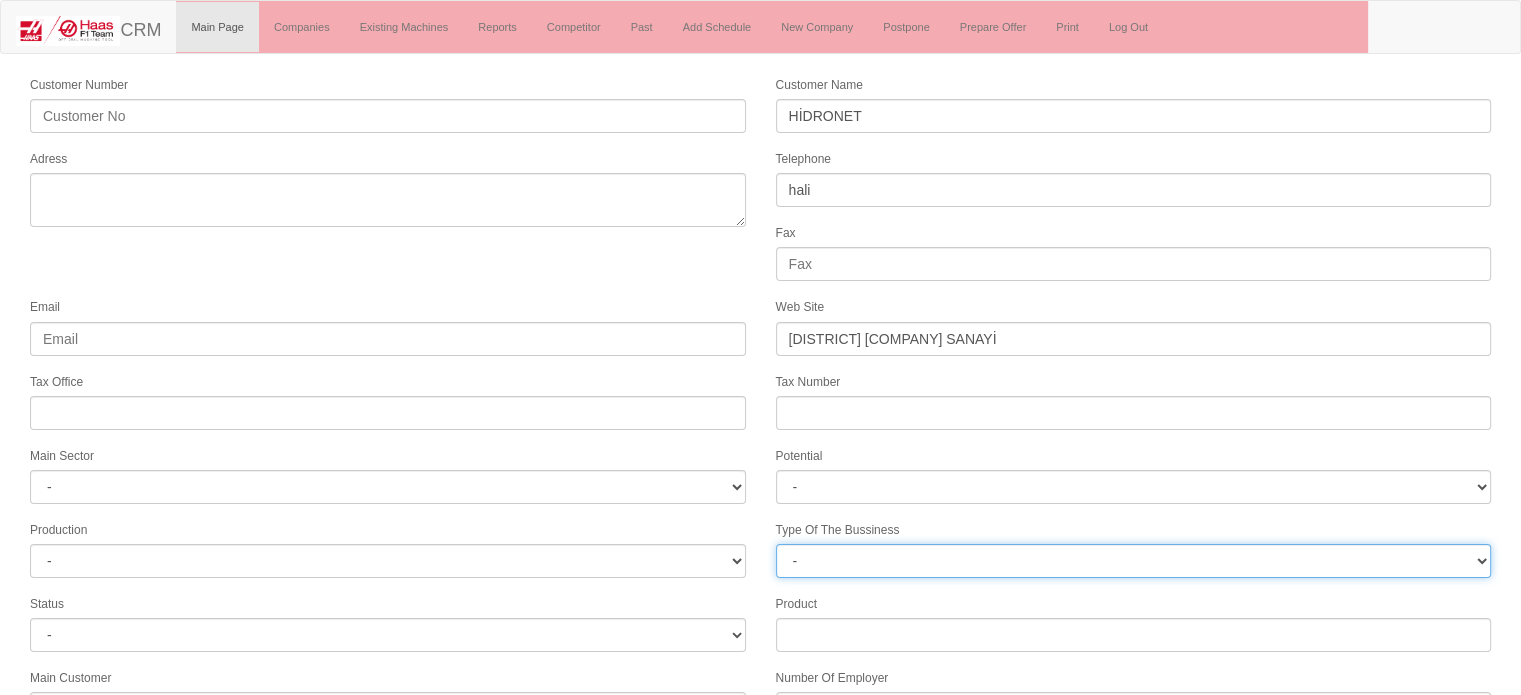 click on "-
PM
PSM
Supplier
DPM
DSM
DPSM
SM
Export
DM
VEND" at bounding box center [1134, 561] 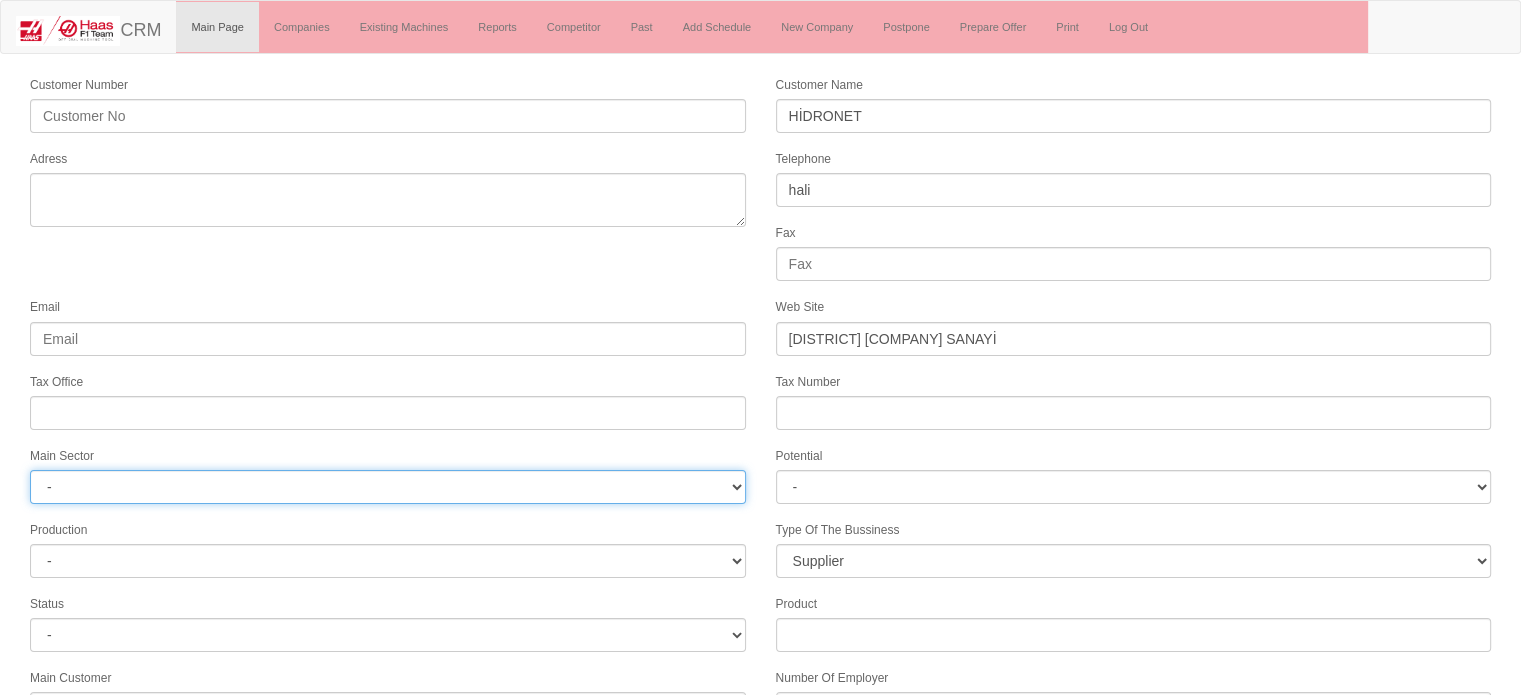 click on "-
DIE MOLD
MACHINERY
DEFENCE & AEROSPACE
ELECTRICAL COMPONENTS
MEDICAL
TOOL MANUFACTURING
JEWELERY
AGRICULTURE
AUTOMOTIVE
WHITE GOODS
HYDRAULIC & PNEUMATIC
CASTING
STAMPING DIE
CONSTRUCTION MAC.
GEN. PART. MAN.
EDUCATION
LASER POTENTIALS
FURNUTURE" at bounding box center (388, 487) 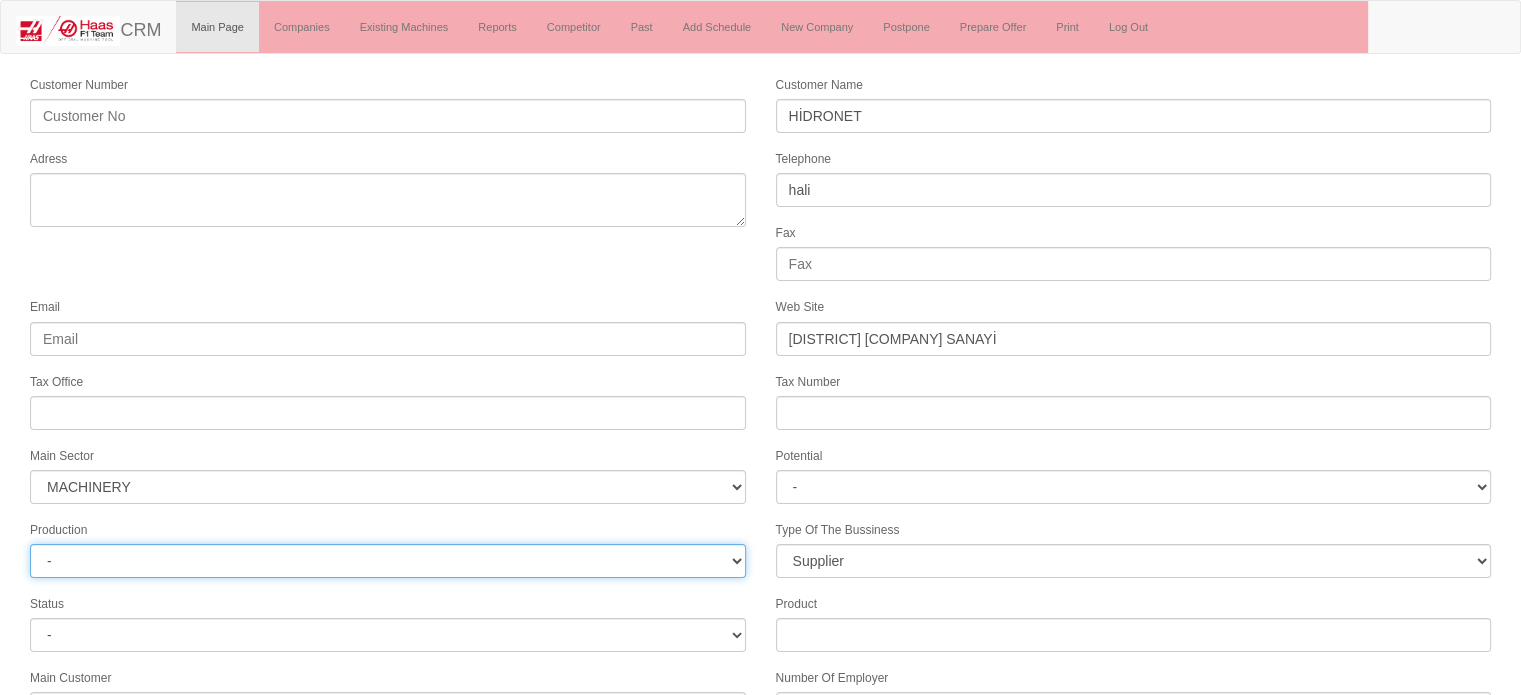 click on "-
HG" at bounding box center [388, 561] 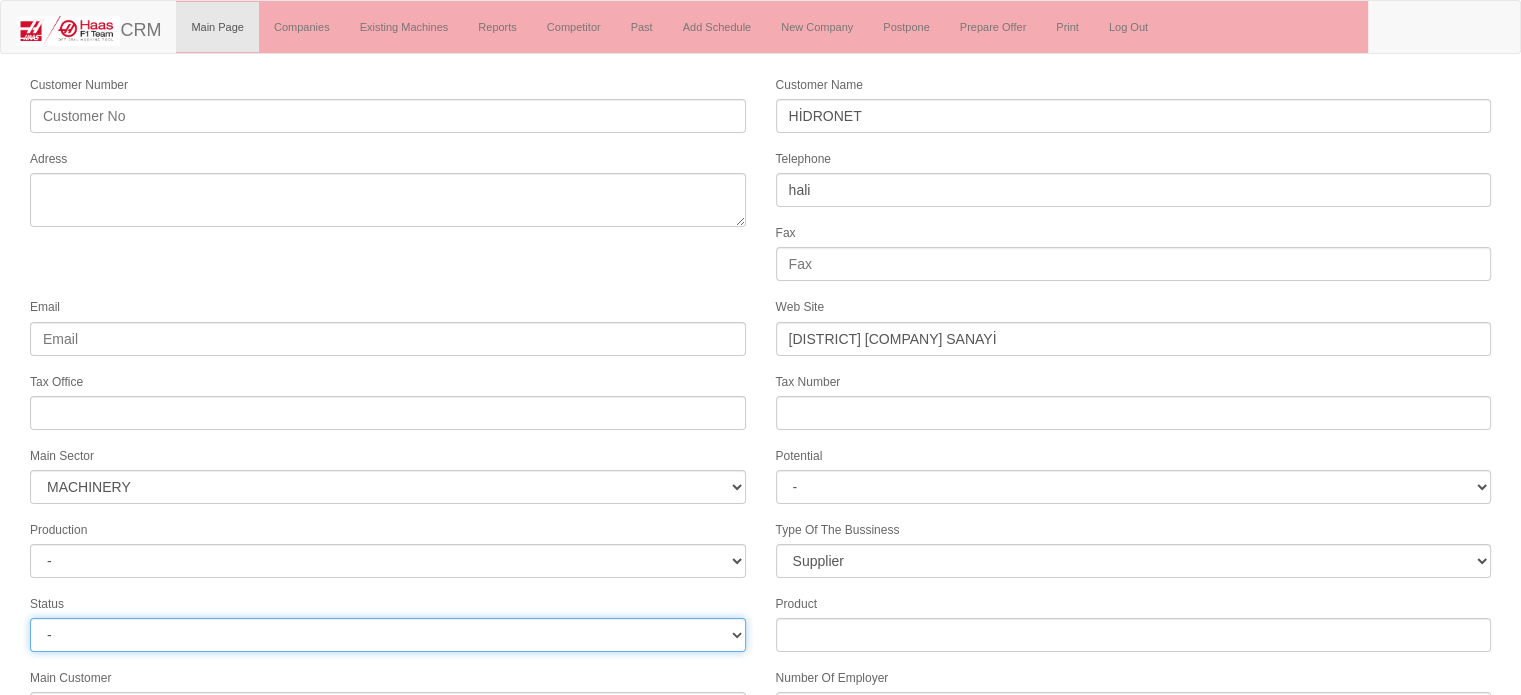 click on "-
Active
Inactive
Potential
Unreachable" at bounding box center (388, 635) 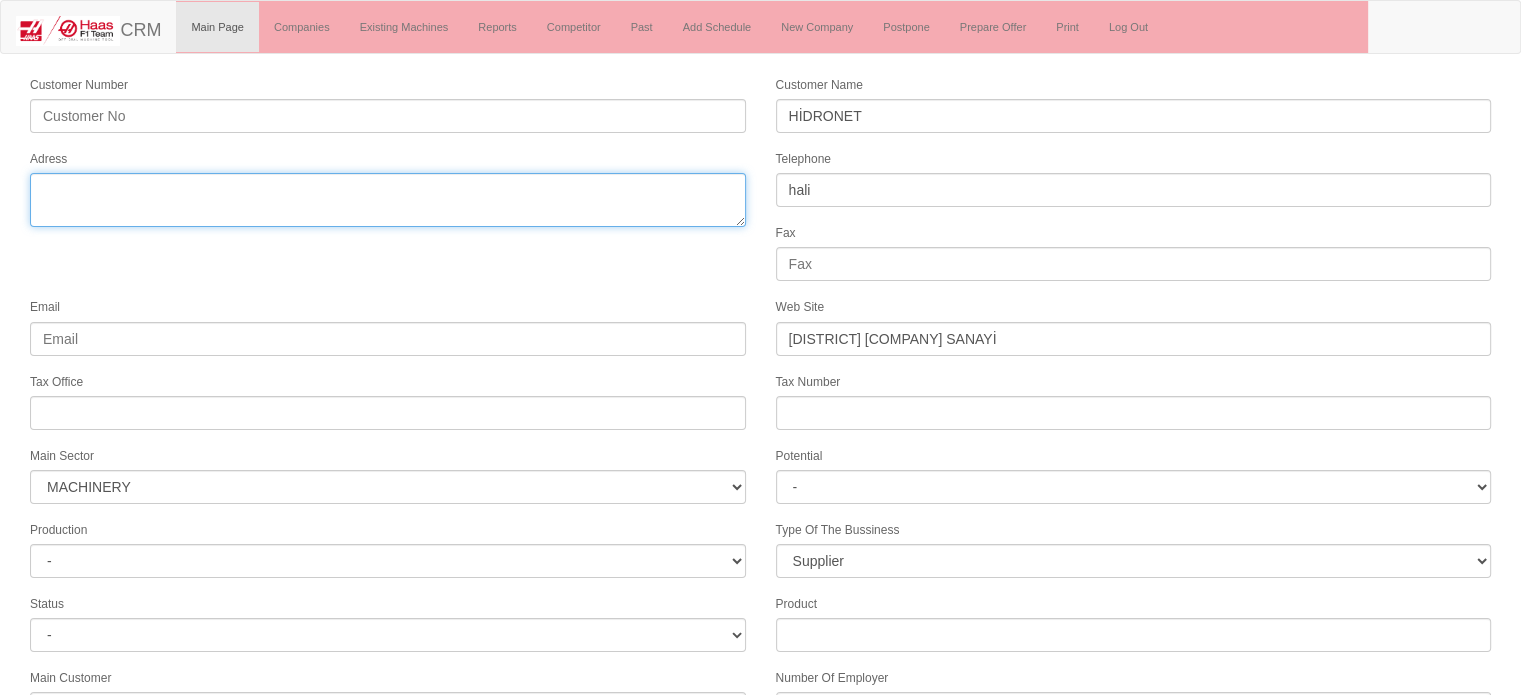 click on "Adress" at bounding box center (388, 200) 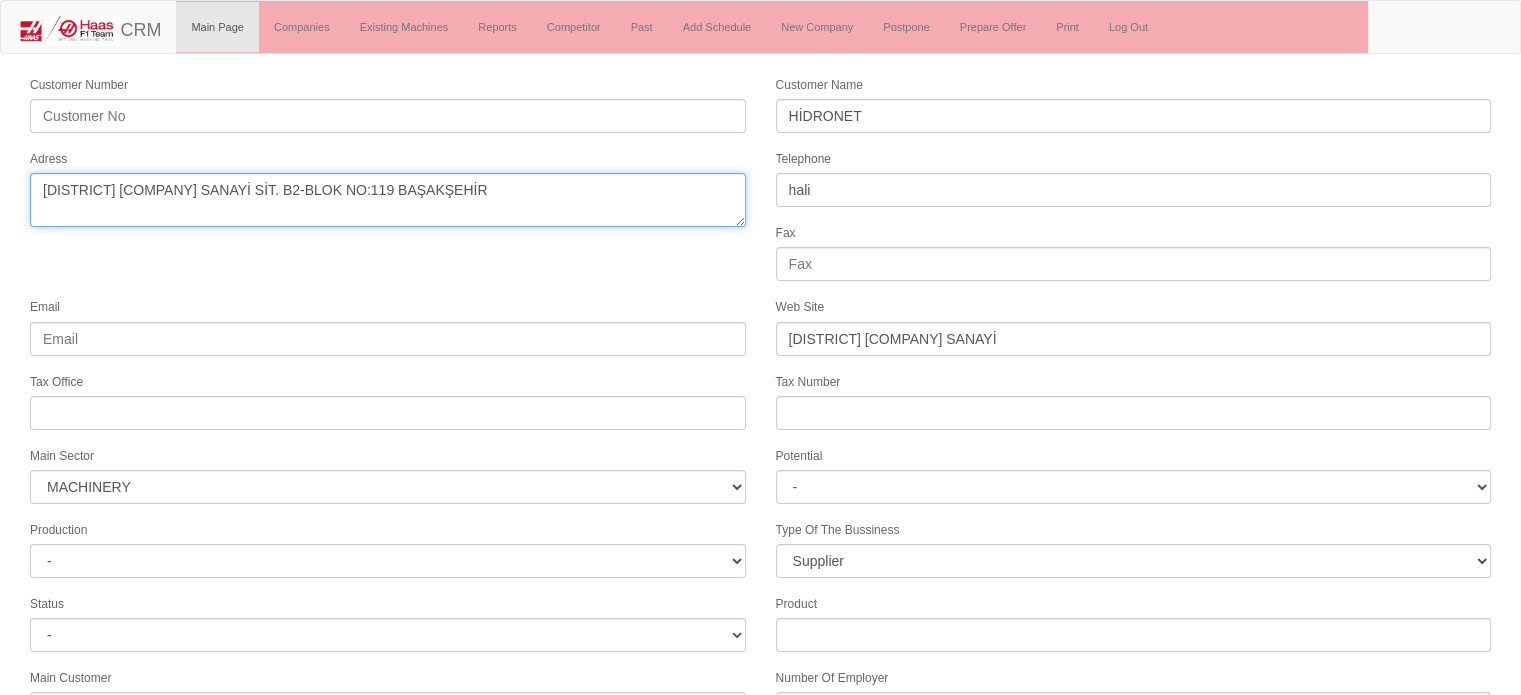 click on "Adress" at bounding box center (388, 200) 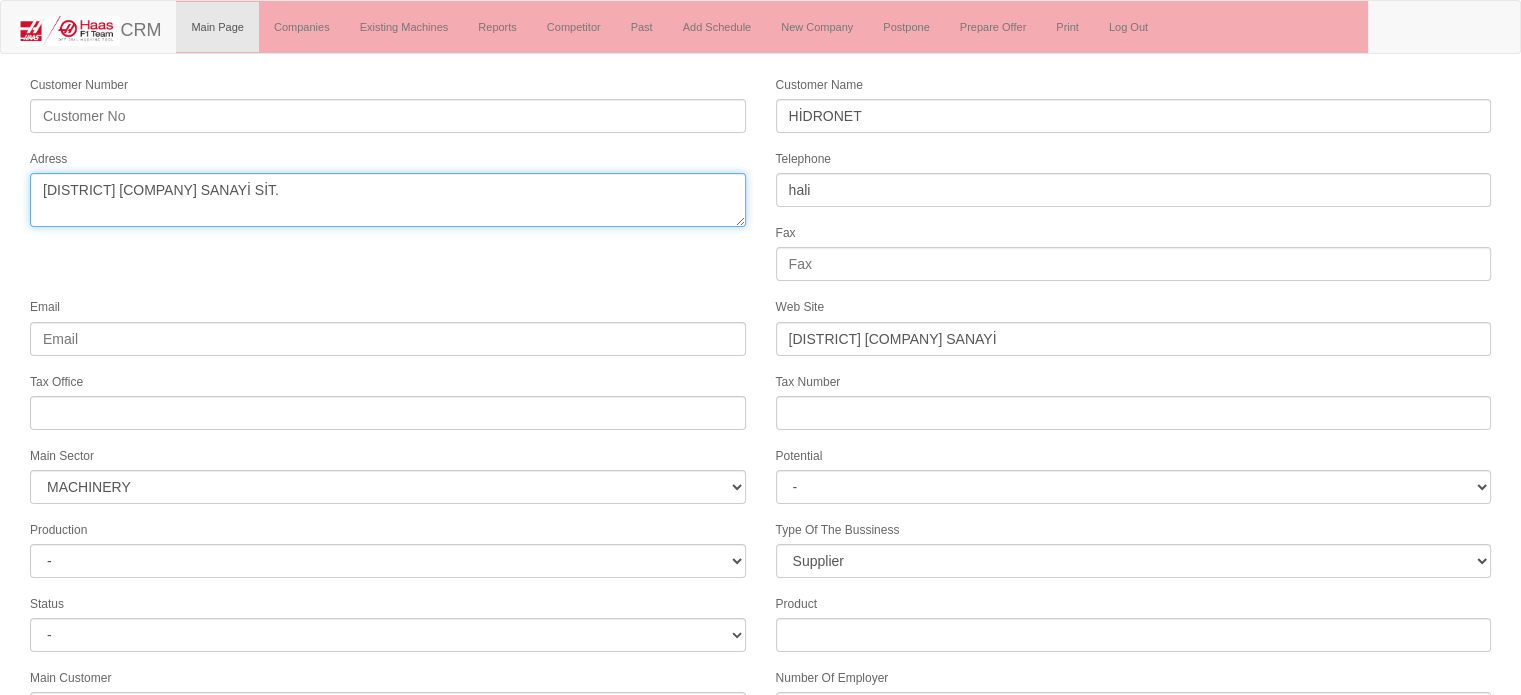 click on "Adress" at bounding box center [388, 200] 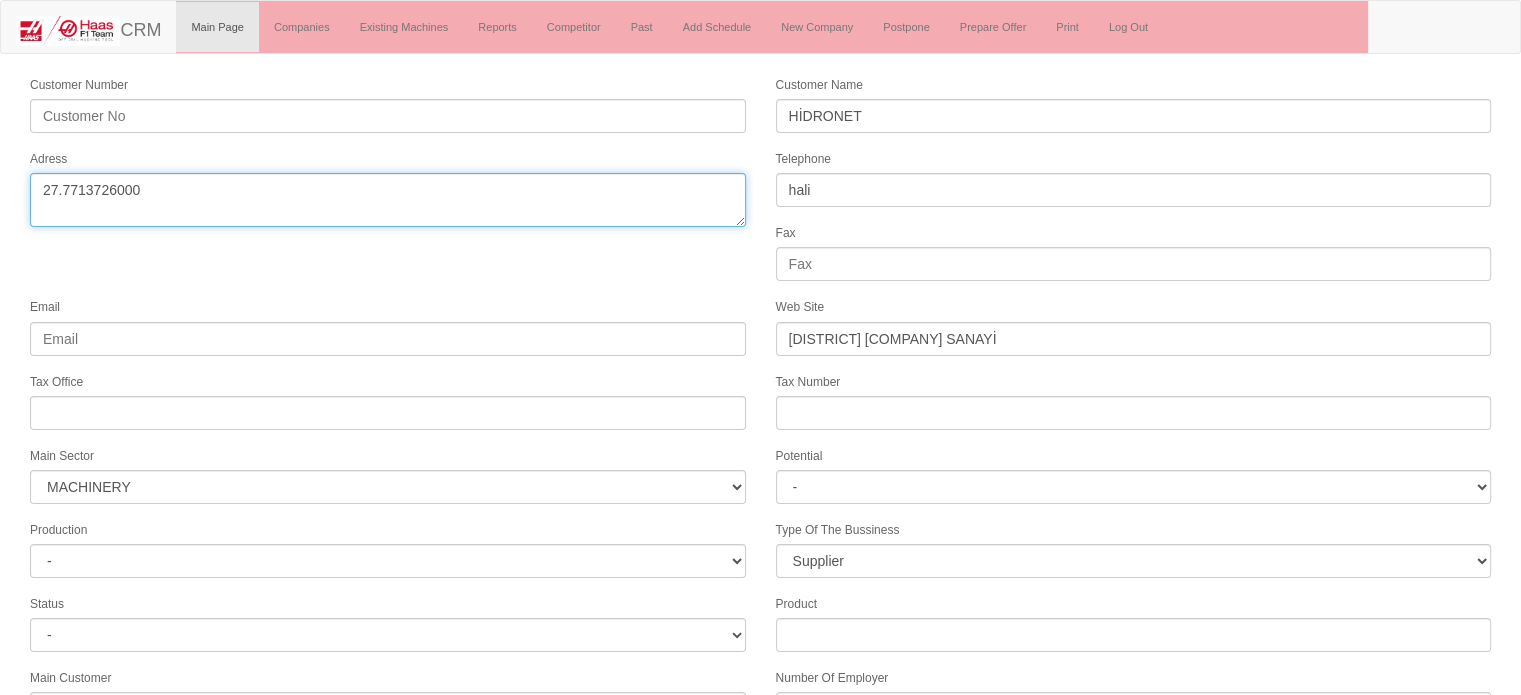 type on "[ADDRESS]" 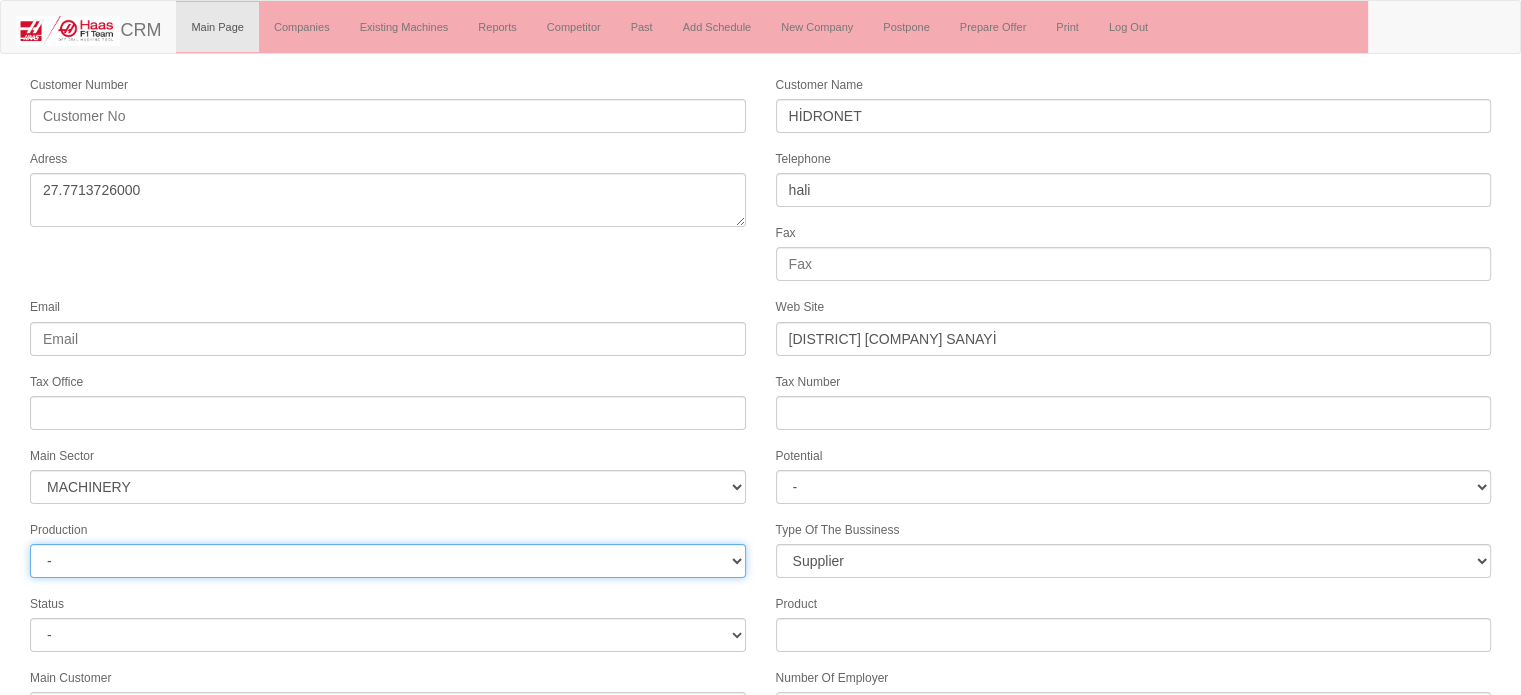 click on "-
HG" at bounding box center (388, 561) 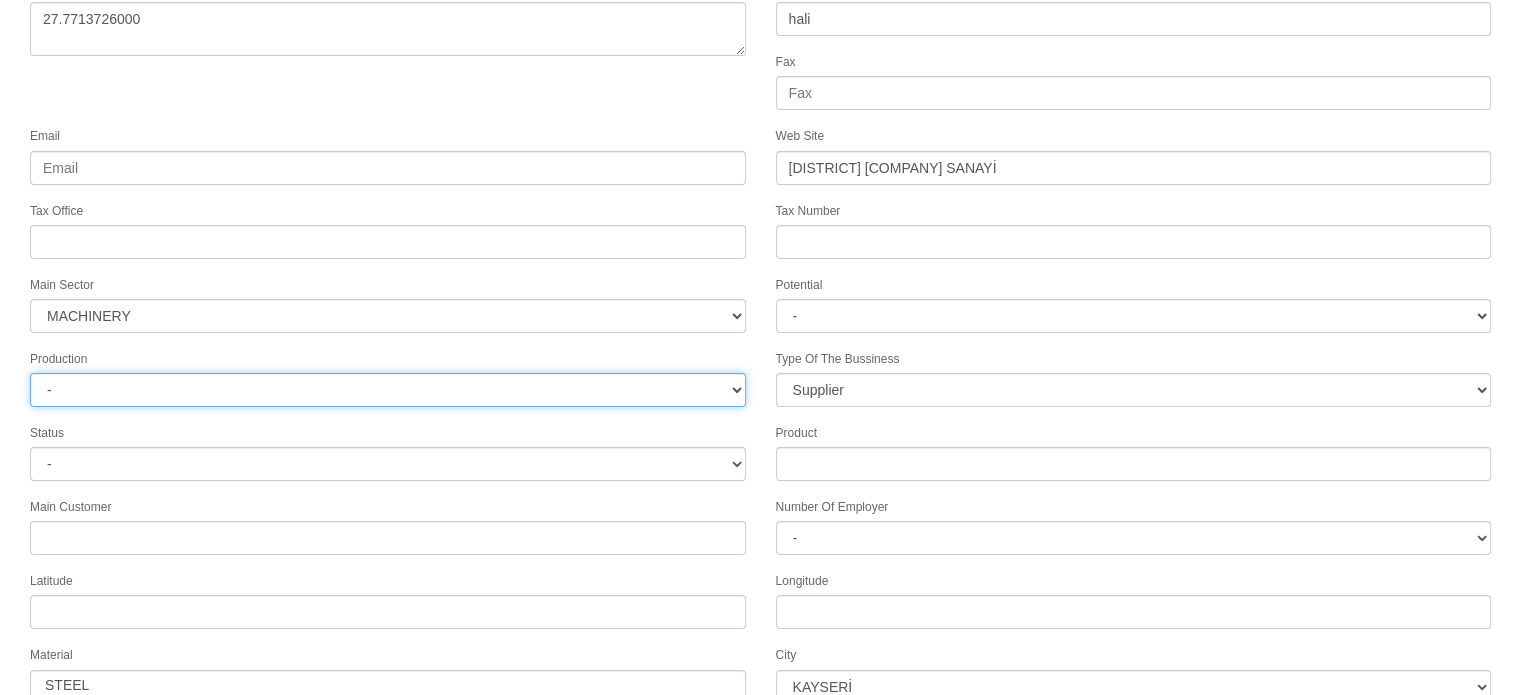 scroll, scrollTop: 280, scrollLeft: 0, axis: vertical 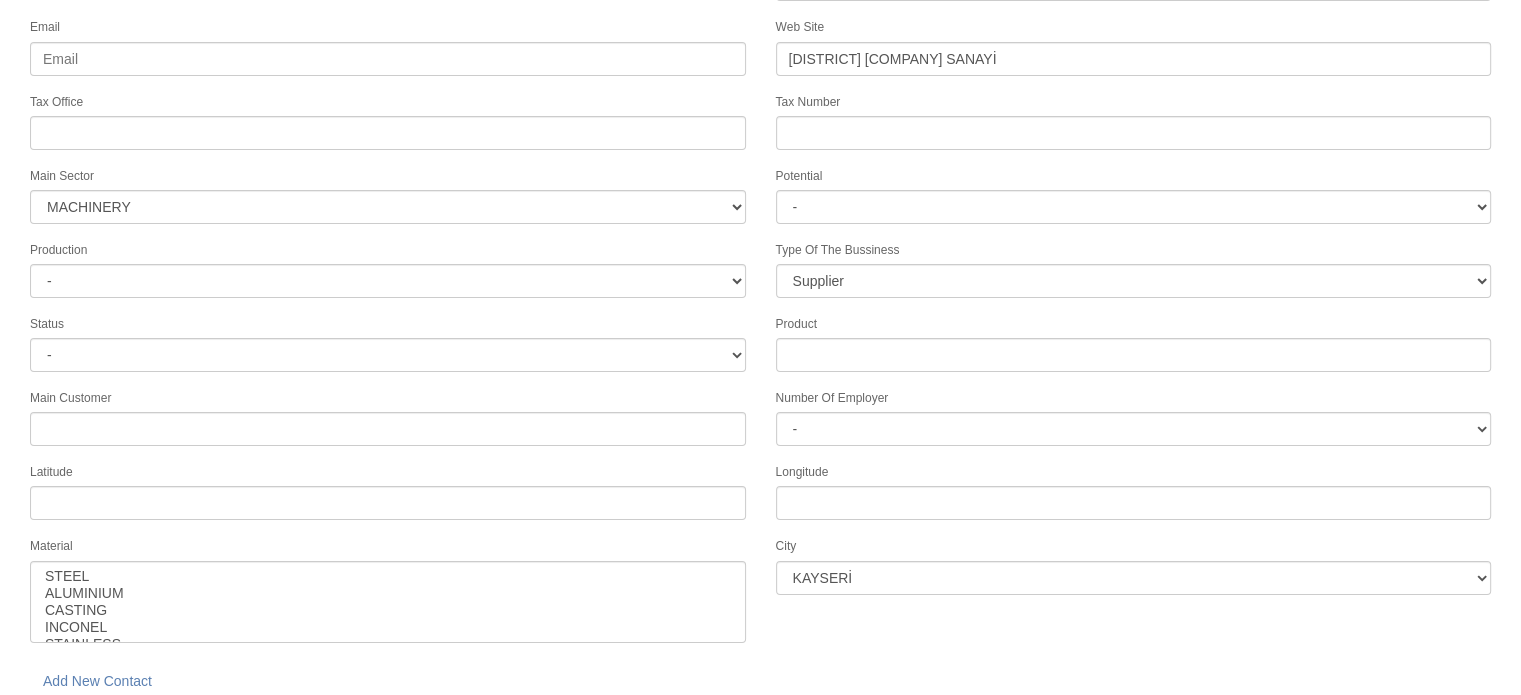 click on "Latitude" at bounding box center [388, 490] 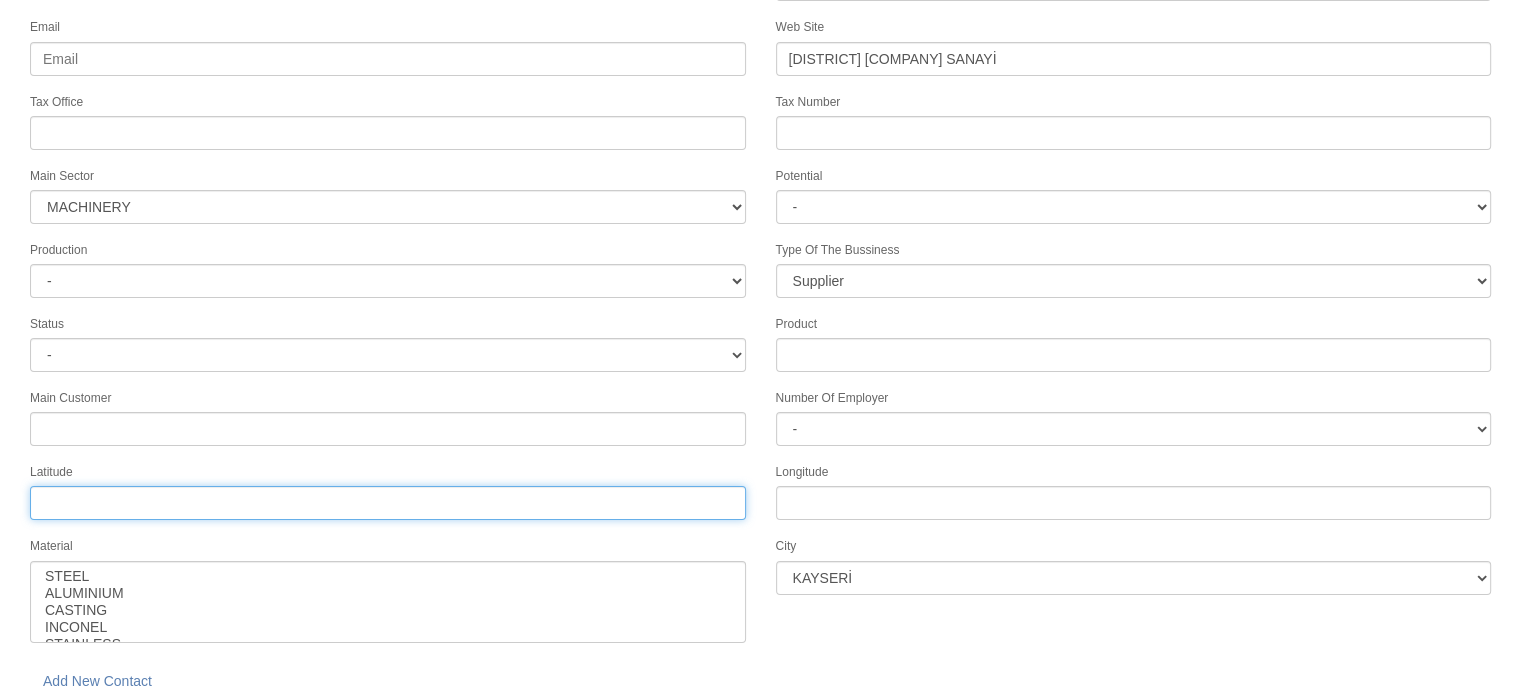 click on "Tax Office" at bounding box center (388, 503) 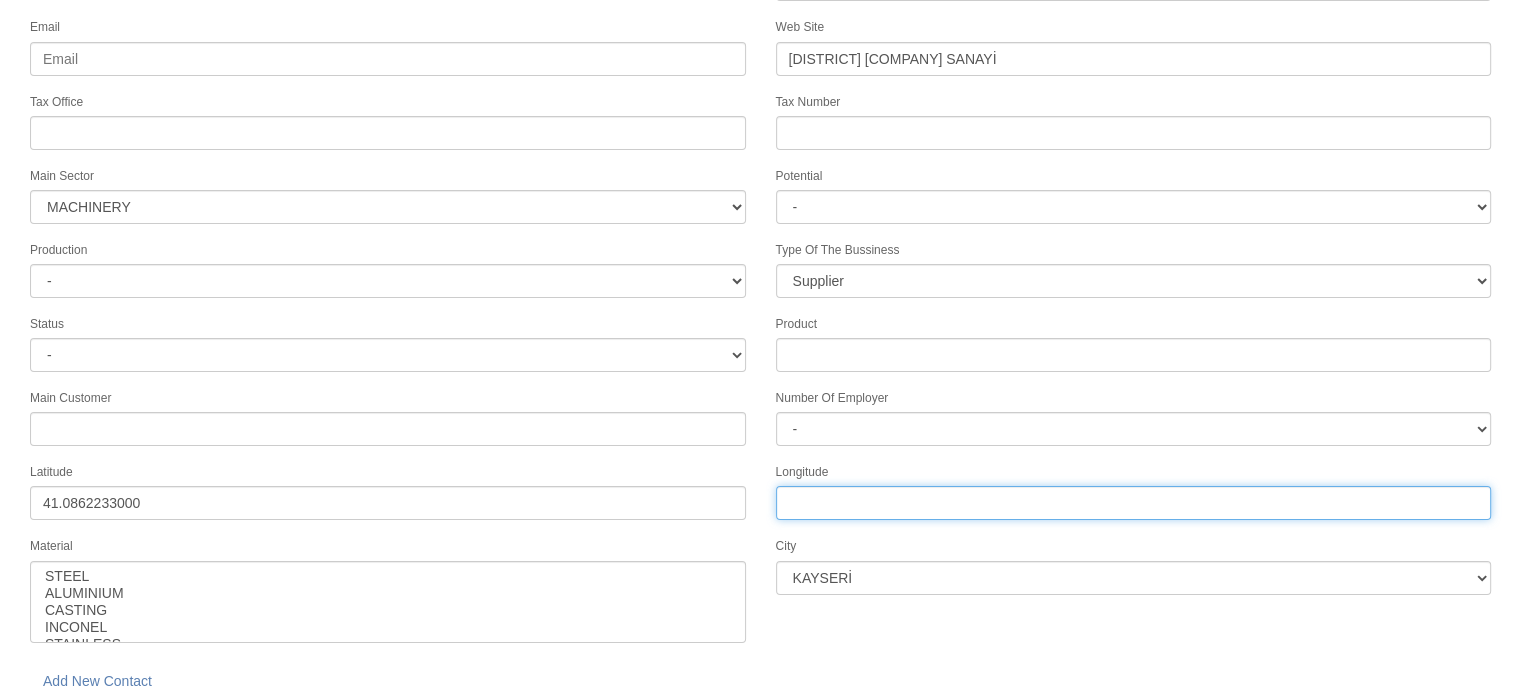 click on "Longitude" at bounding box center [1134, 503] 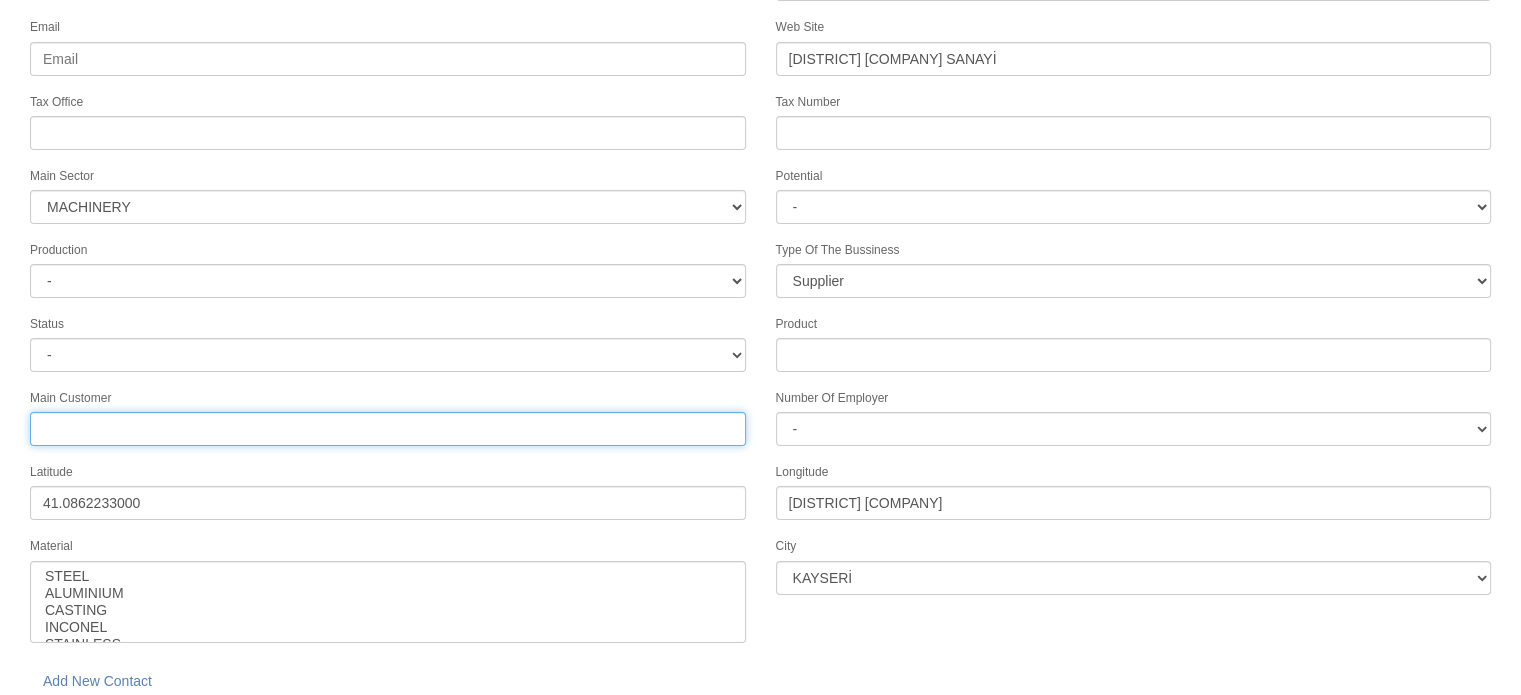 click on "Number Of Employer" at bounding box center (388, 429) 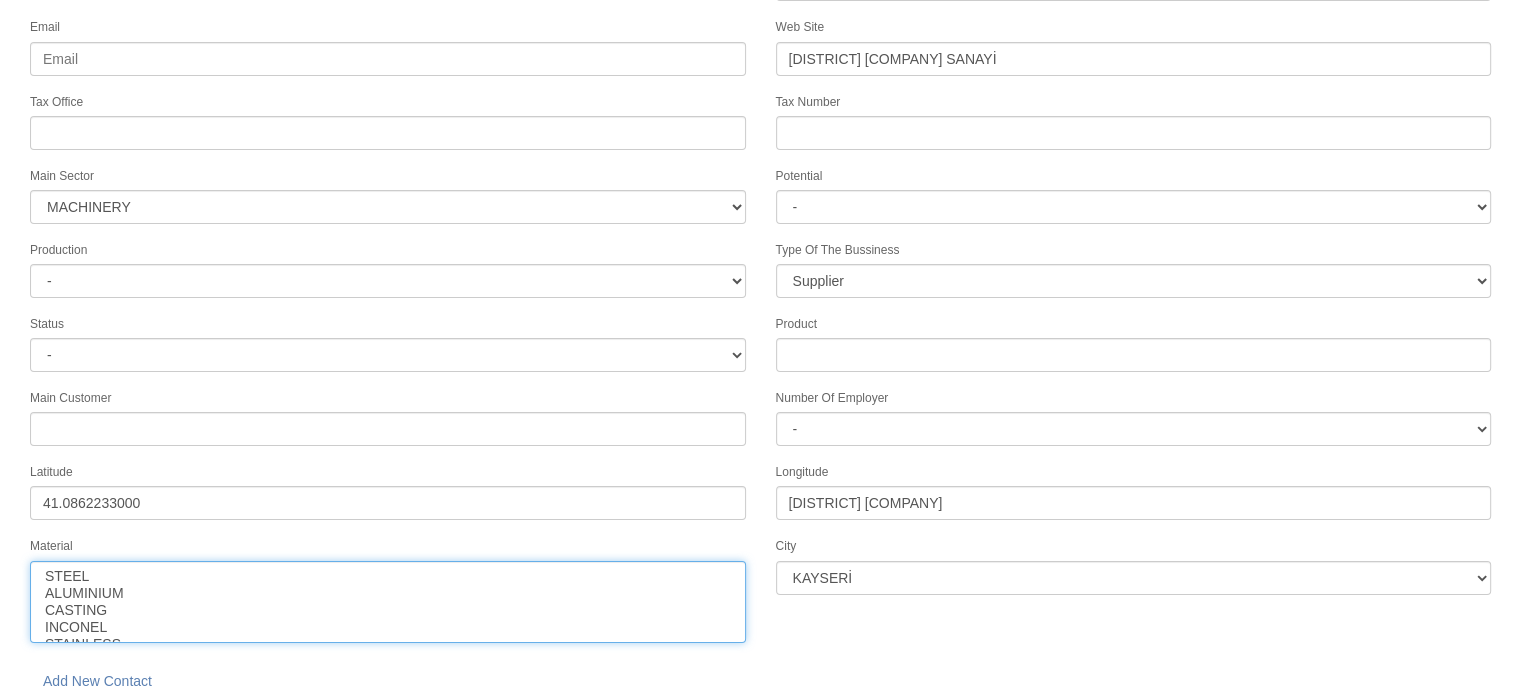 select on "1" 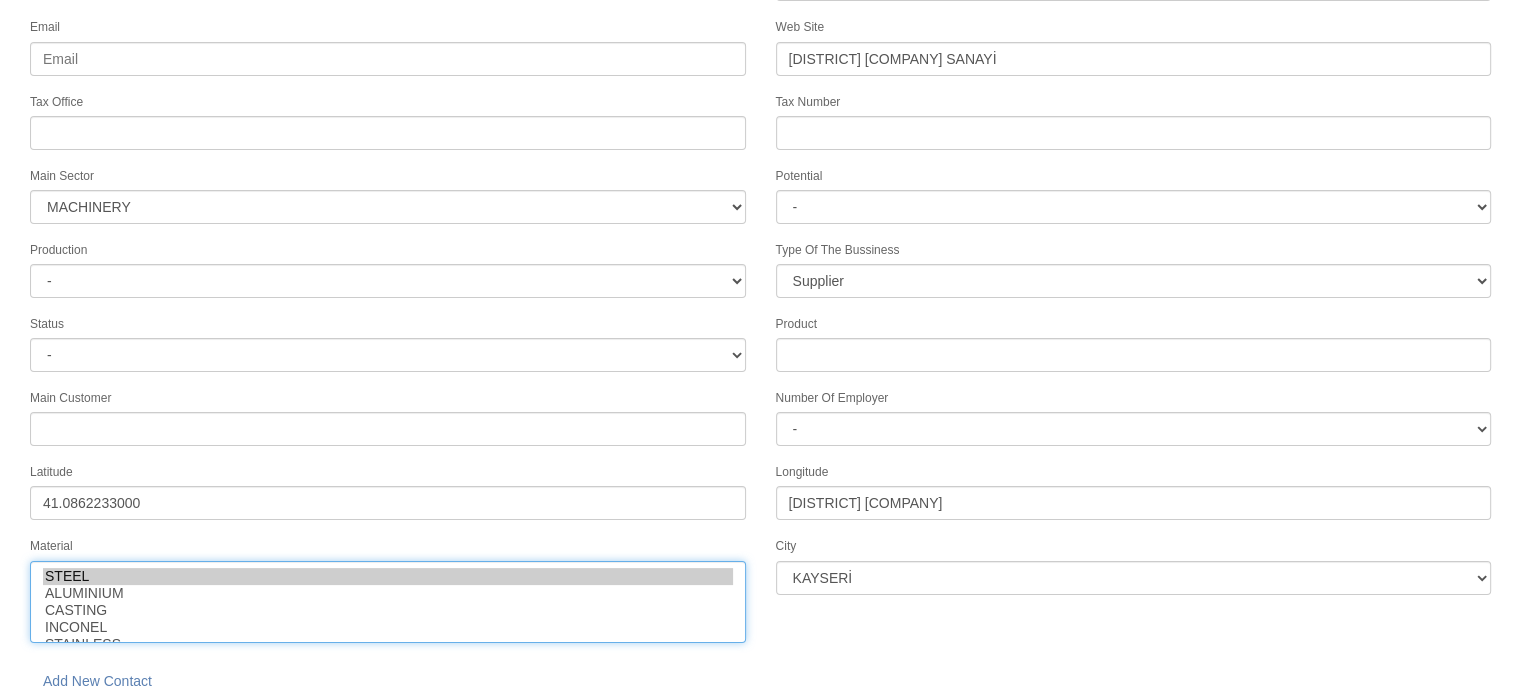 click on "STEEL" at bounding box center (388, 576) 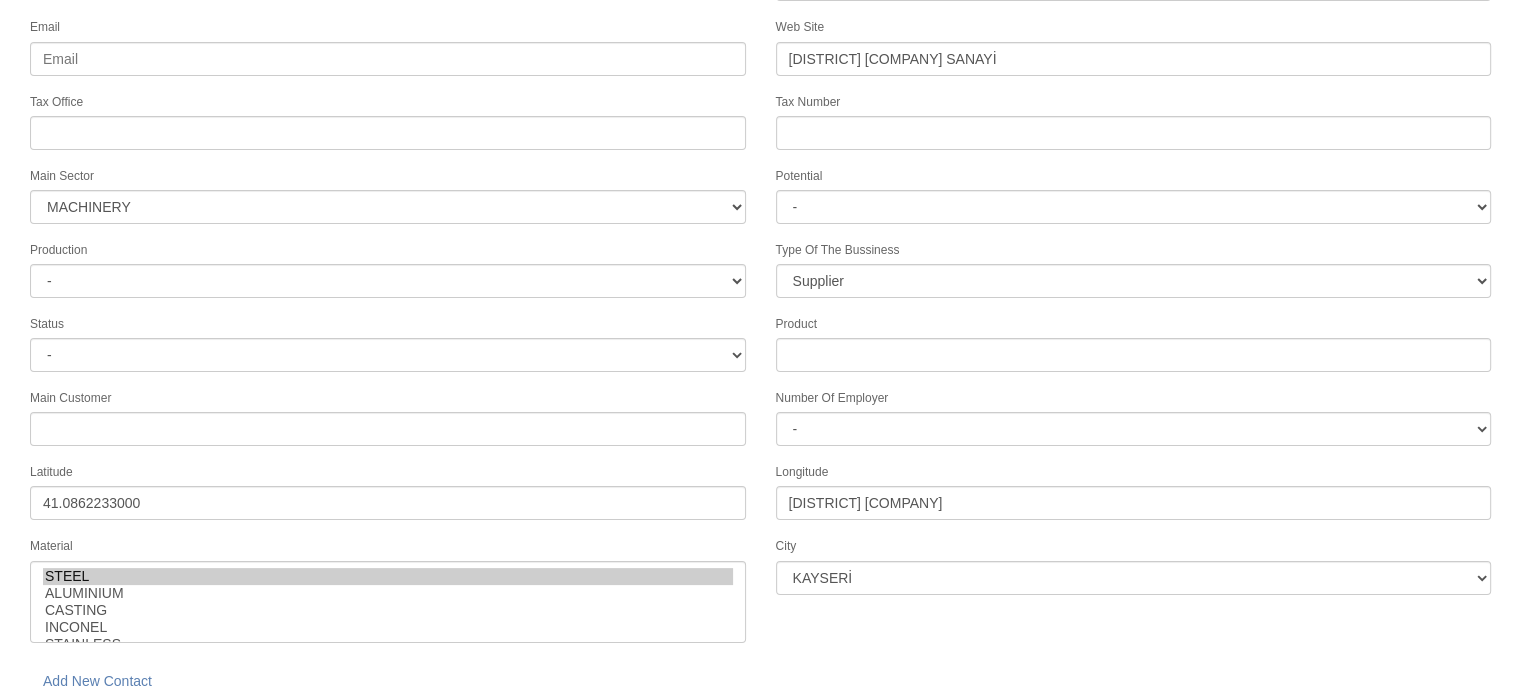 click on "save" at bounding box center (228, 730) 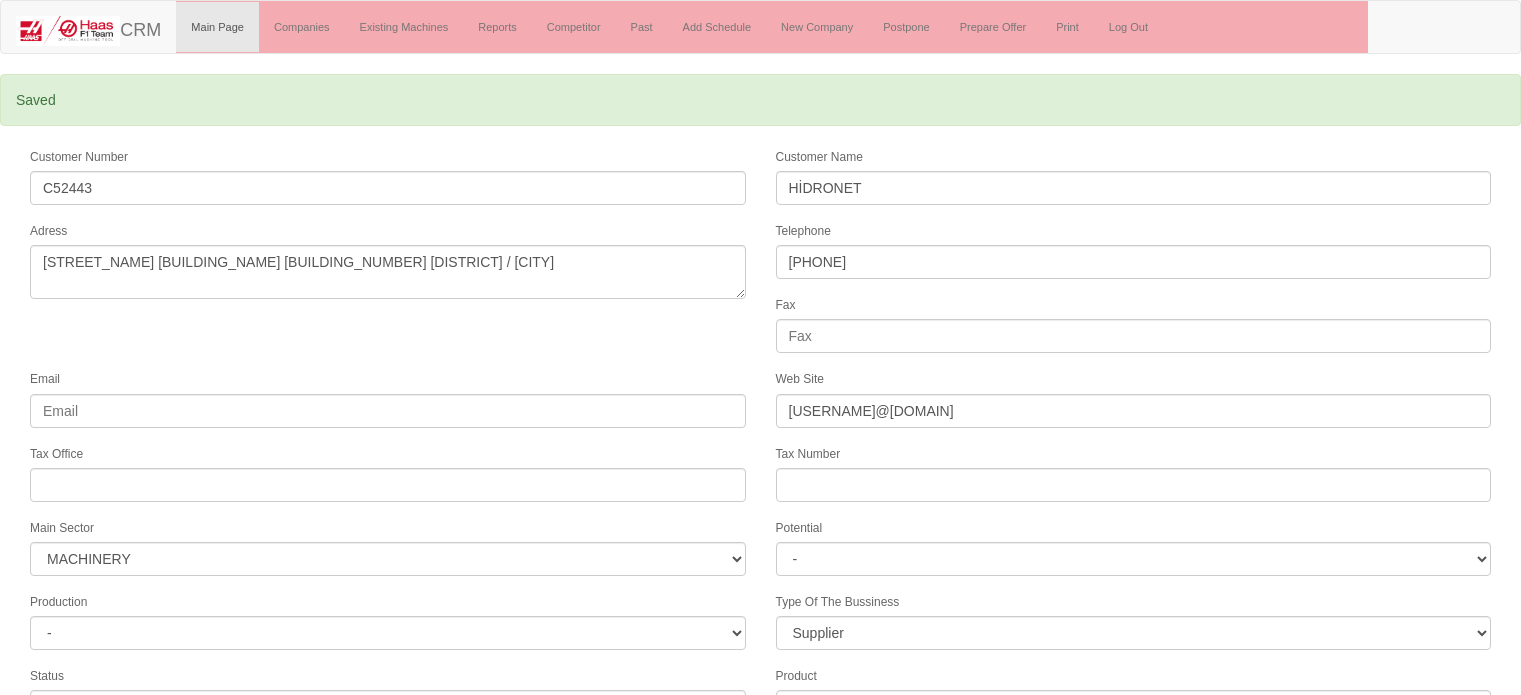 scroll, scrollTop: 0, scrollLeft: 0, axis: both 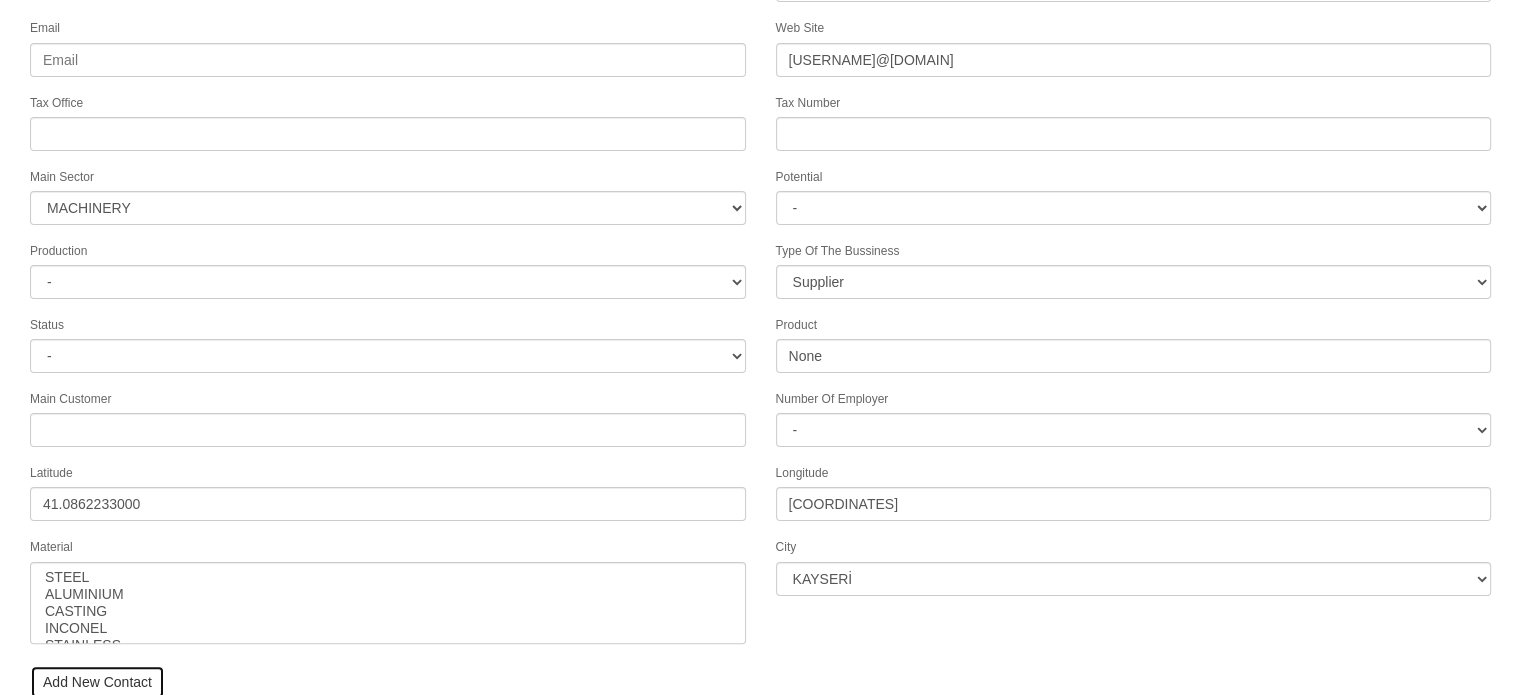 click on "Add New Contact" at bounding box center [97, 682] 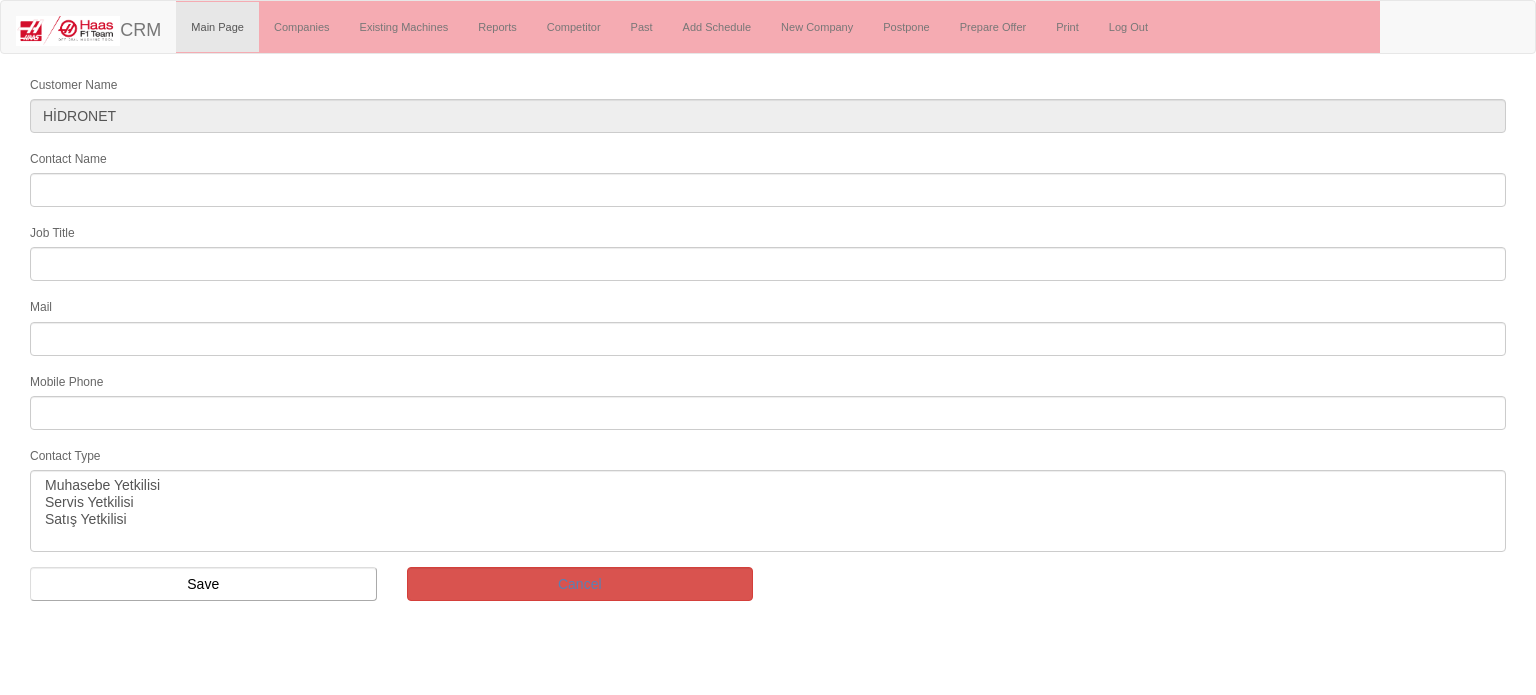 scroll, scrollTop: 0, scrollLeft: 0, axis: both 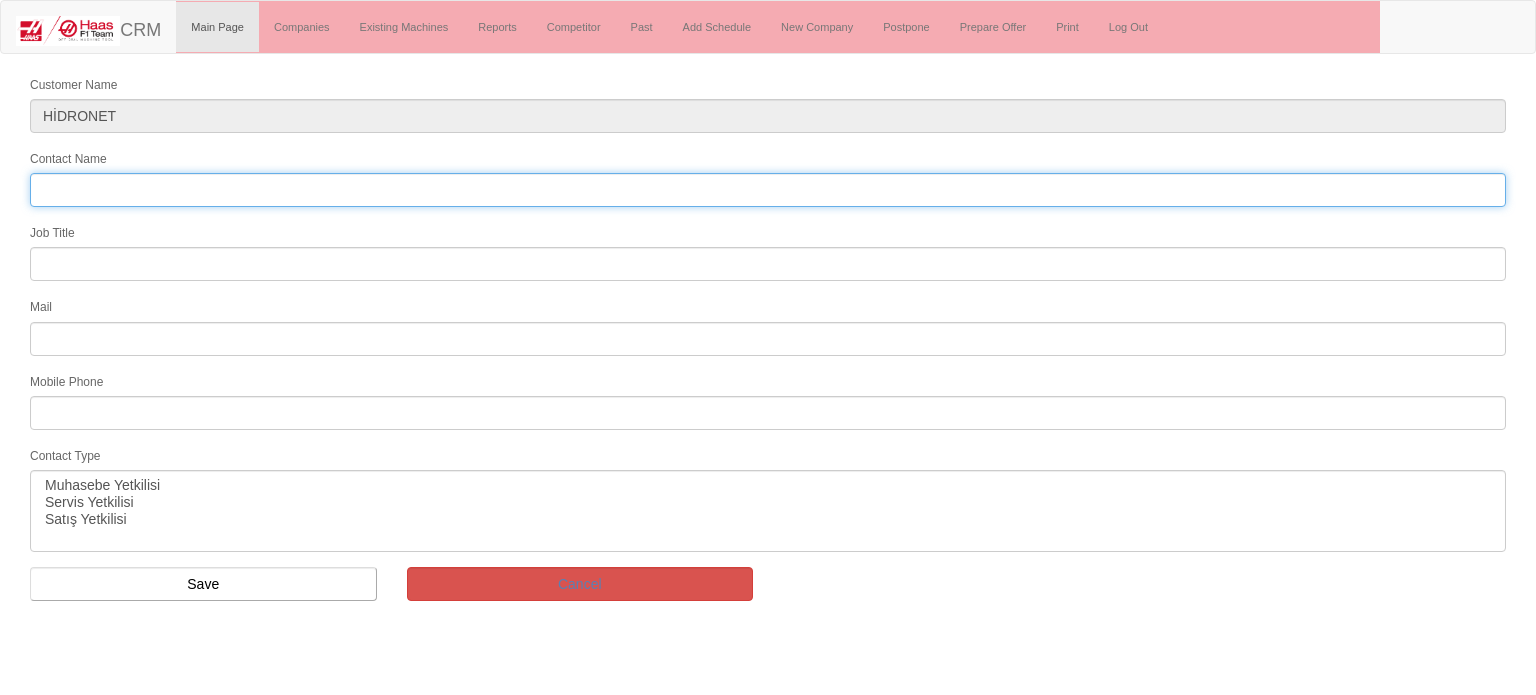 click on "Contact Name" at bounding box center [768, 190] 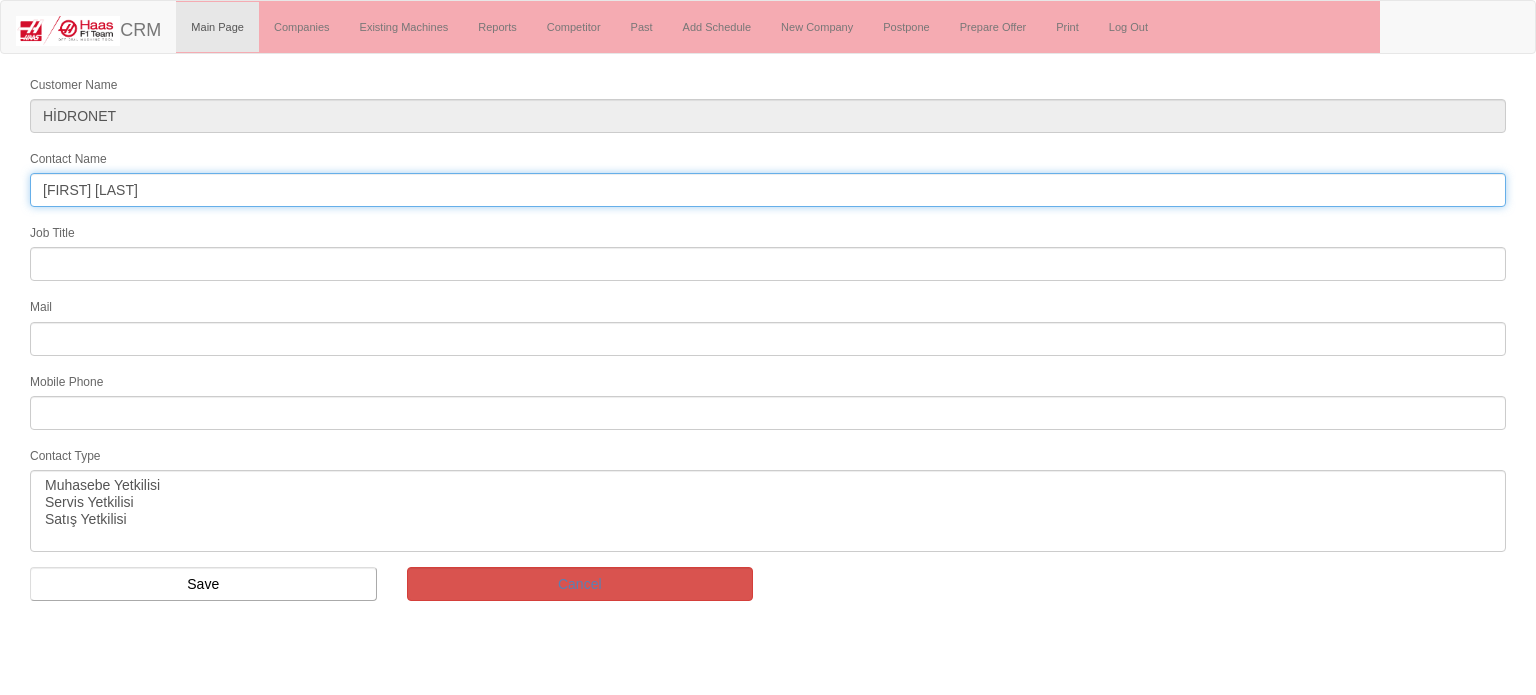 type on "[FIRST] [LAST]" 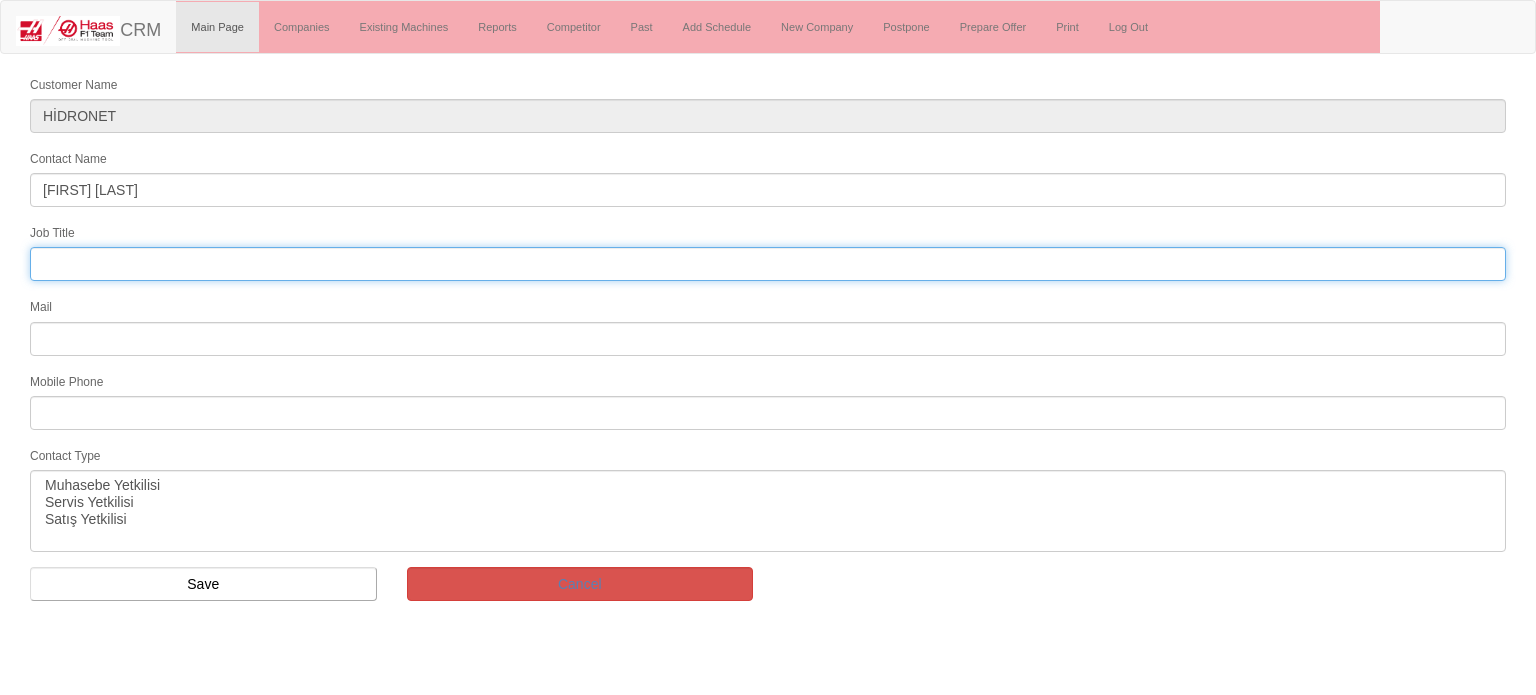 click at bounding box center [768, 264] 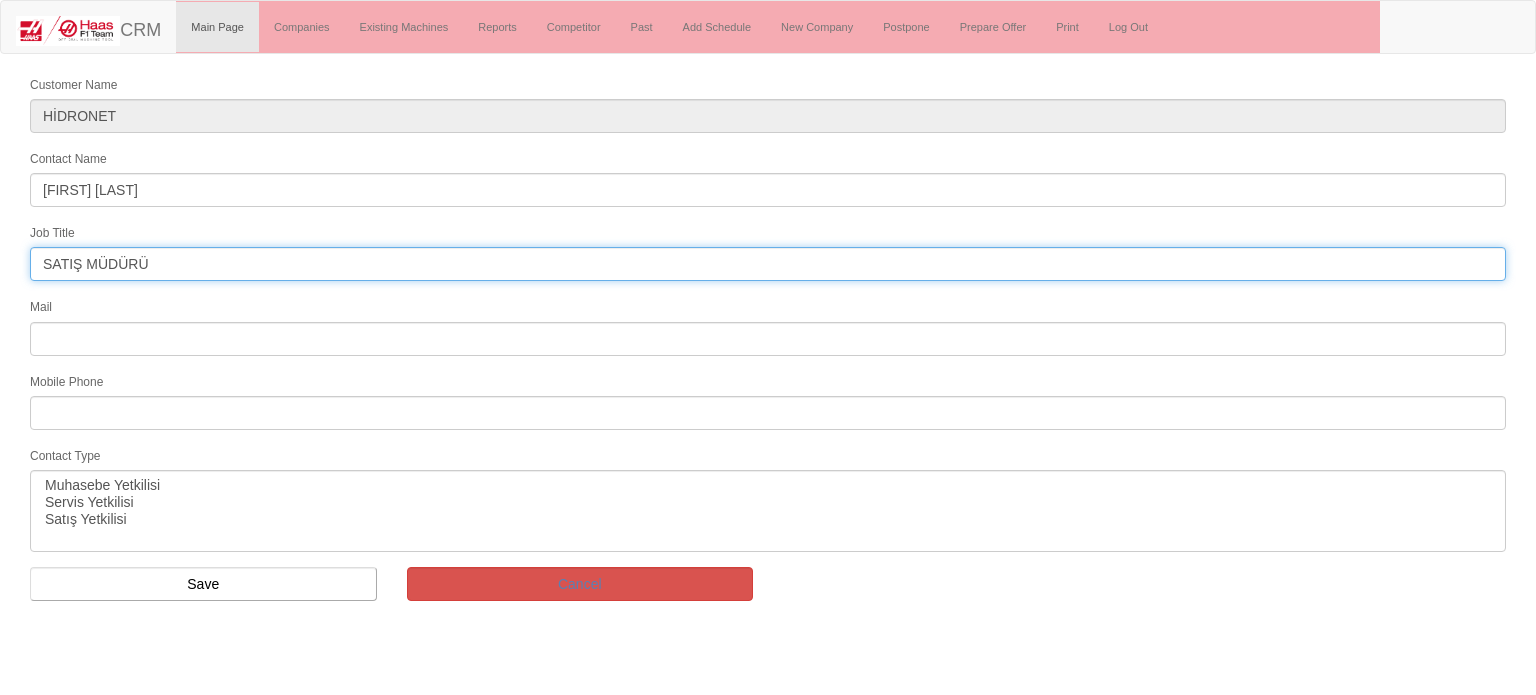 type on "SATIŞ MÜDÜRÜ" 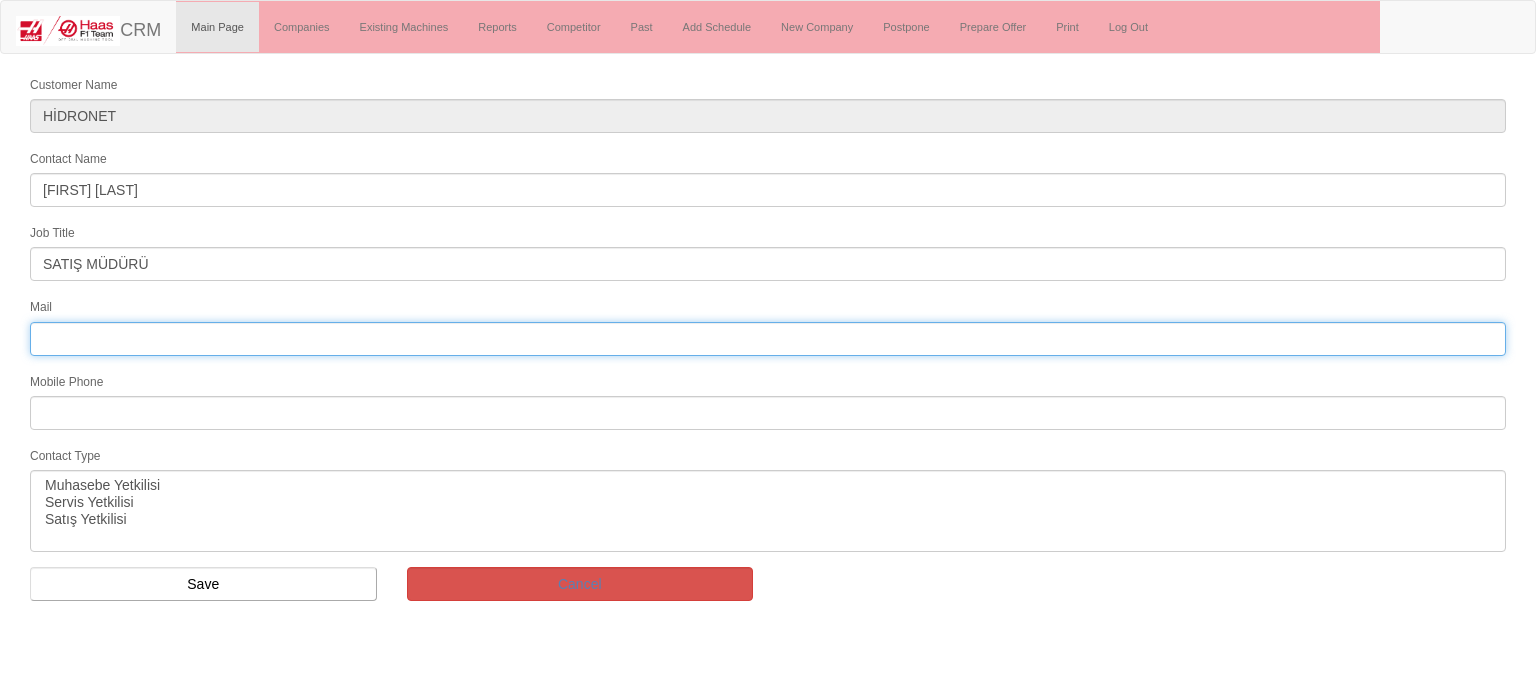 click at bounding box center [768, 339] 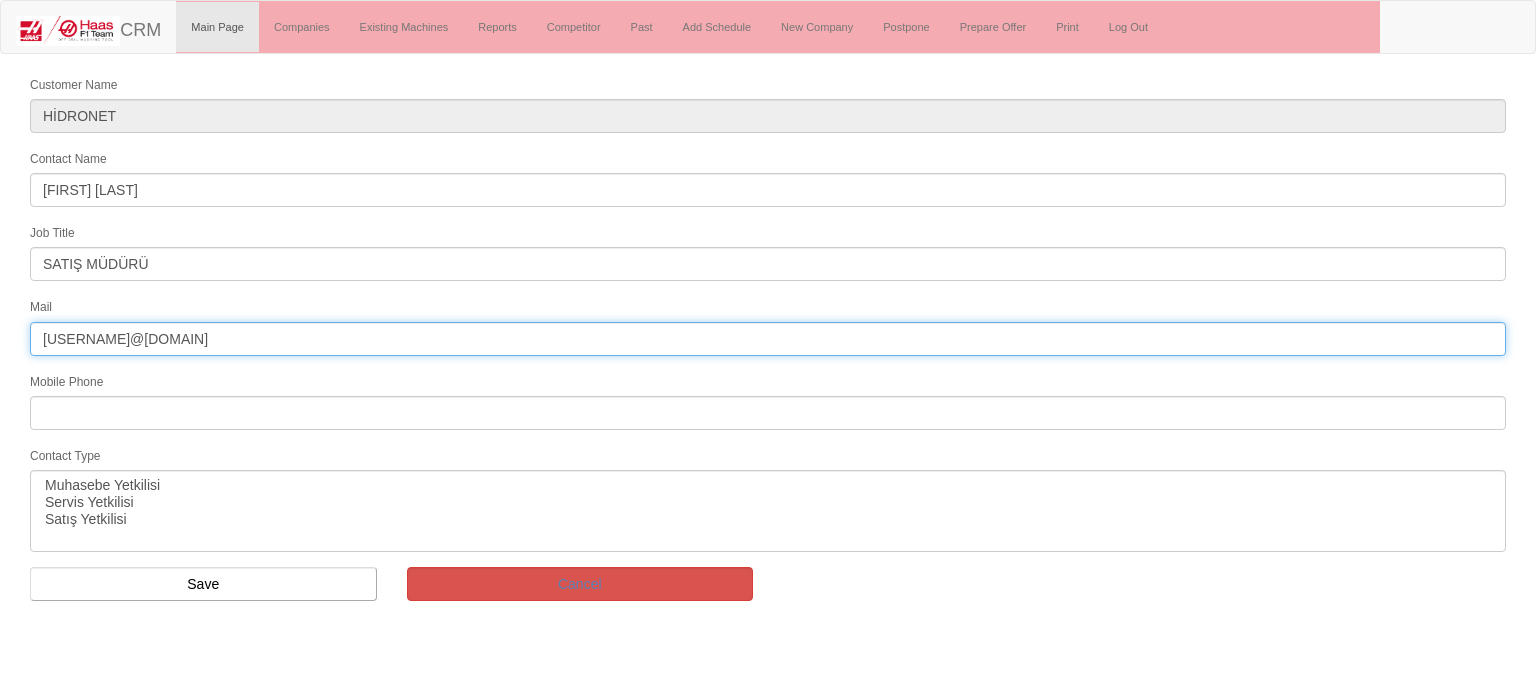 type on "[USERNAME]@[DOMAIN]" 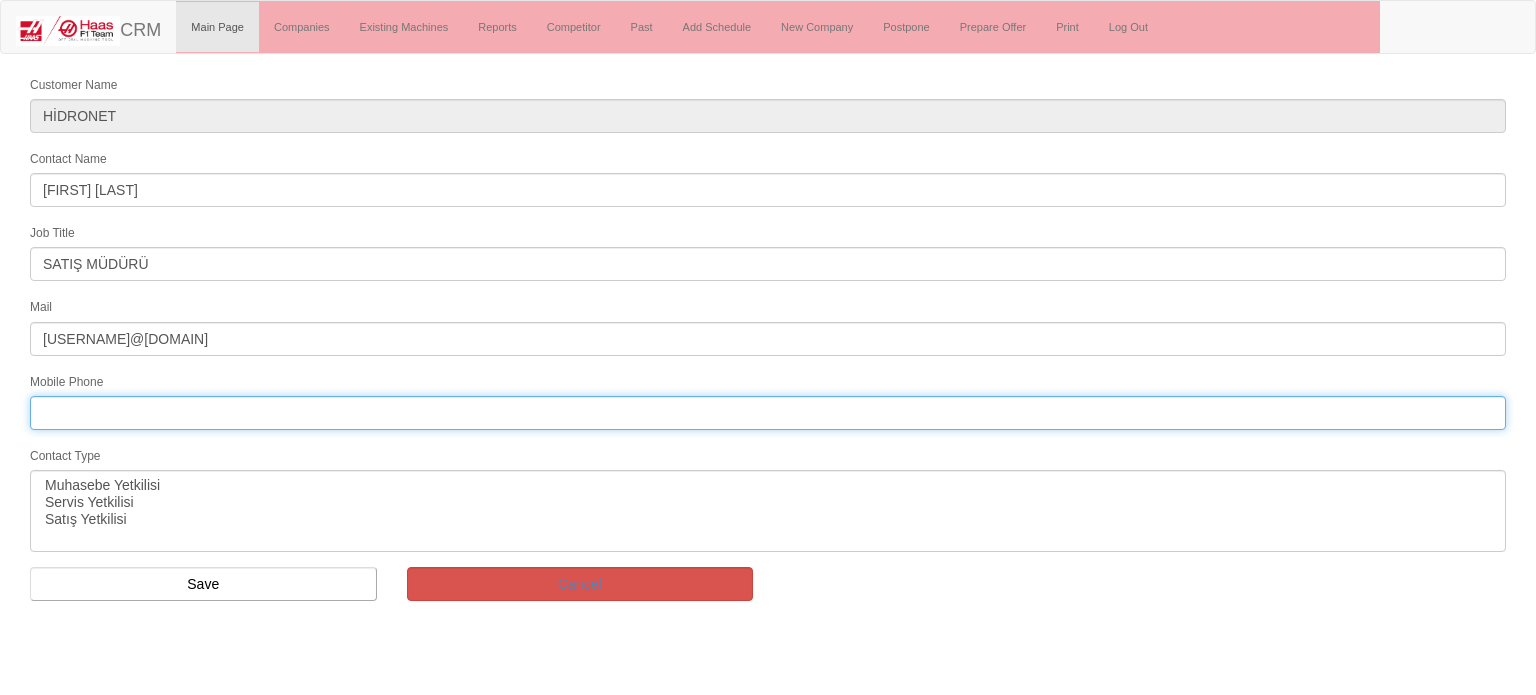 click at bounding box center (768, 413) 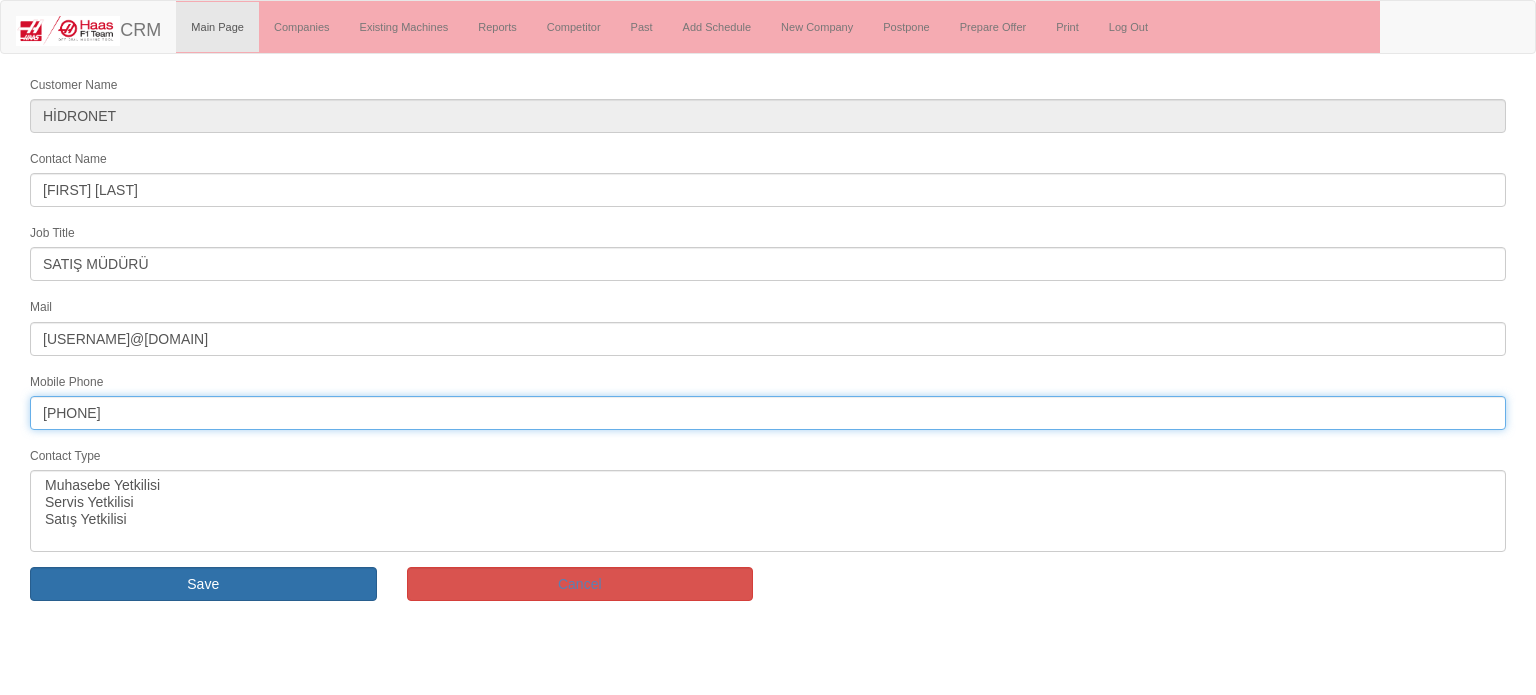 type on "[PHONE]" 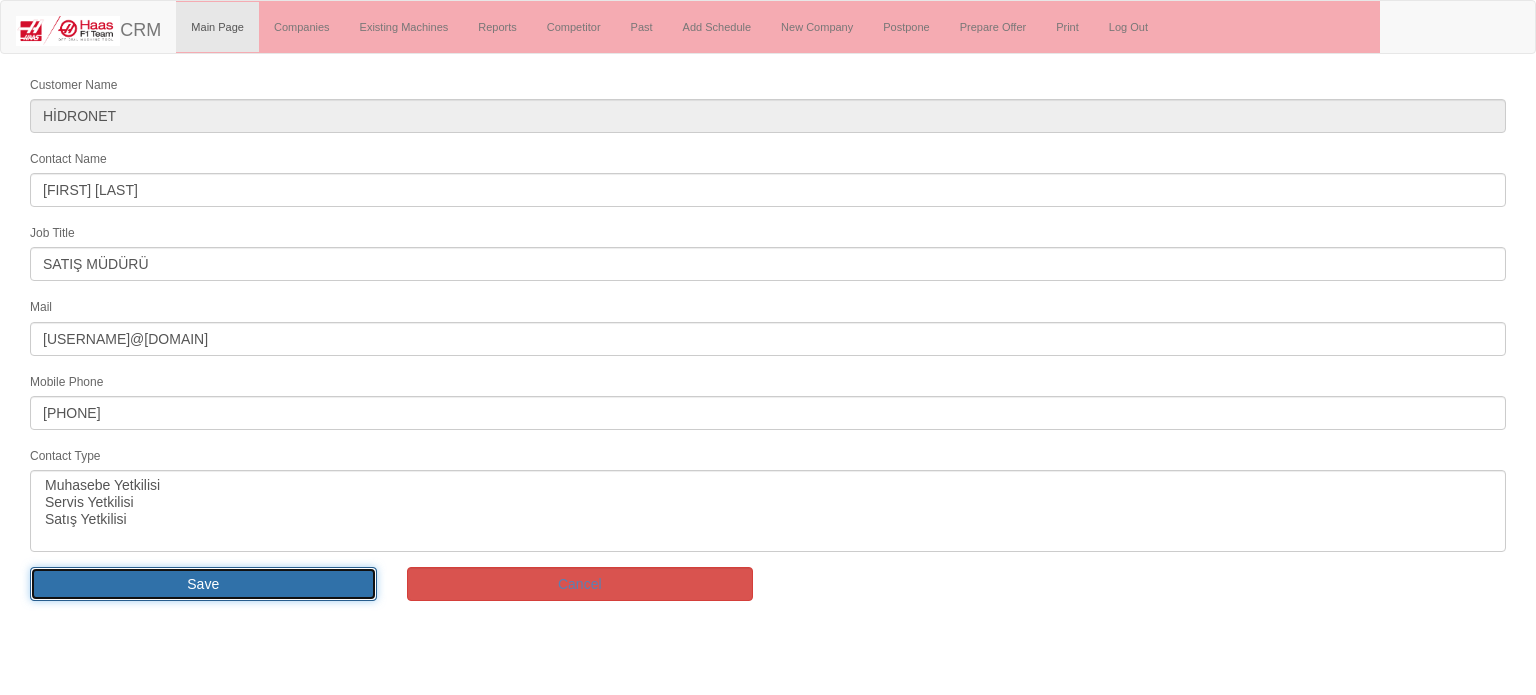 click on "Save" at bounding box center (203, 584) 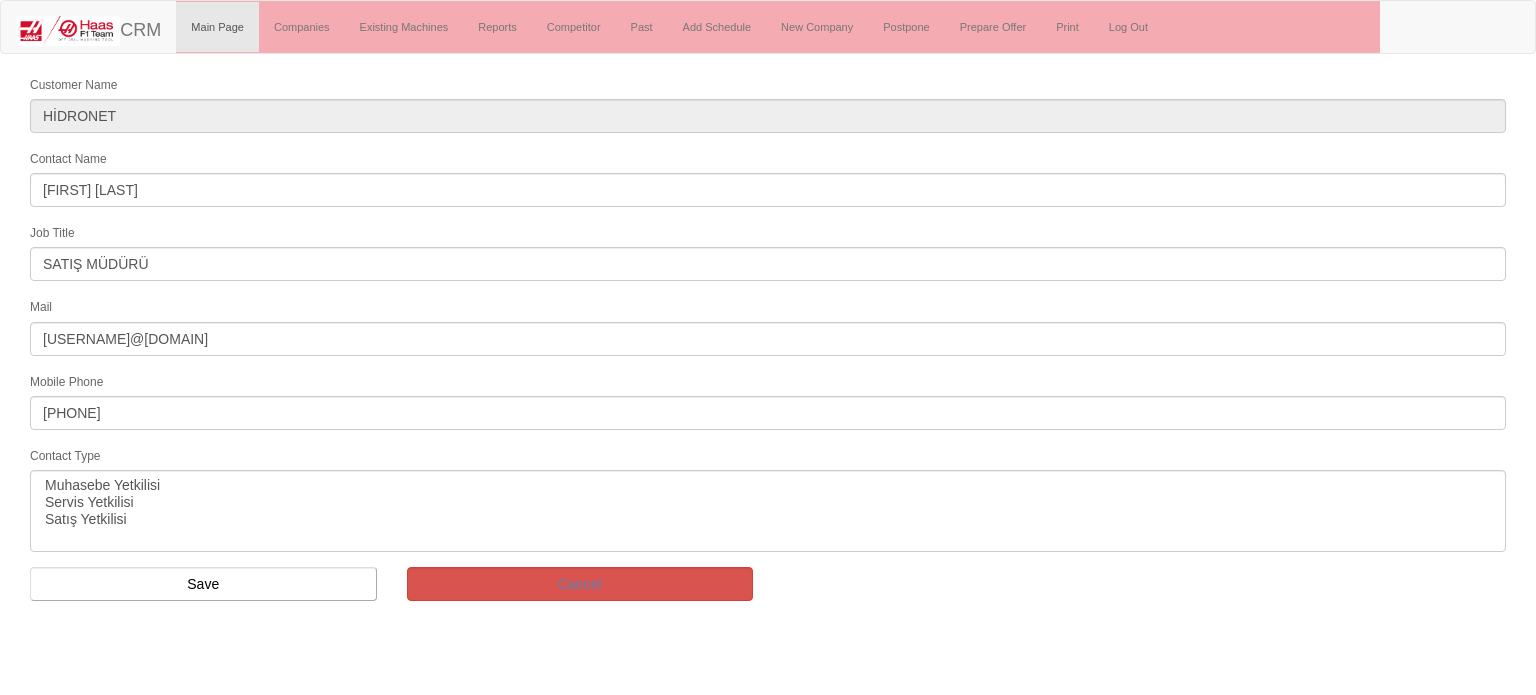 scroll, scrollTop: 0, scrollLeft: 0, axis: both 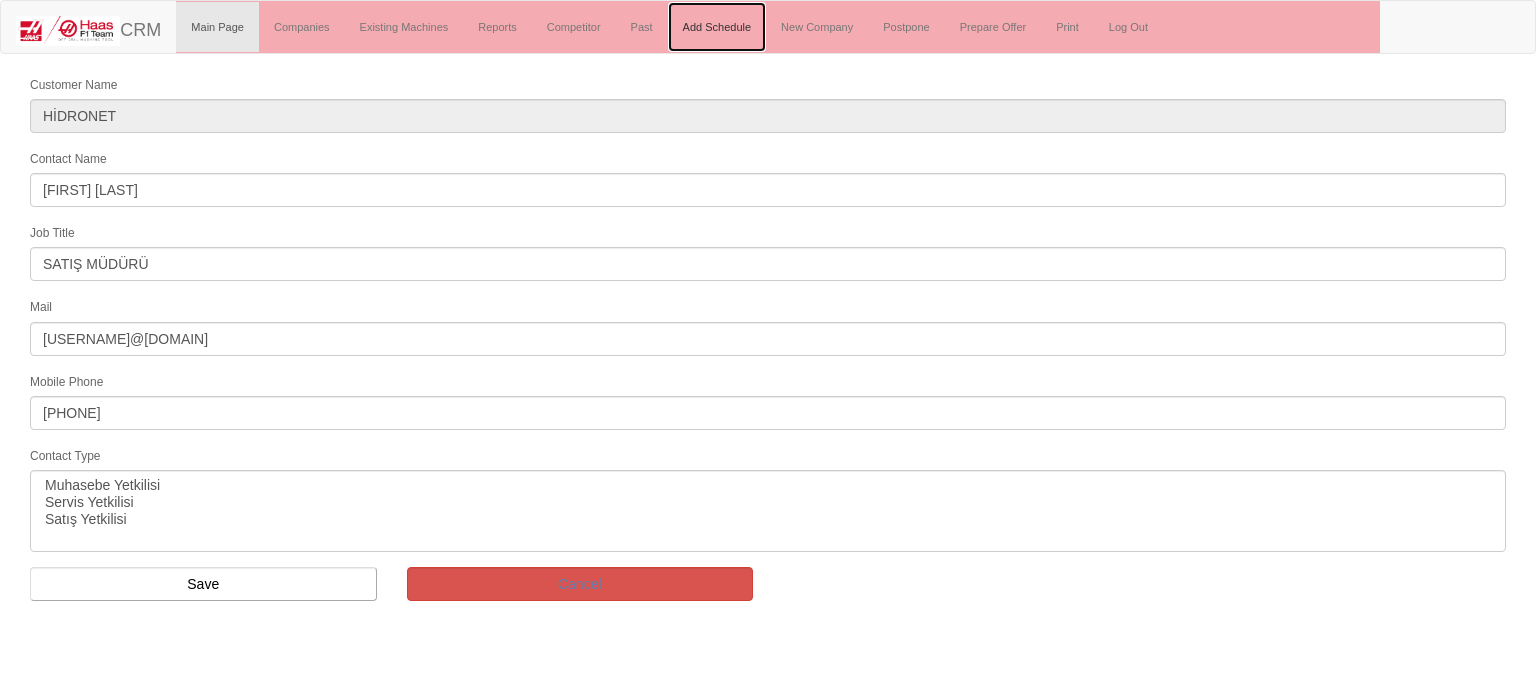 click on "Add Schedule" at bounding box center (717, 27) 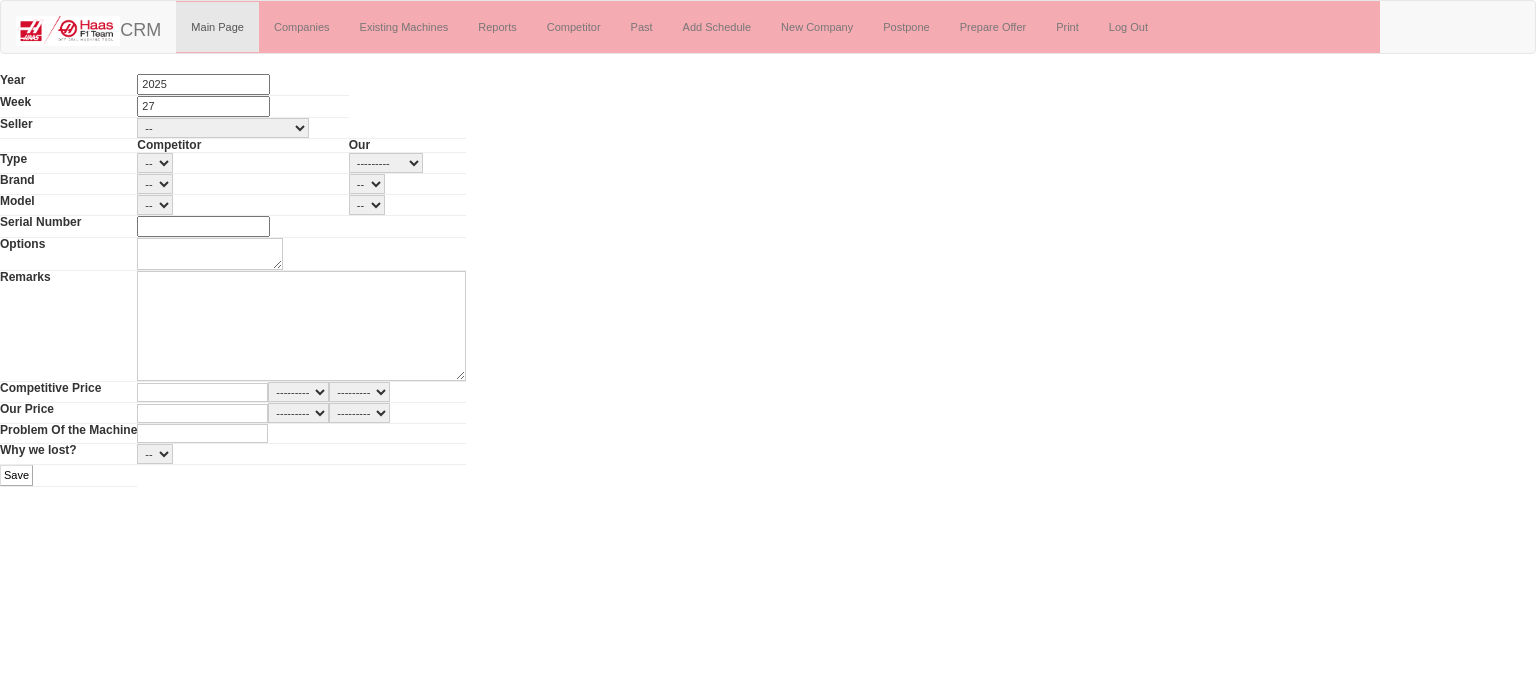 scroll, scrollTop: 0, scrollLeft: 0, axis: both 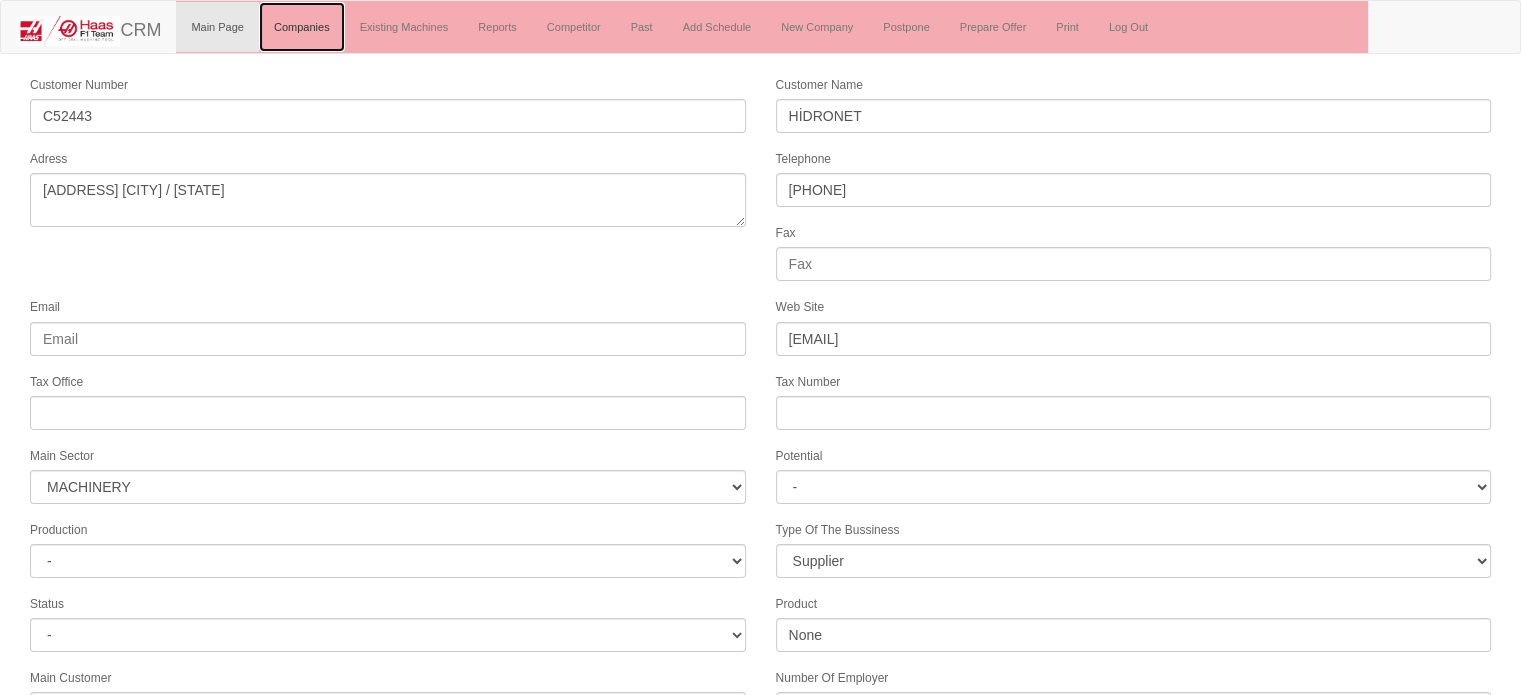 click on "Companies" at bounding box center (302, 27) 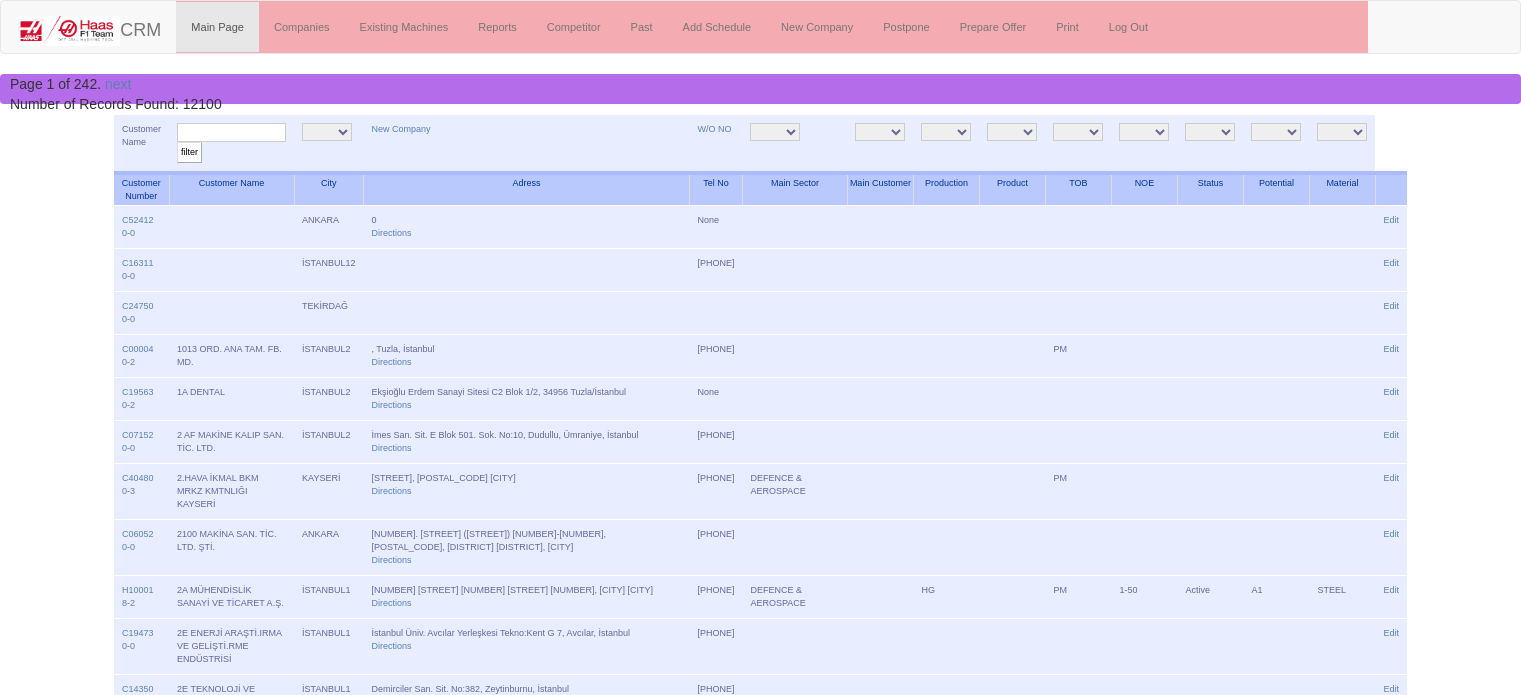 scroll, scrollTop: 0, scrollLeft: 0, axis: both 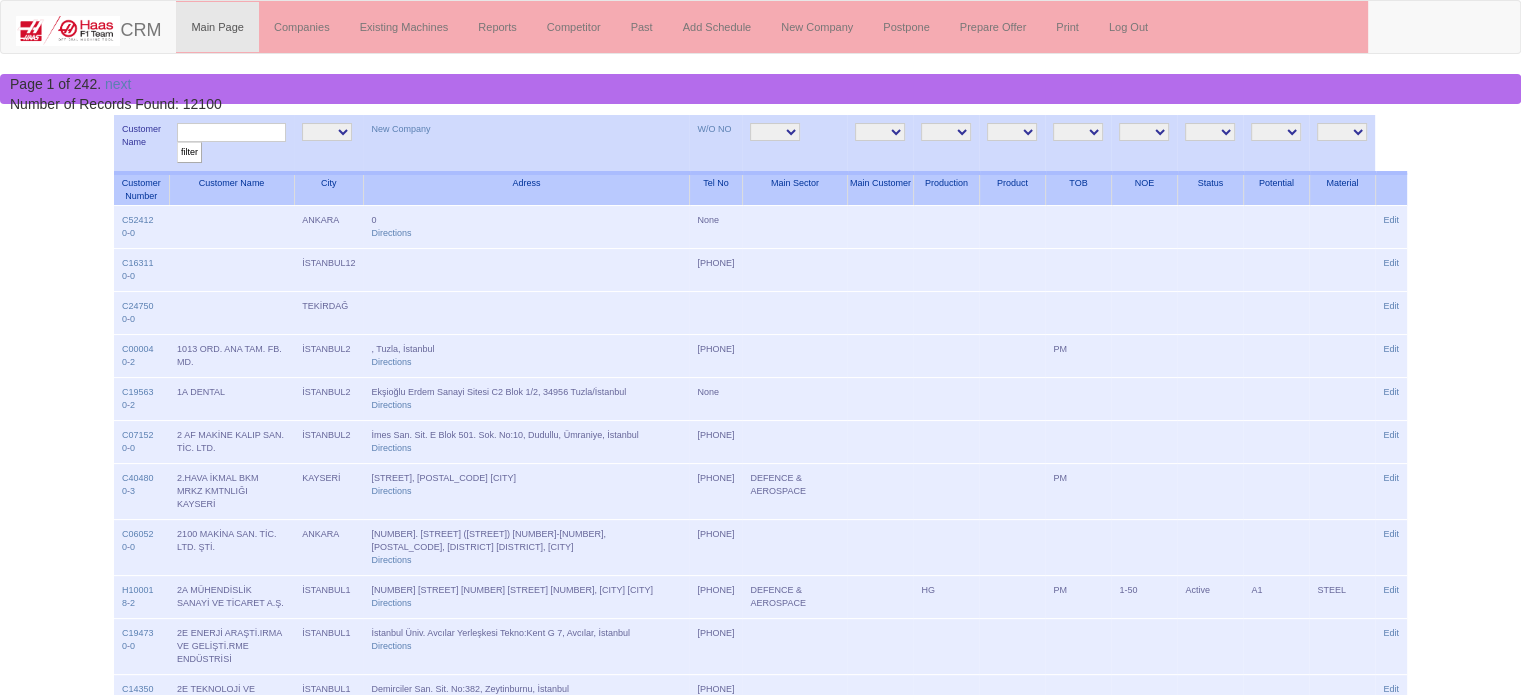 click at bounding box center (231, 132) 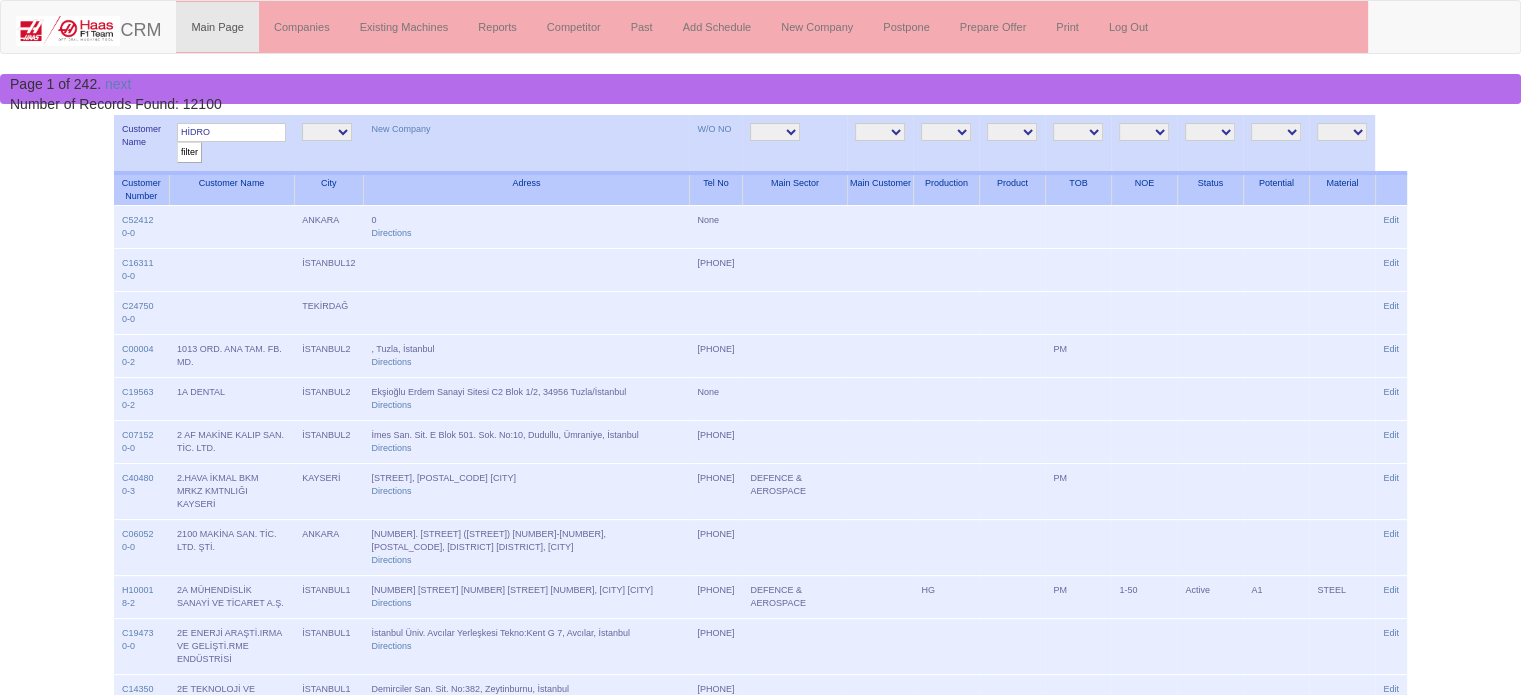 click on "HİDRO filter" at bounding box center [231, 144] 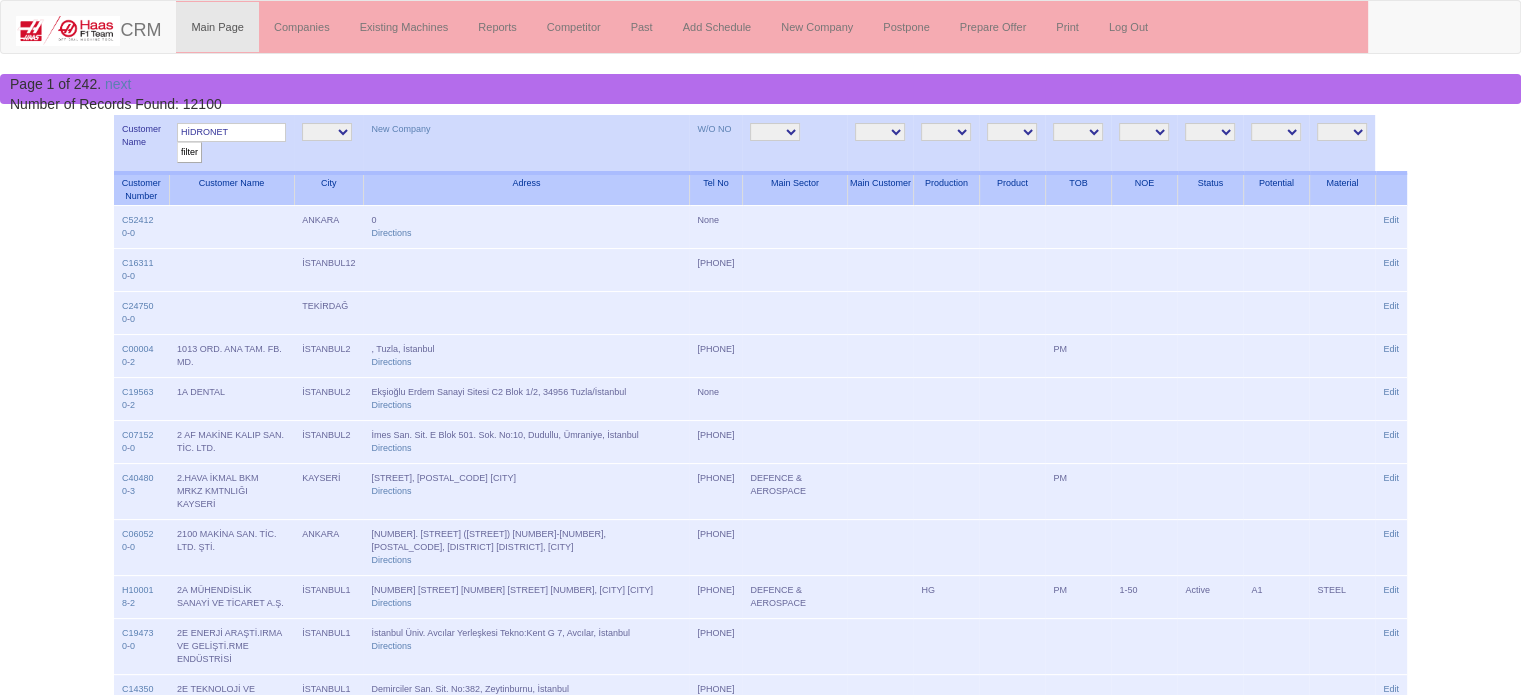 type on "HİDRONET" 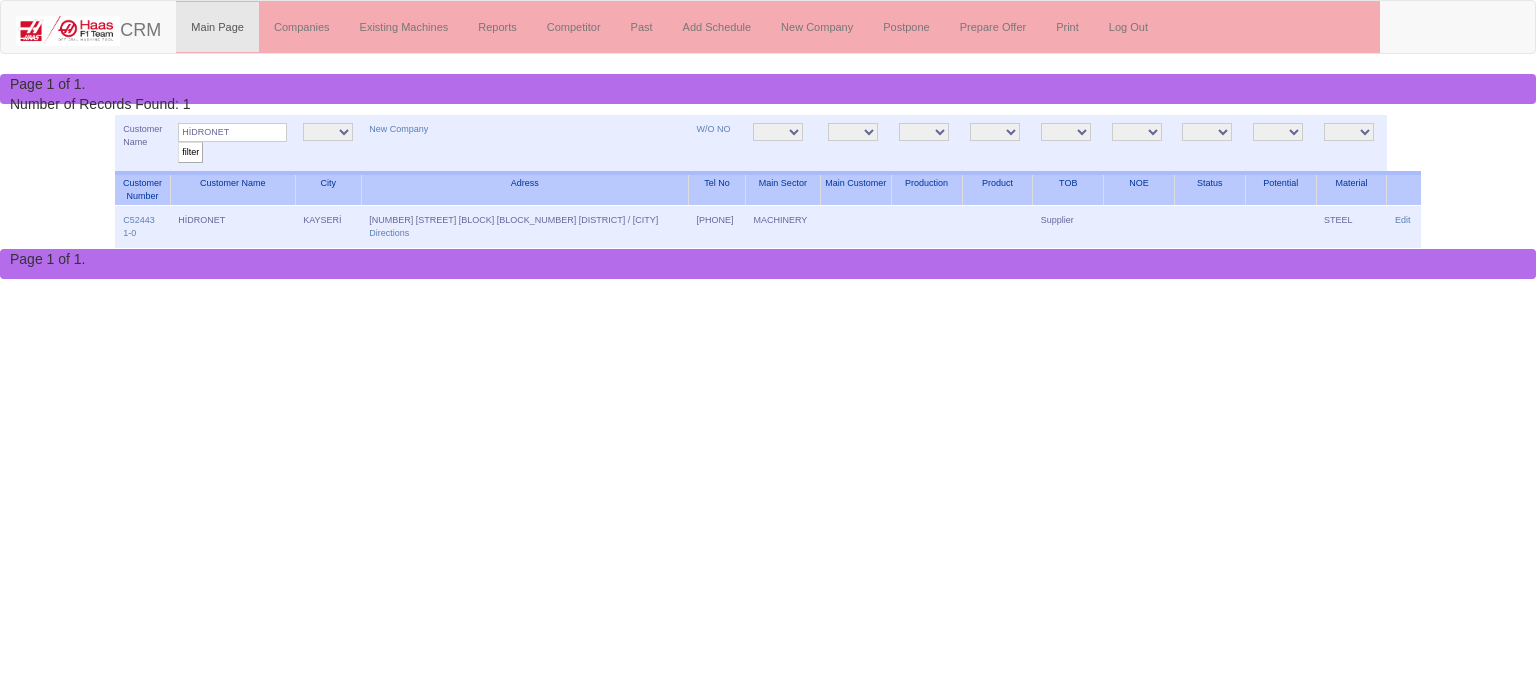 scroll, scrollTop: 0, scrollLeft: 0, axis: both 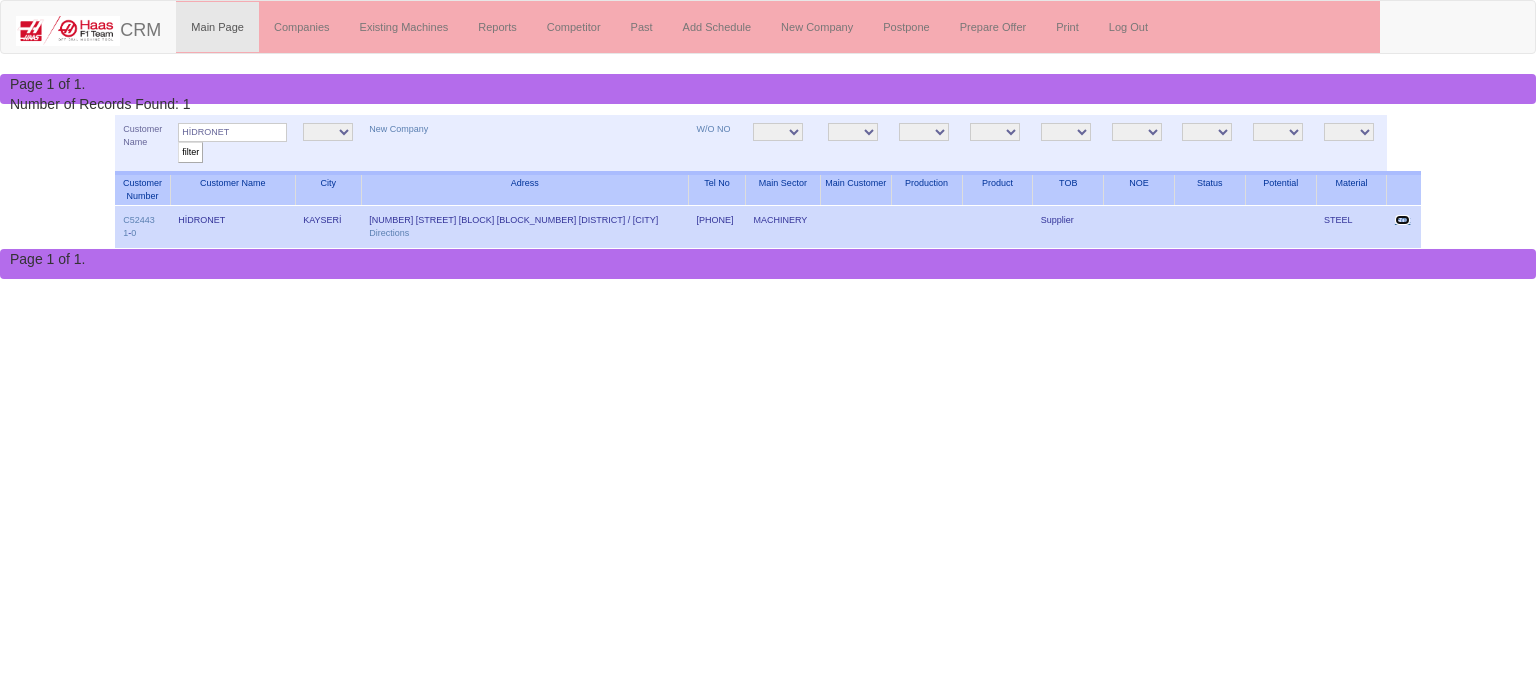 click on "Edit" at bounding box center [1403, 220] 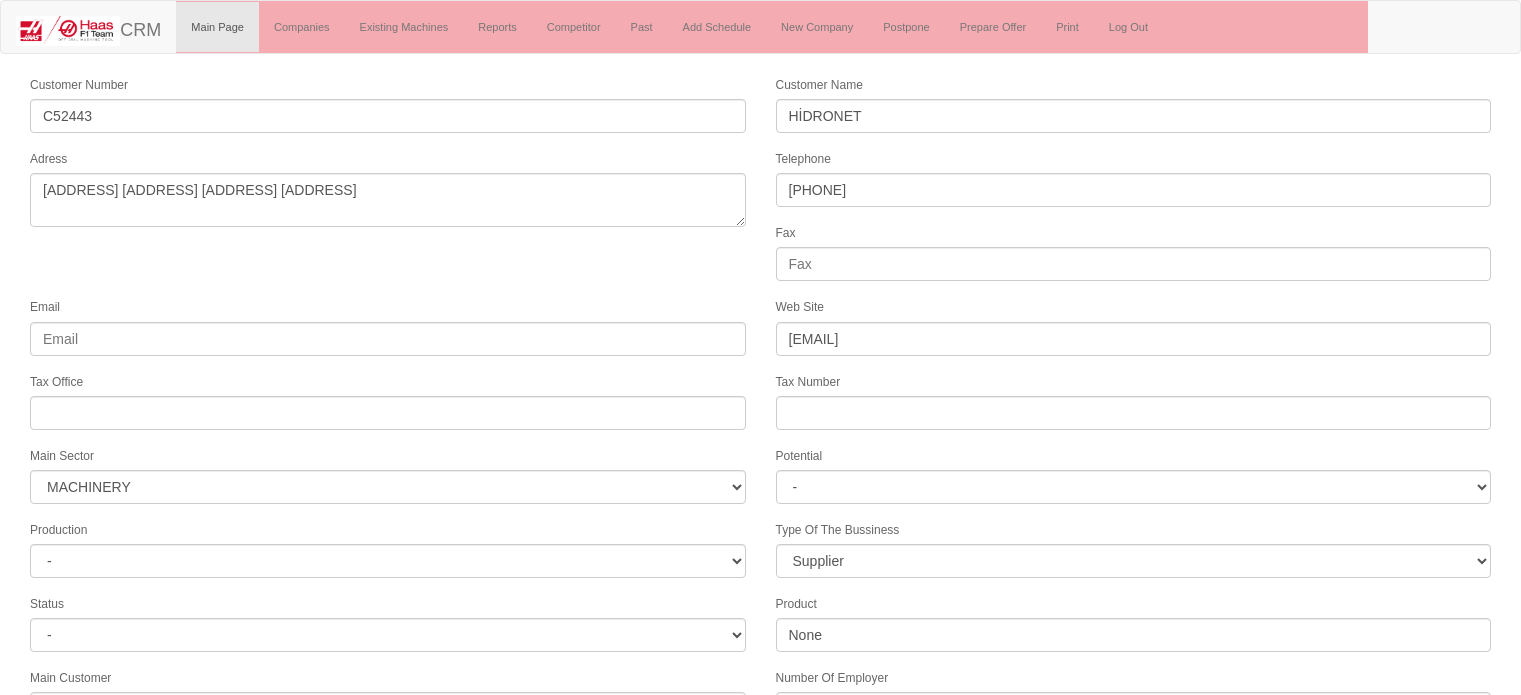 scroll, scrollTop: 0, scrollLeft: 0, axis: both 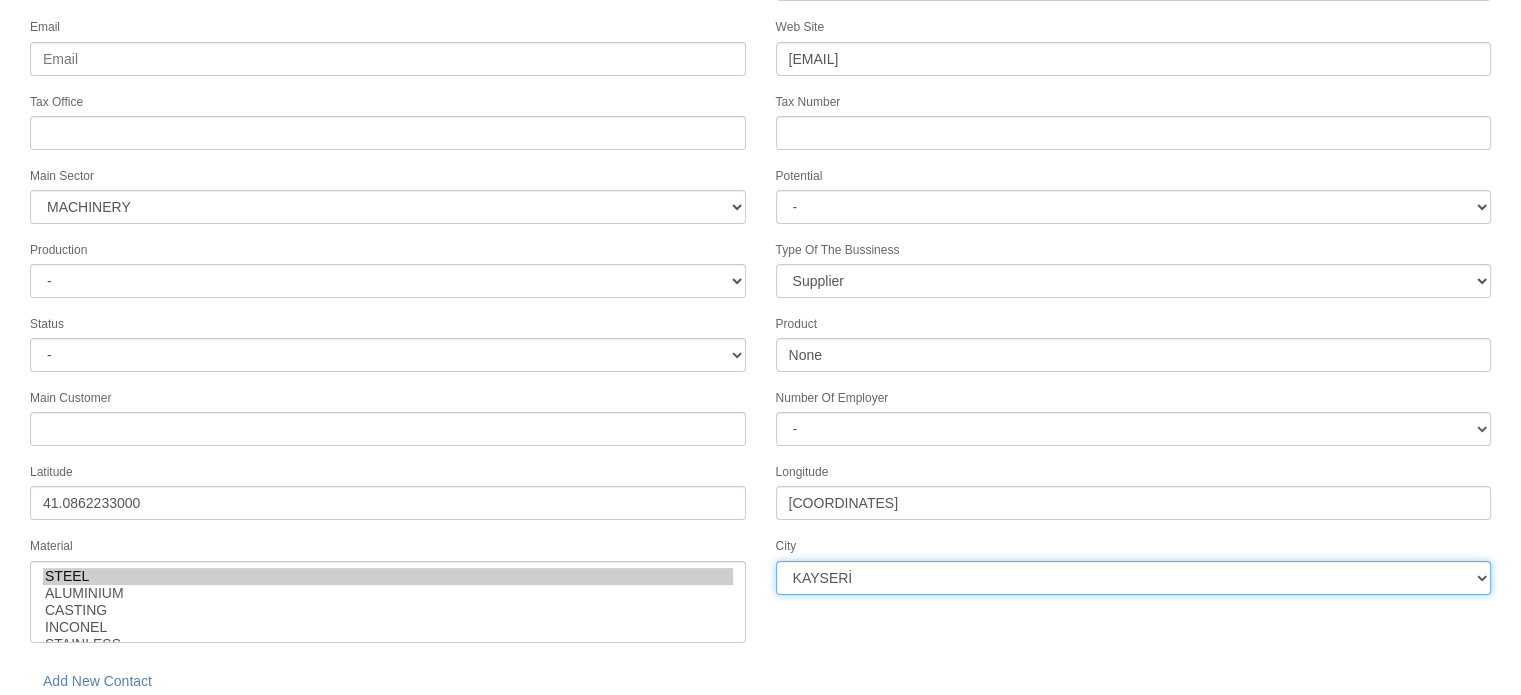 click on "[CITY]
[CITY]
[CITY]
[CITY]2
[CITY]12
[CITY]3
[CITY]1
[CITY]
[CITY]
[CITY]" at bounding box center [1134, 578] 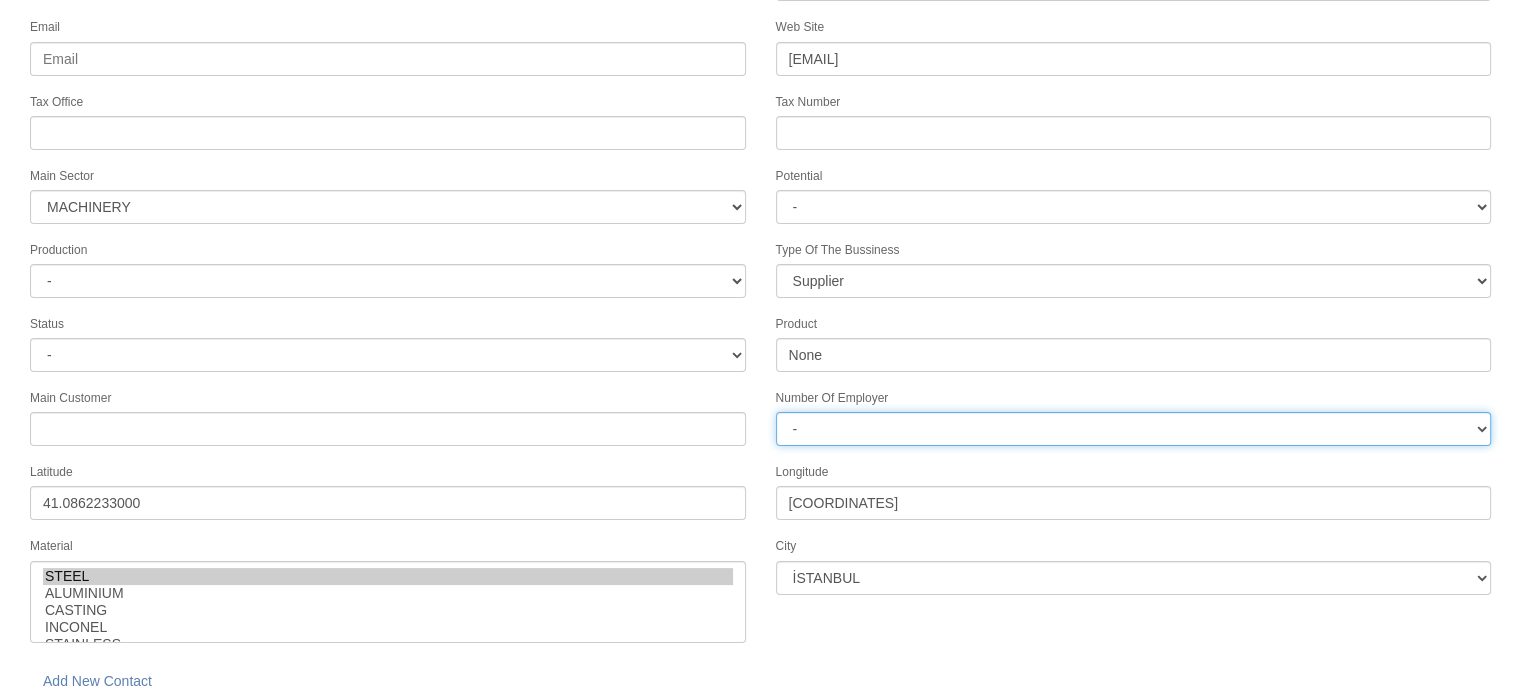click on "-
1-50
201- <
51-200
15-50
0-15" at bounding box center [1134, 429] 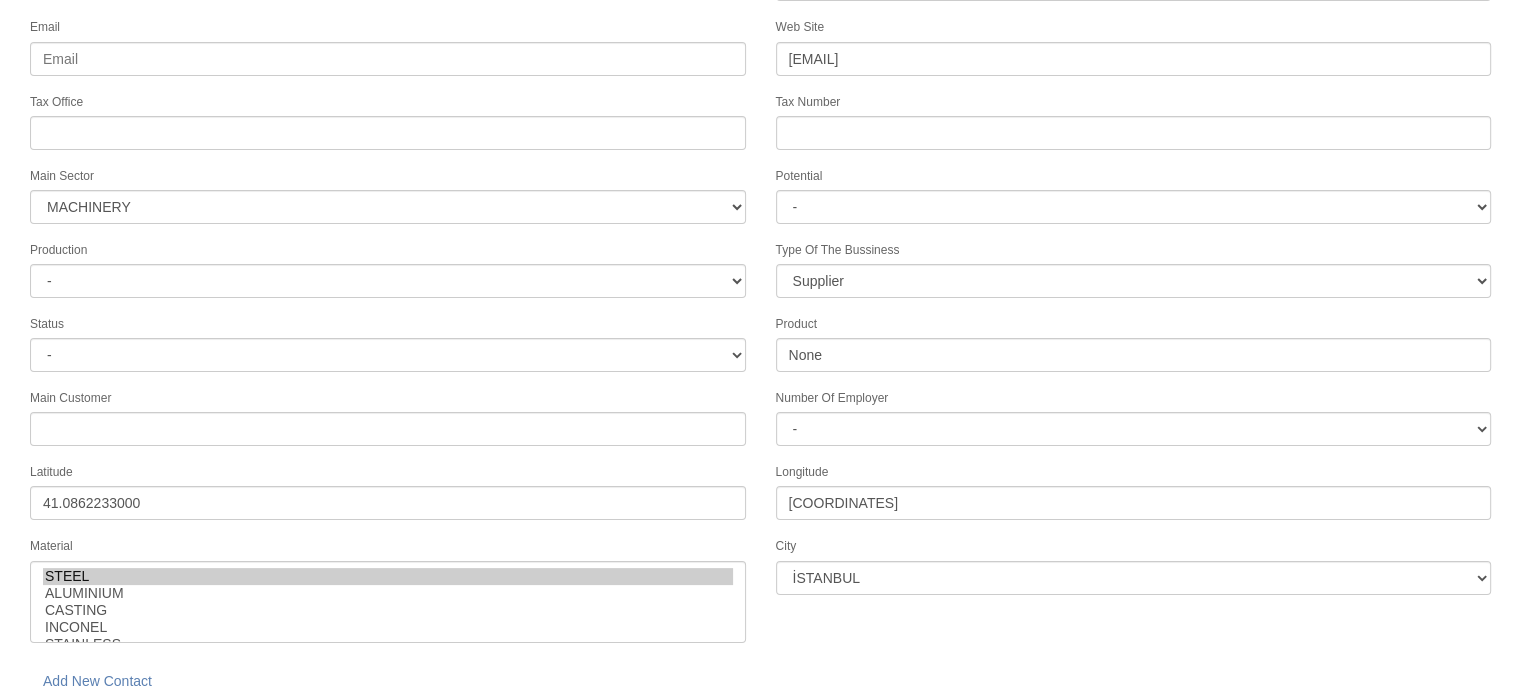 click on "save" at bounding box center (228, 730) 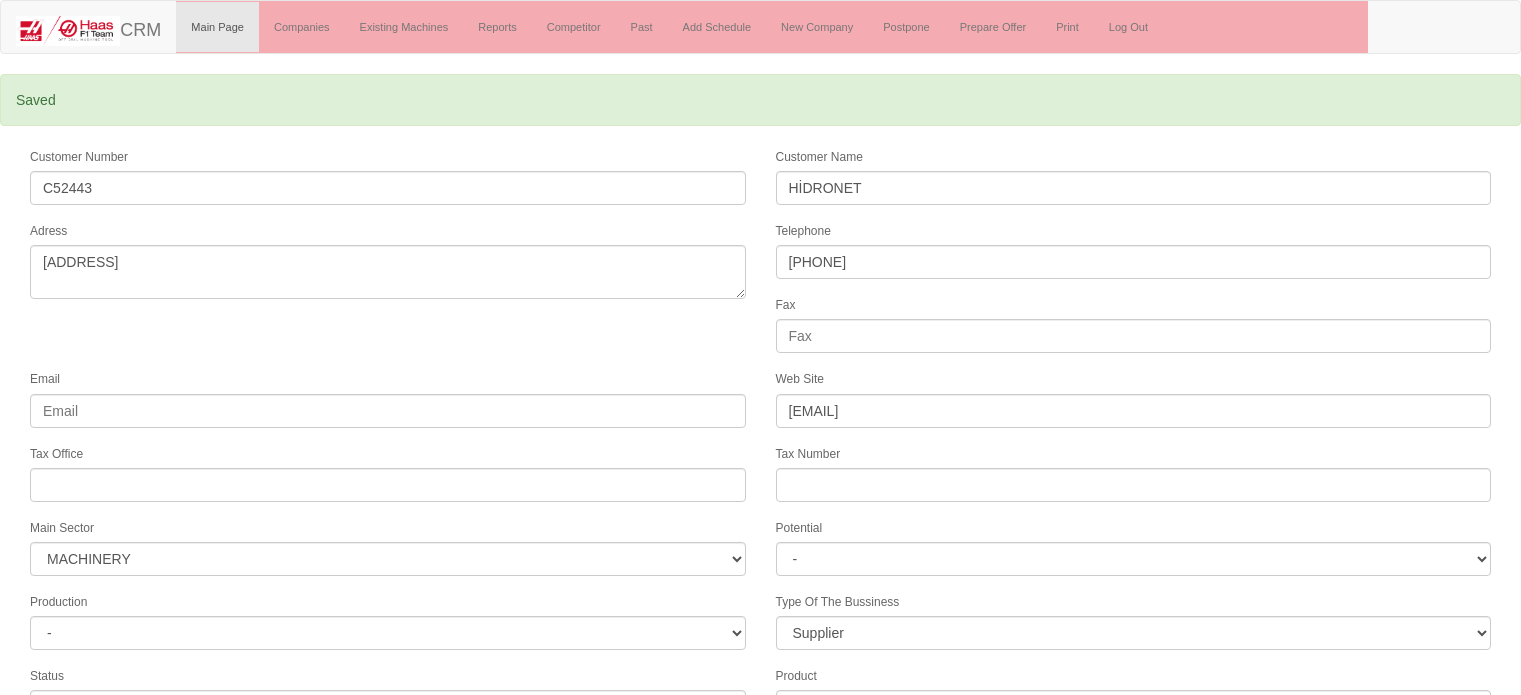 scroll, scrollTop: 0, scrollLeft: 0, axis: both 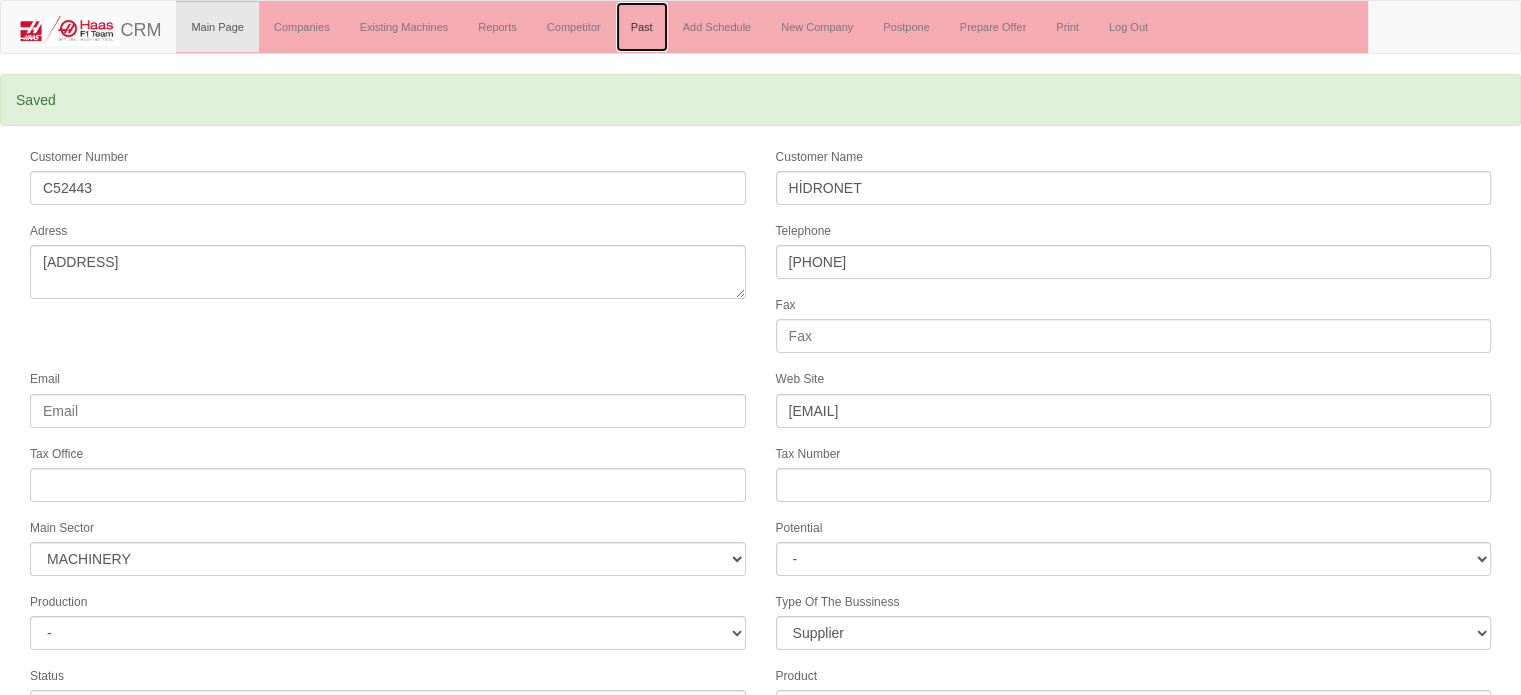click on "Past" at bounding box center [642, 27] 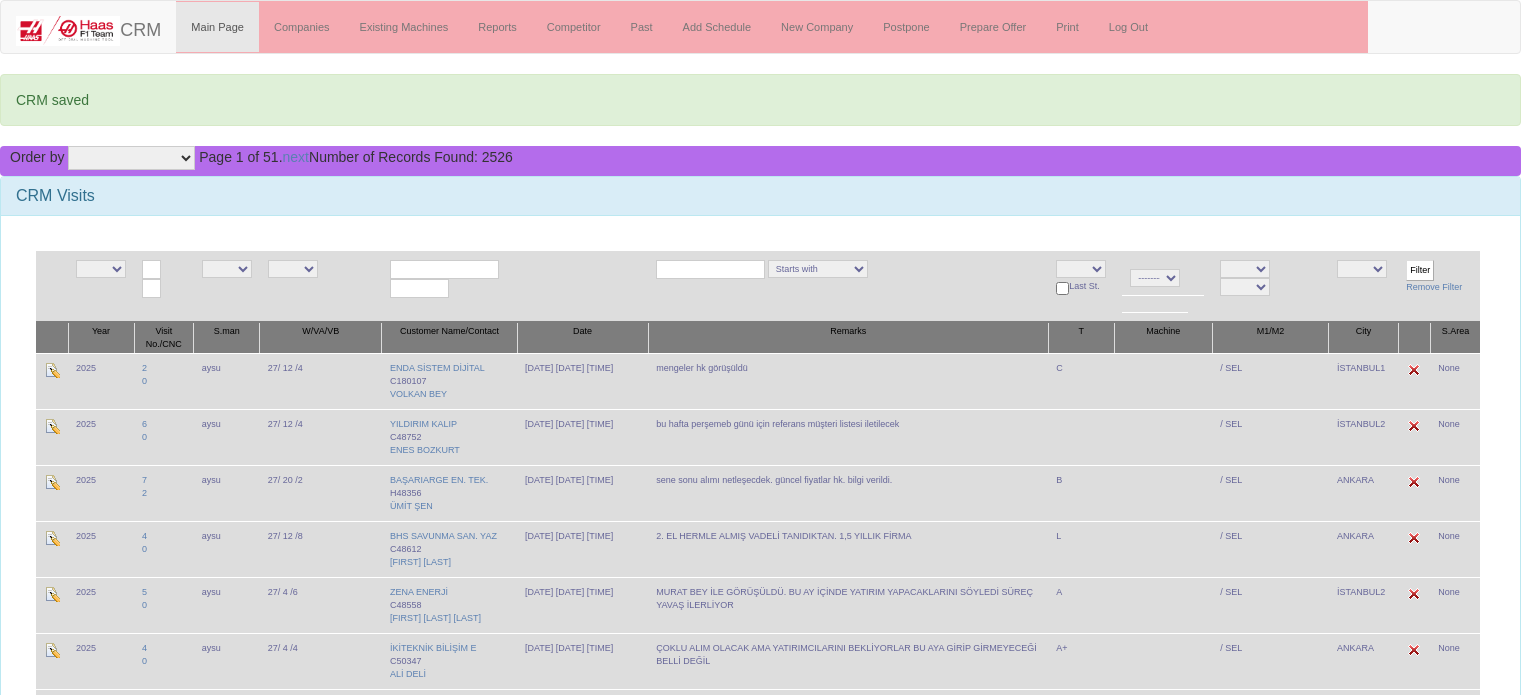 scroll, scrollTop: 0, scrollLeft: 0, axis: both 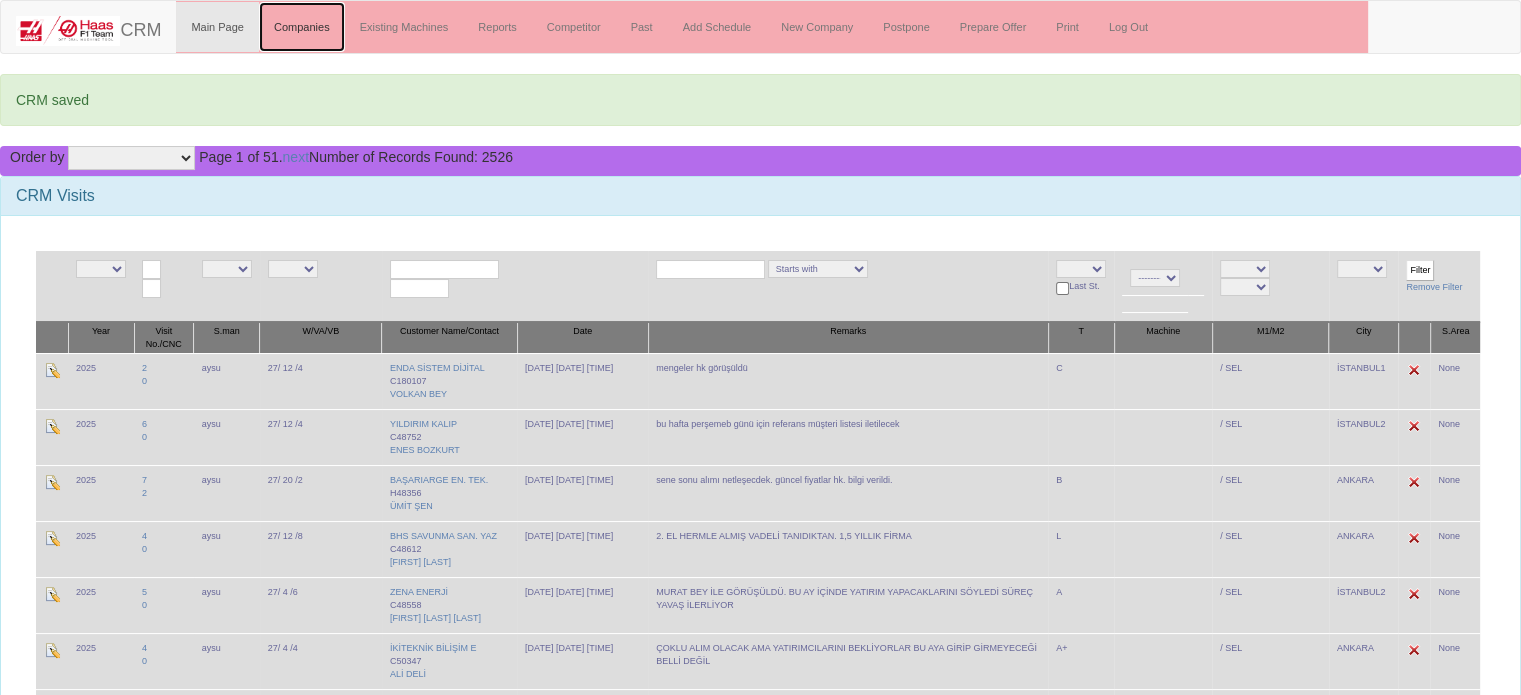 click on "Companies" at bounding box center [302, 27] 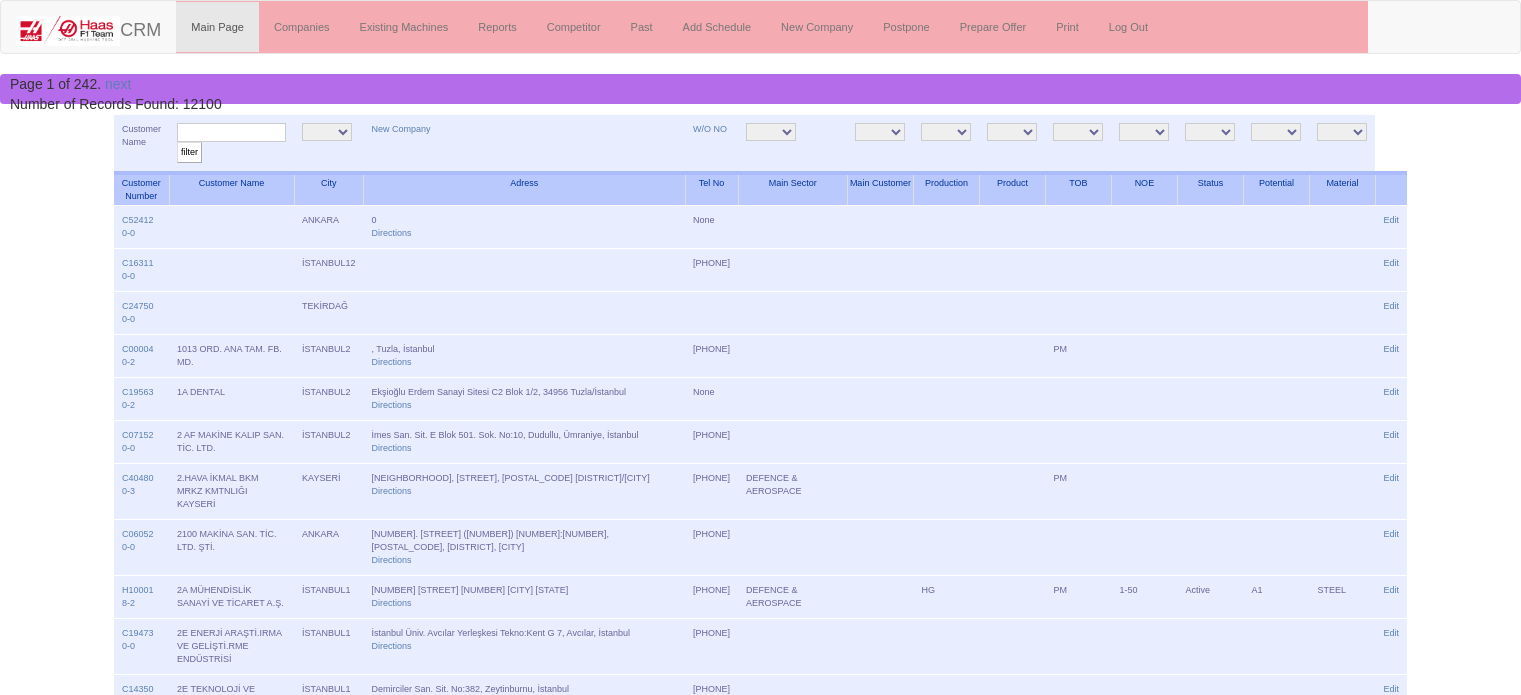 scroll, scrollTop: 0, scrollLeft: 0, axis: both 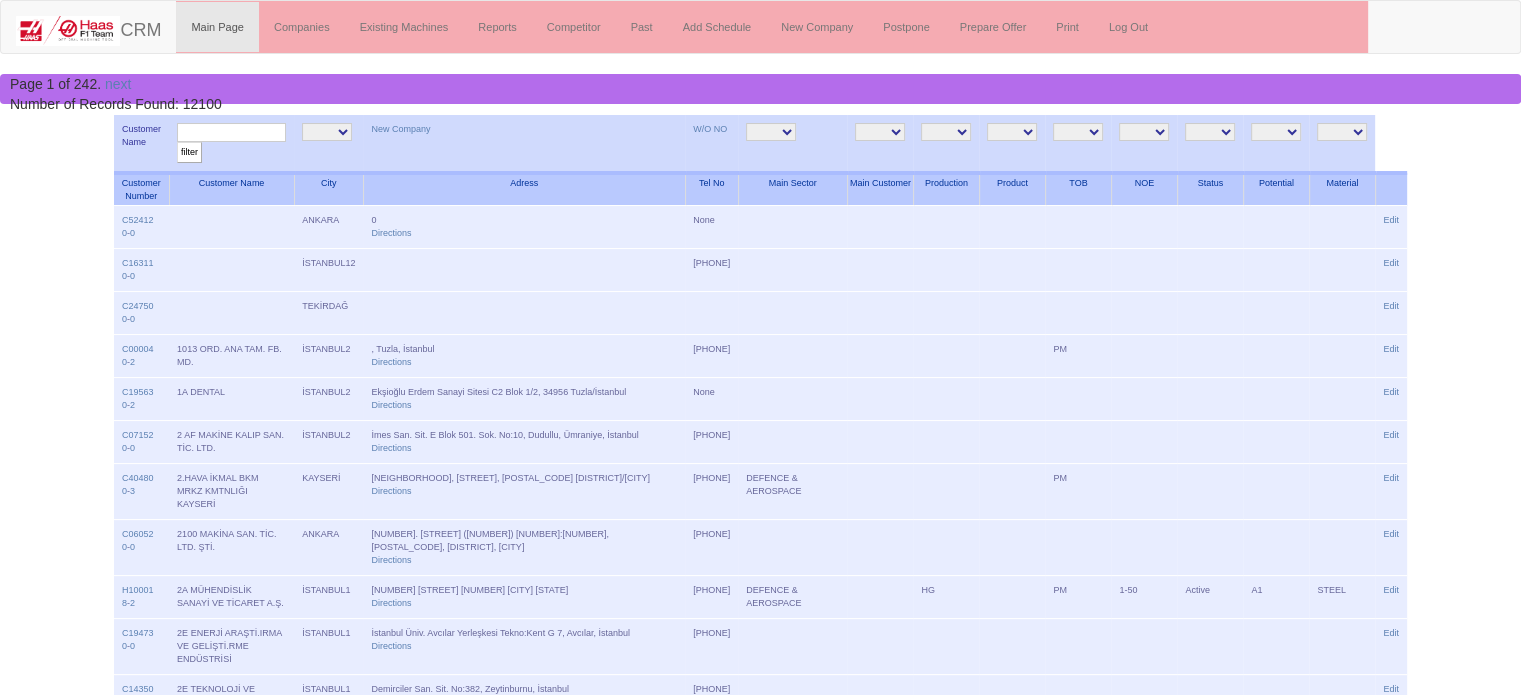 click at bounding box center (231, 132) 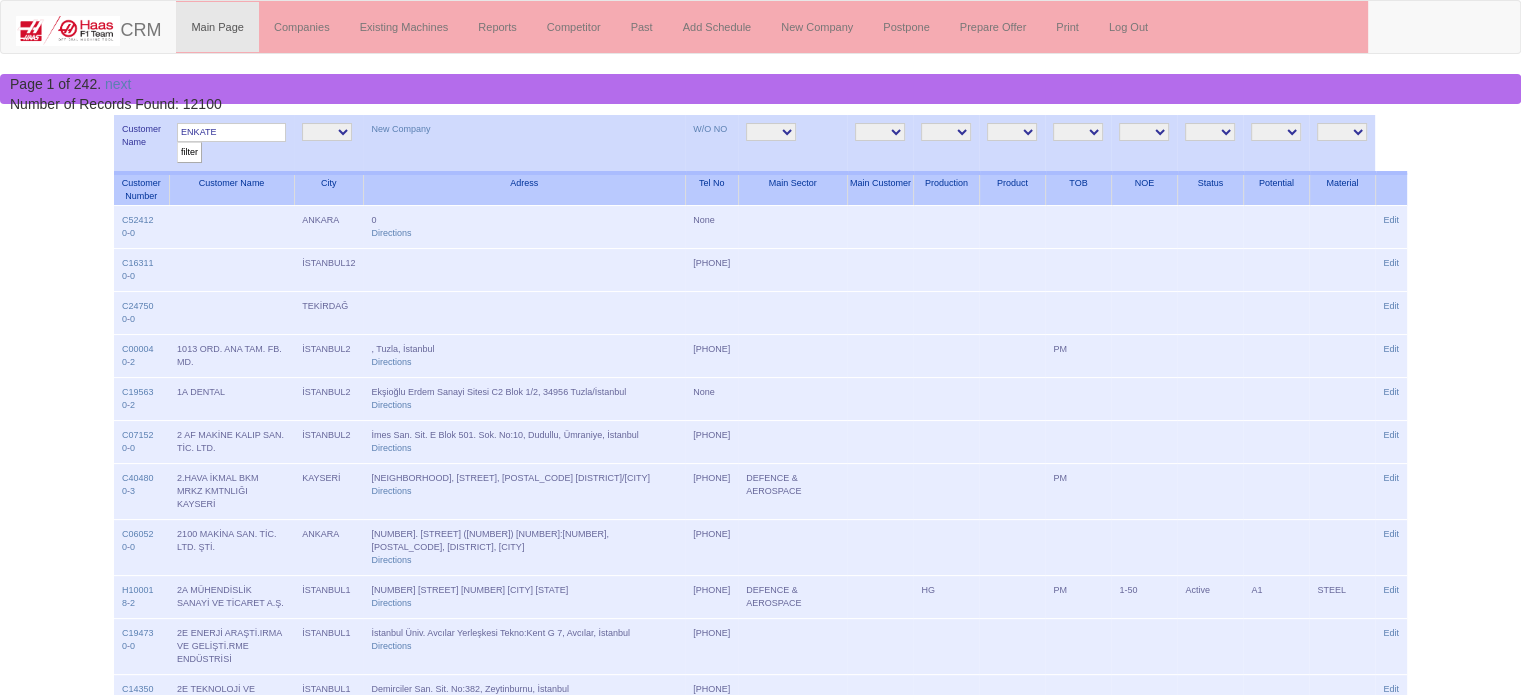 type on "ENKATE" 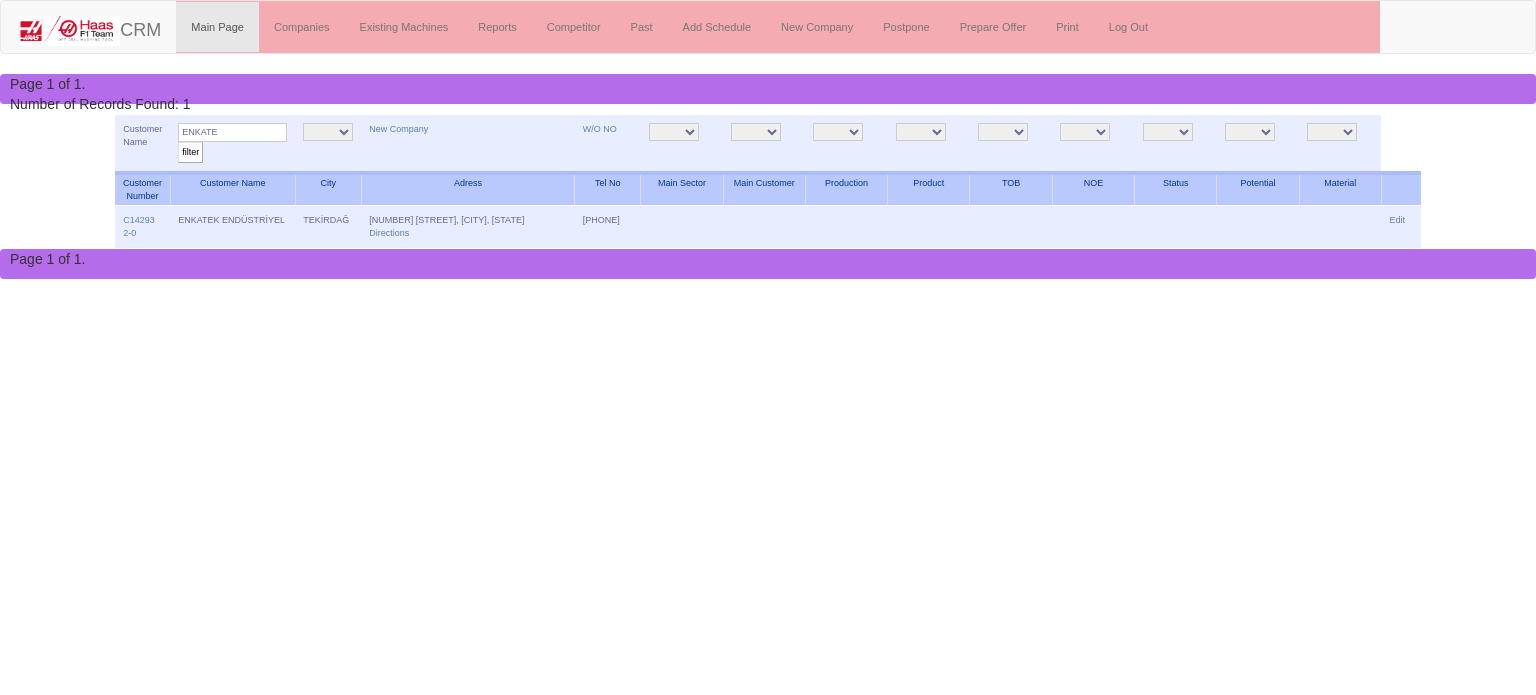 scroll, scrollTop: 0, scrollLeft: 0, axis: both 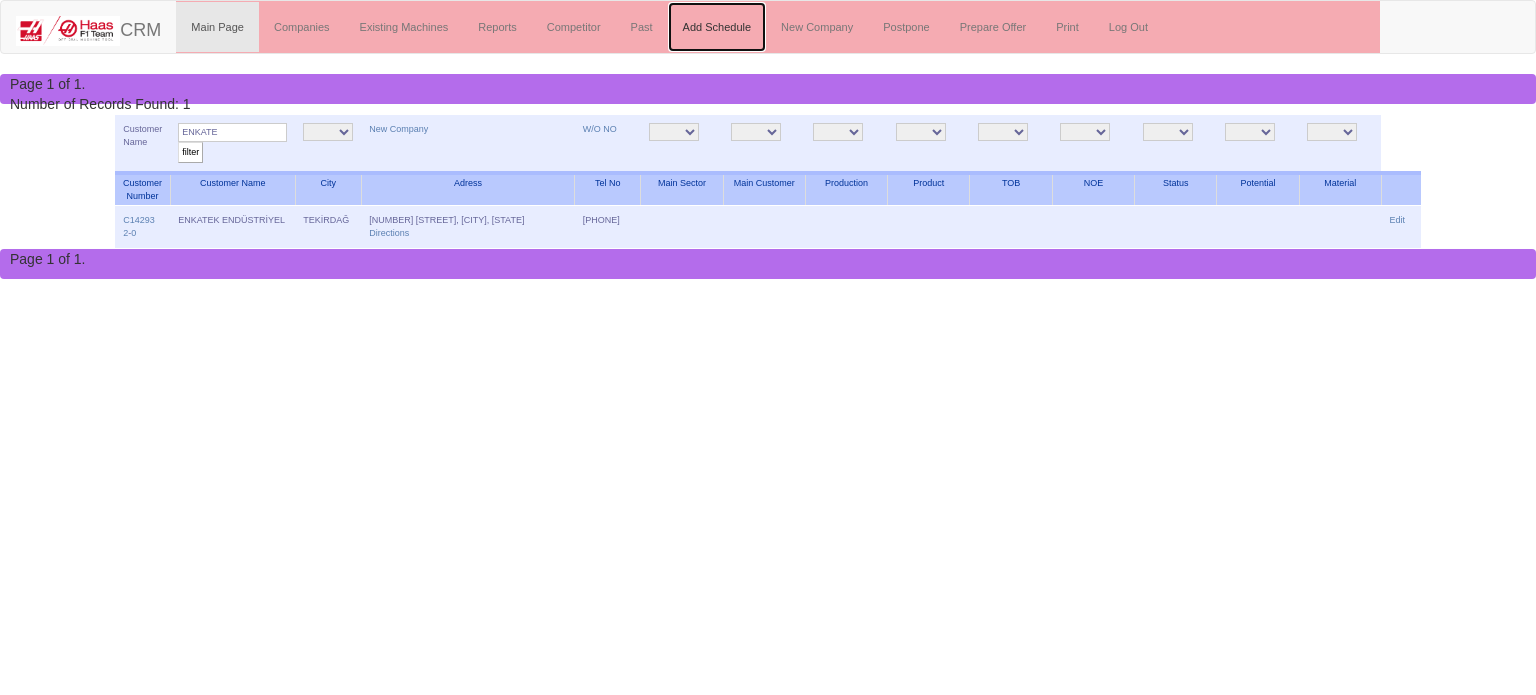 click on "Add Schedule" at bounding box center [717, 27] 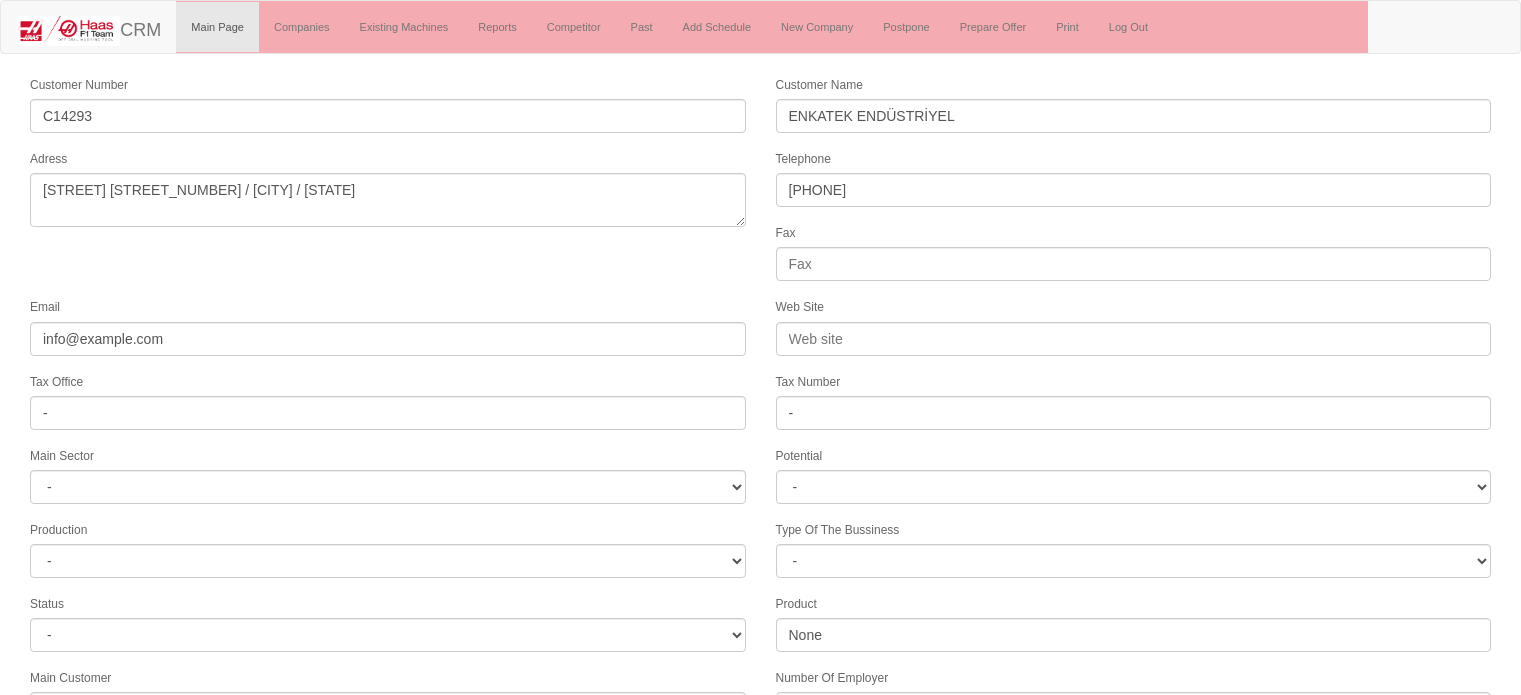 scroll, scrollTop: 0, scrollLeft: 0, axis: both 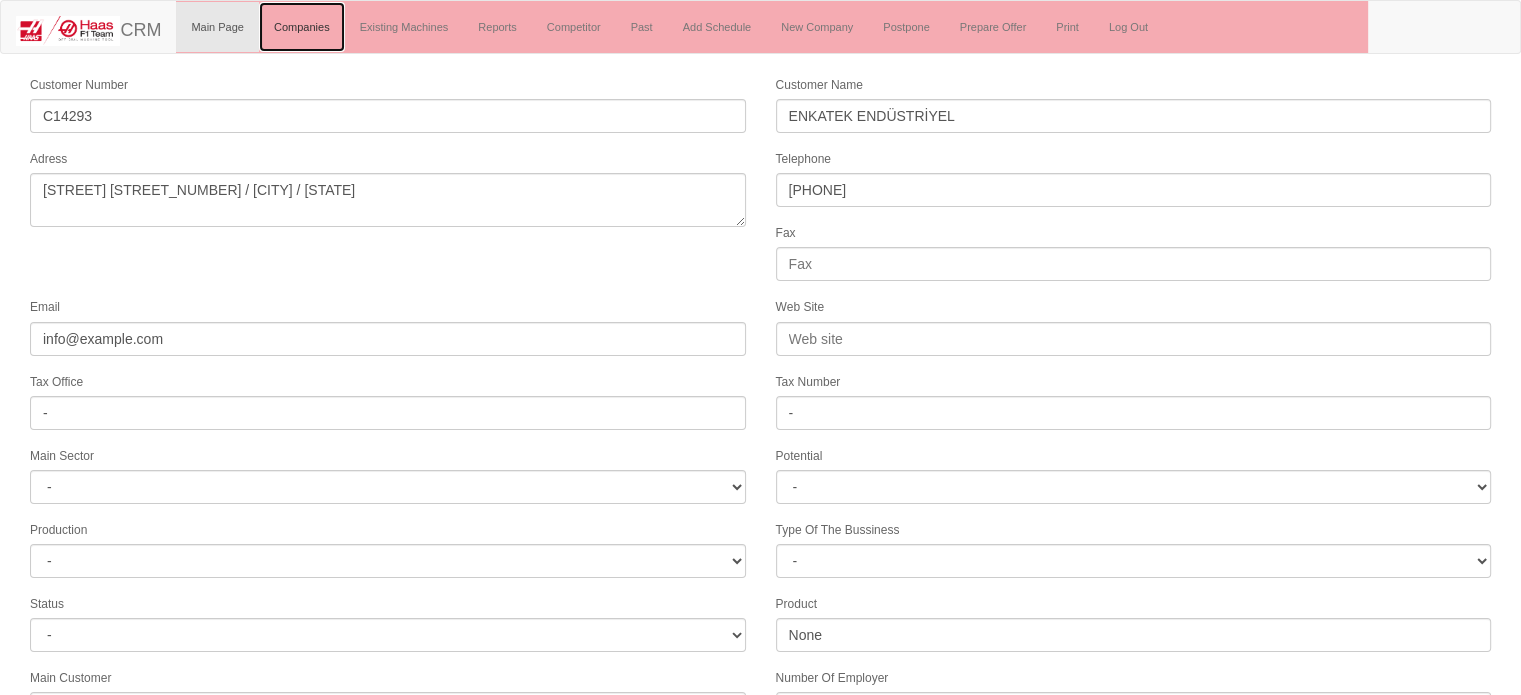 click on "Companies" at bounding box center [302, 27] 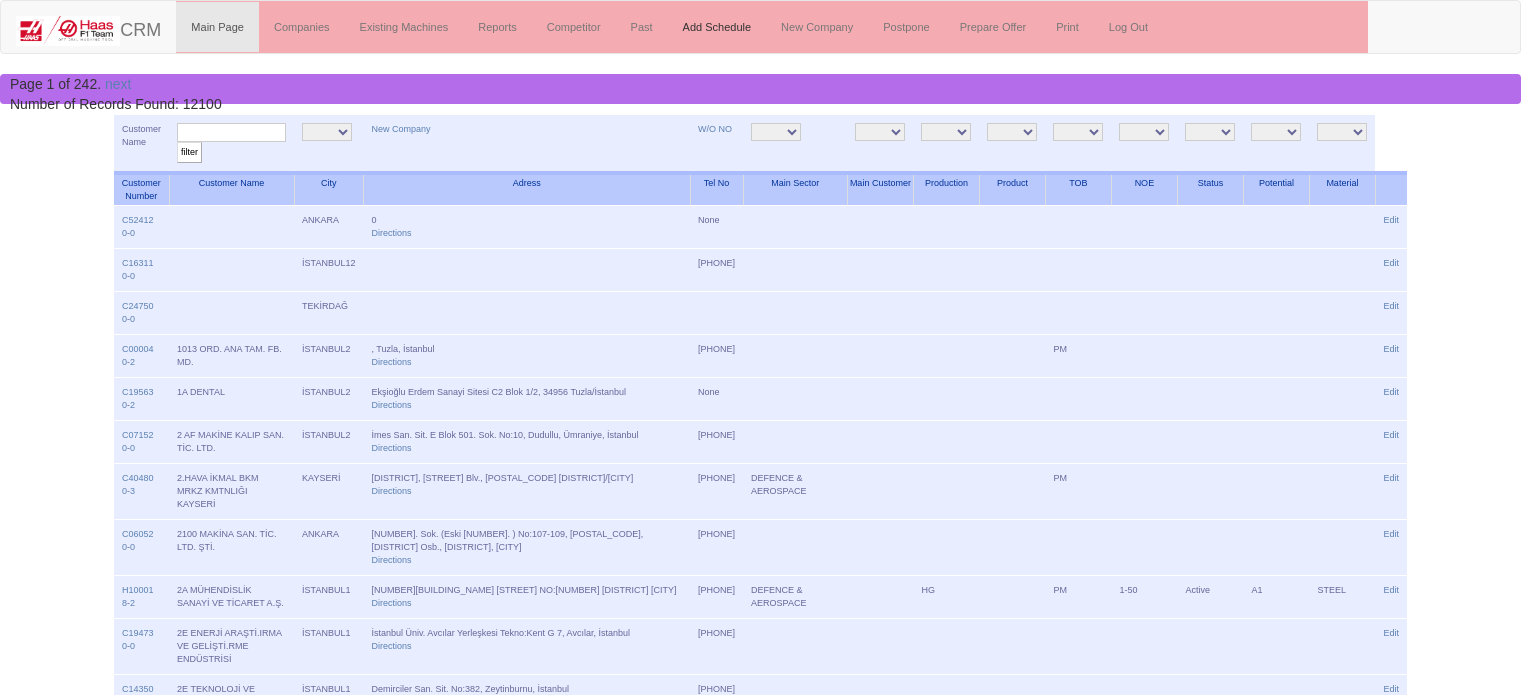 scroll, scrollTop: 0, scrollLeft: 0, axis: both 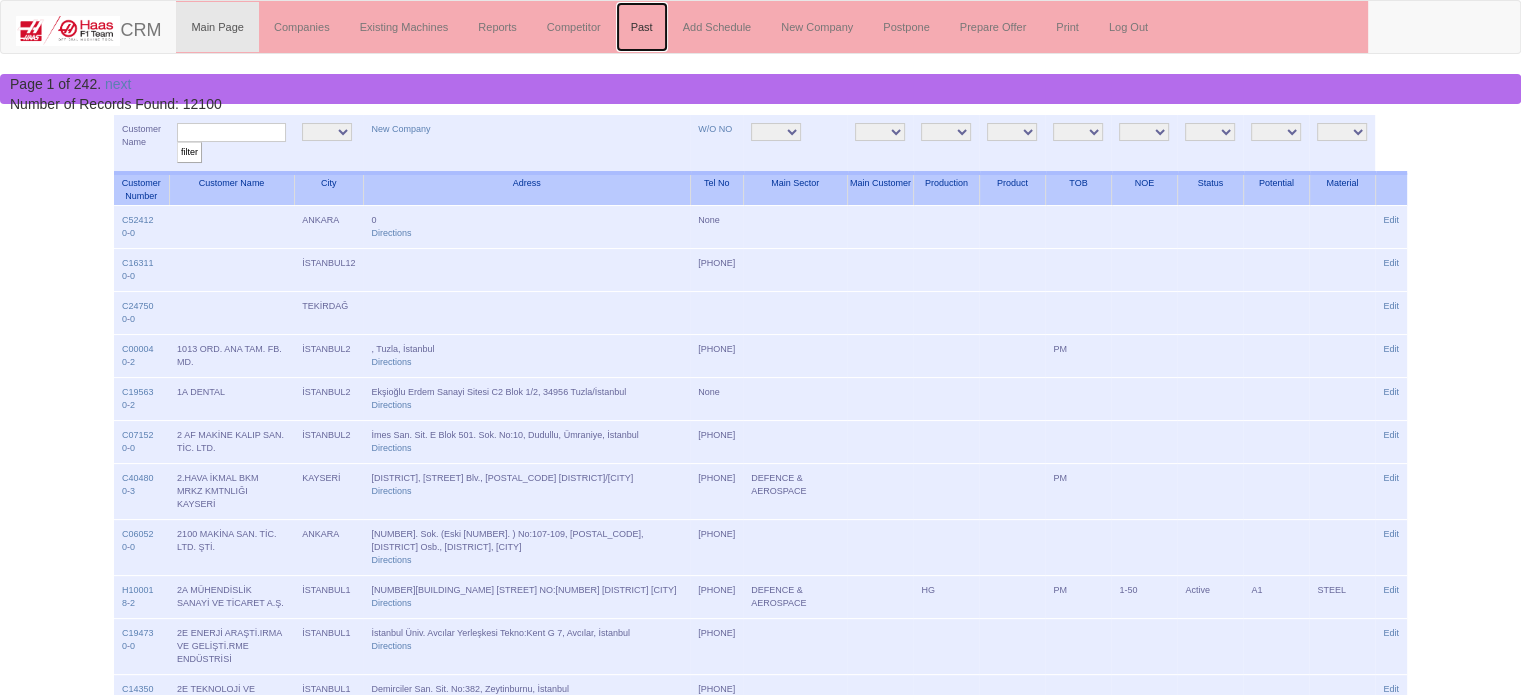 click on "Past" at bounding box center [642, 27] 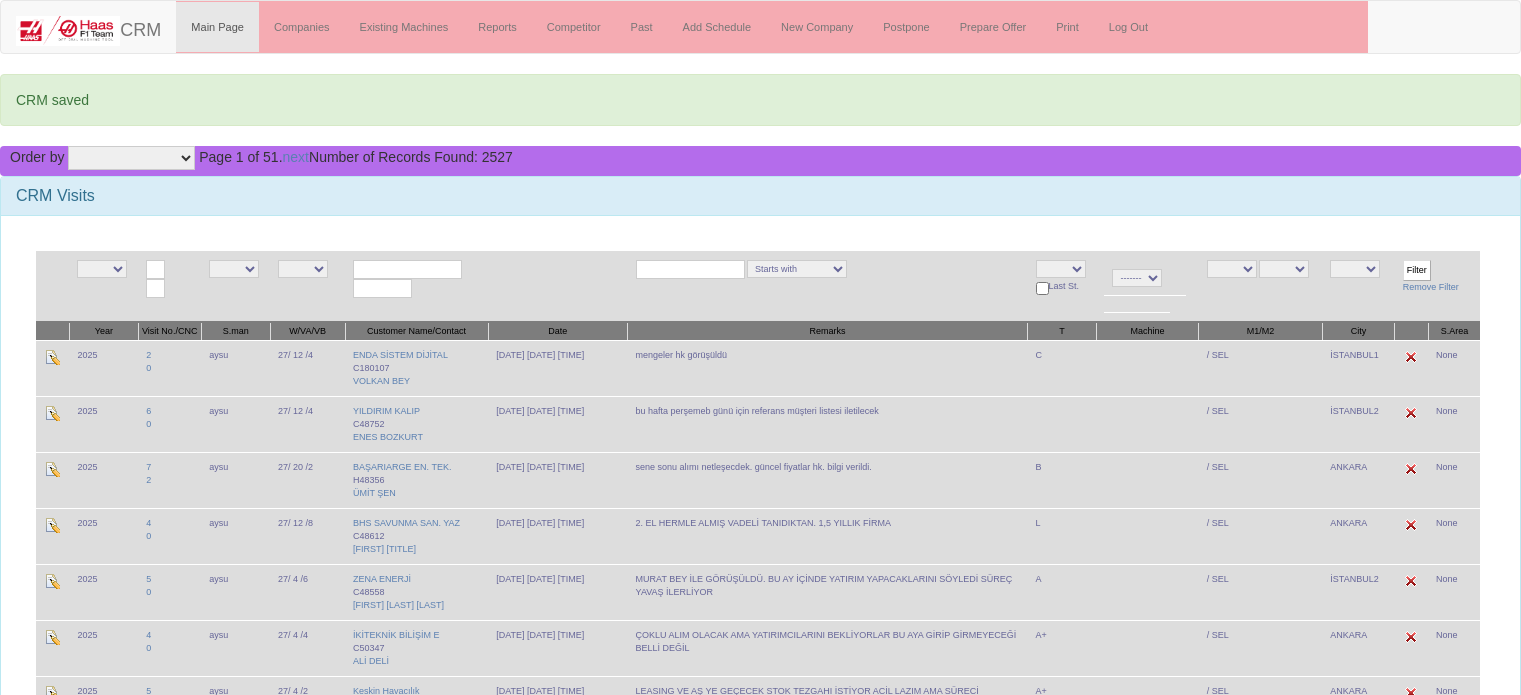 scroll, scrollTop: 0, scrollLeft: 0, axis: both 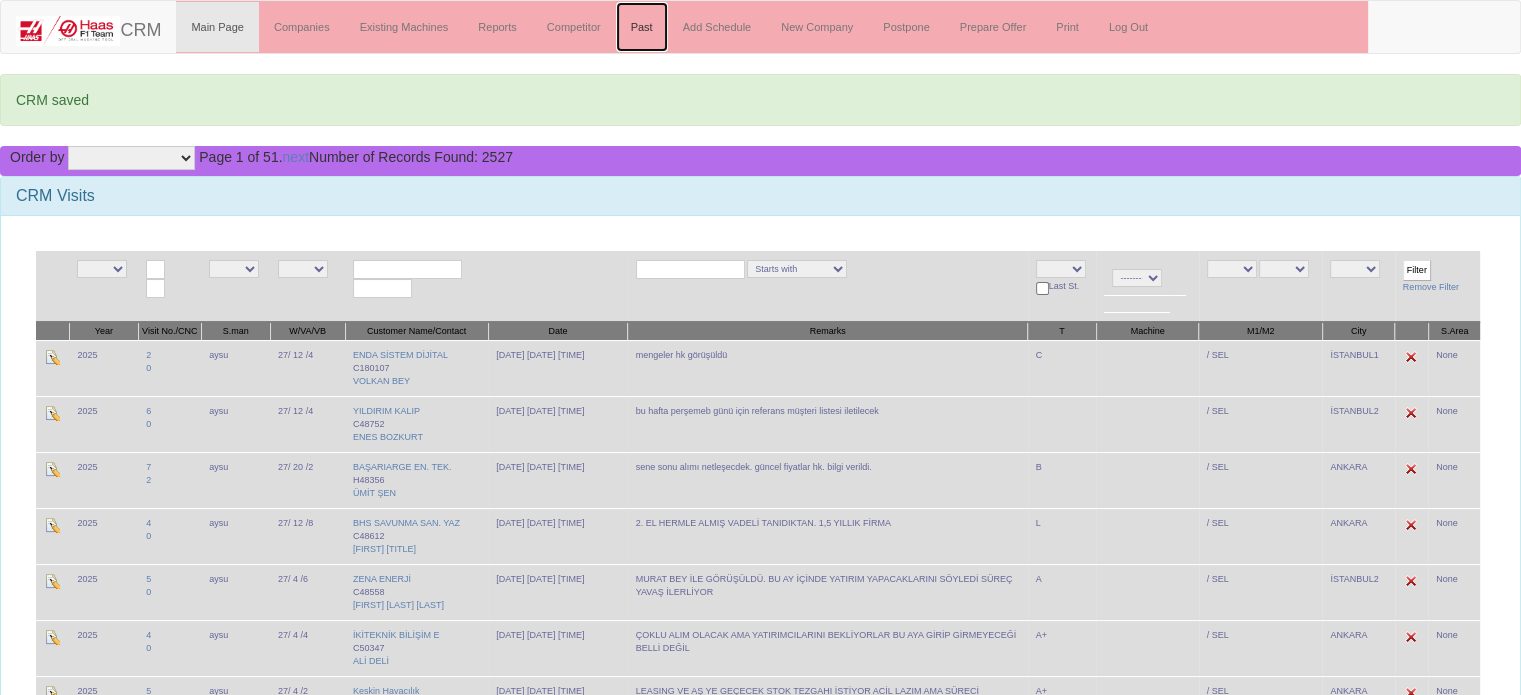 click on "Past" at bounding box center [642, 27] 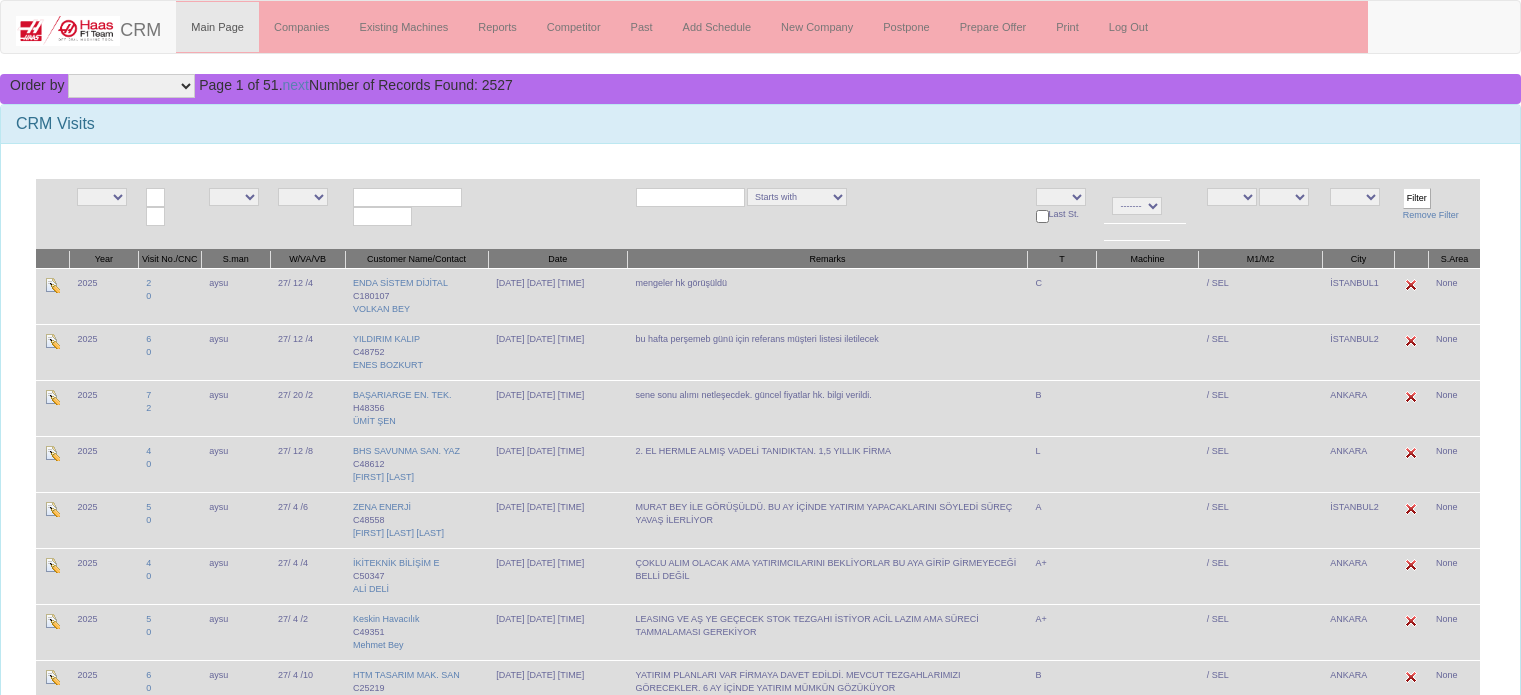 scroll, scrollTop: 0, scrollLeft: 0, axis: both 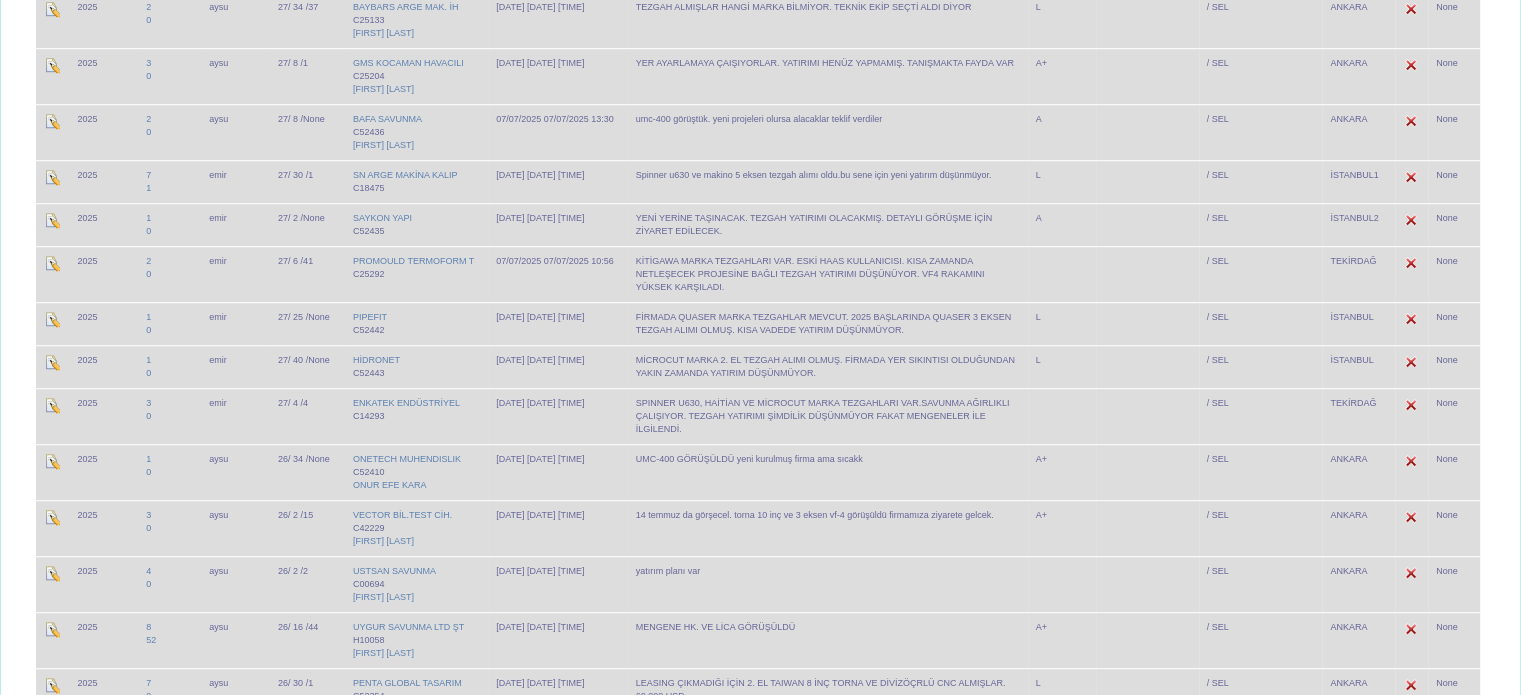 click on "NE
E
2024
2025
NE
E
alper
sezin
gizem
emir
turgay
salesasist
mahmut
furkan
batıkan
berk
samet
aysu
caglar
NE
E
0
1
2
3
4
5
6
7
8
9
10
11
12
13
14
15
16
17
18
19
20
21
22
23
24
25
26
27
28
29
30
31
32
33
34
35
36
37
38
39
40
41
42
43
44
45
46
47
48
49
50" at bounding box center (760, 225) 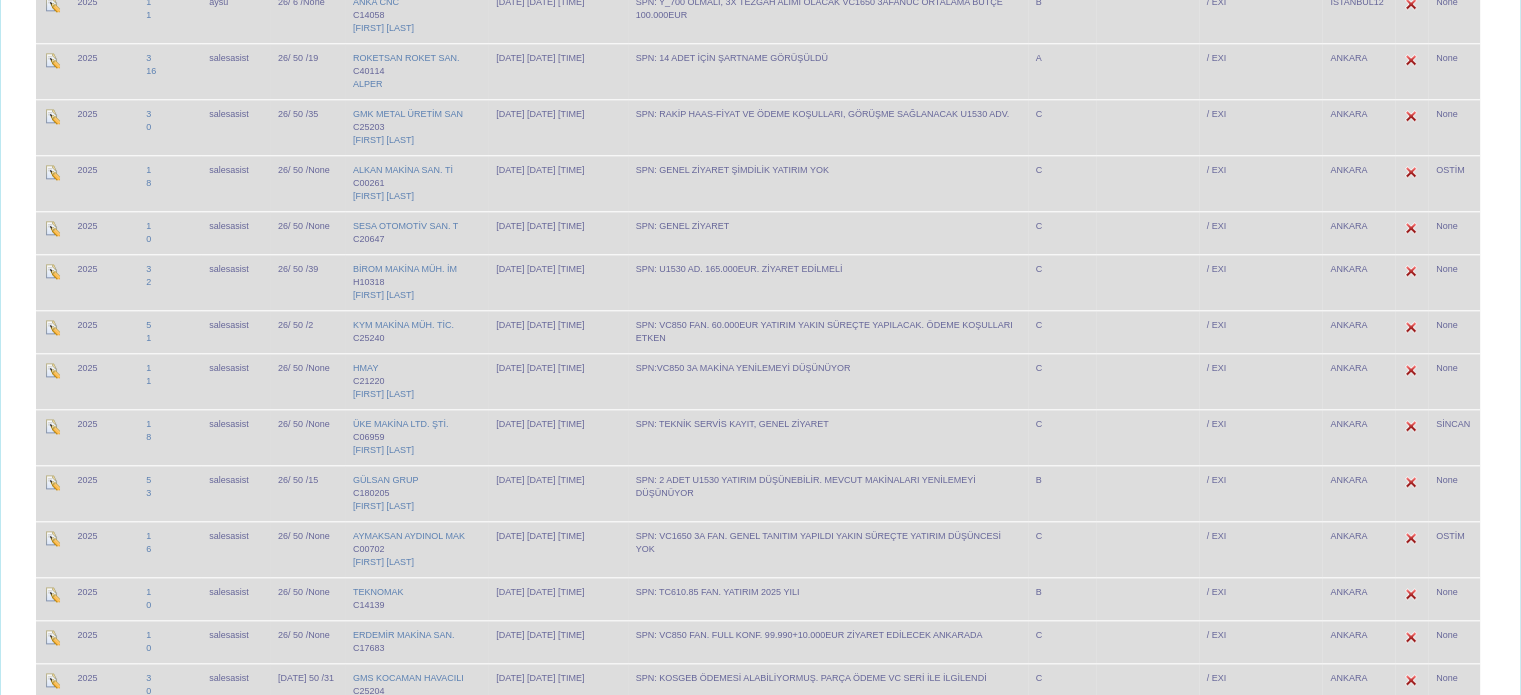 scroll, scrollTop: 2365, scrollLeft: 0, axis: vertical 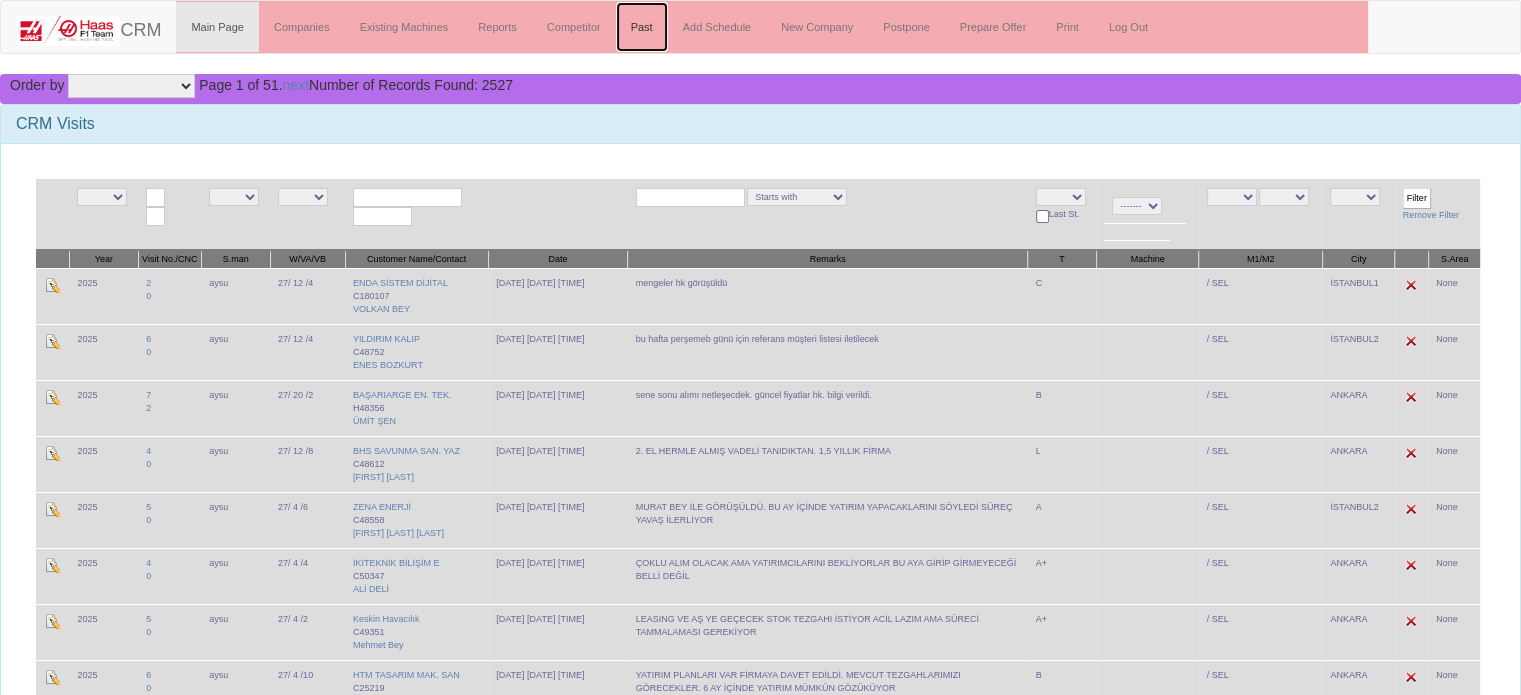 click on "Past" at bounding box center [642, 27] 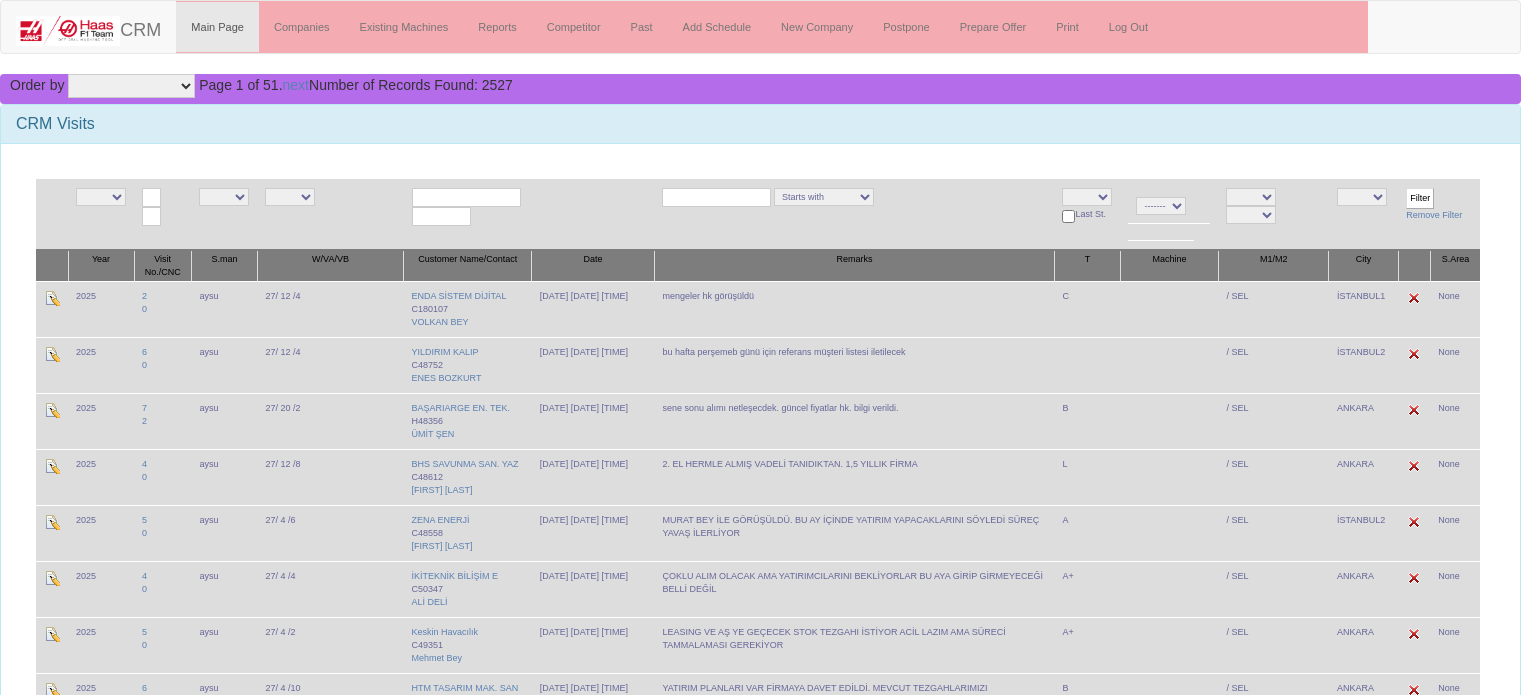 scroll, scrollTop: 0, scrollLeft: 0, axis: both 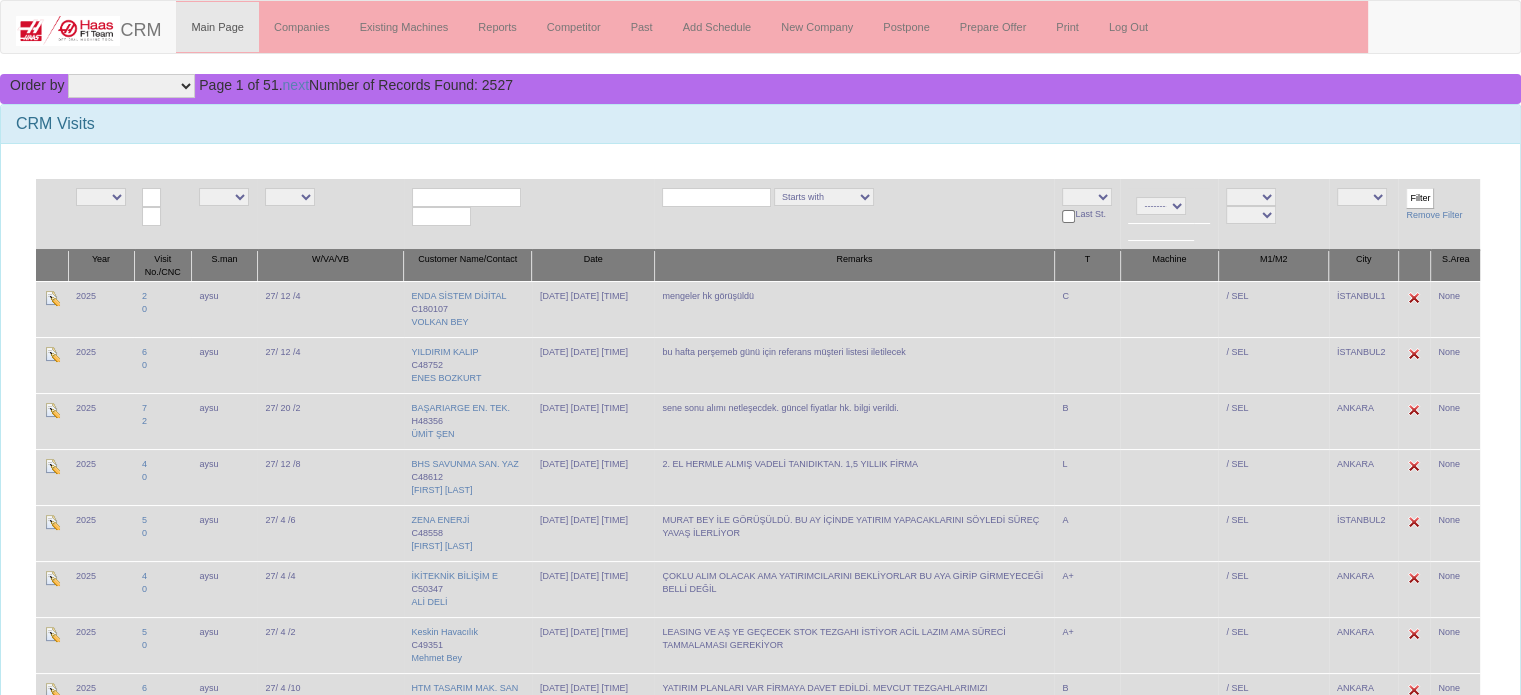 click at bounding box center (716, 197) 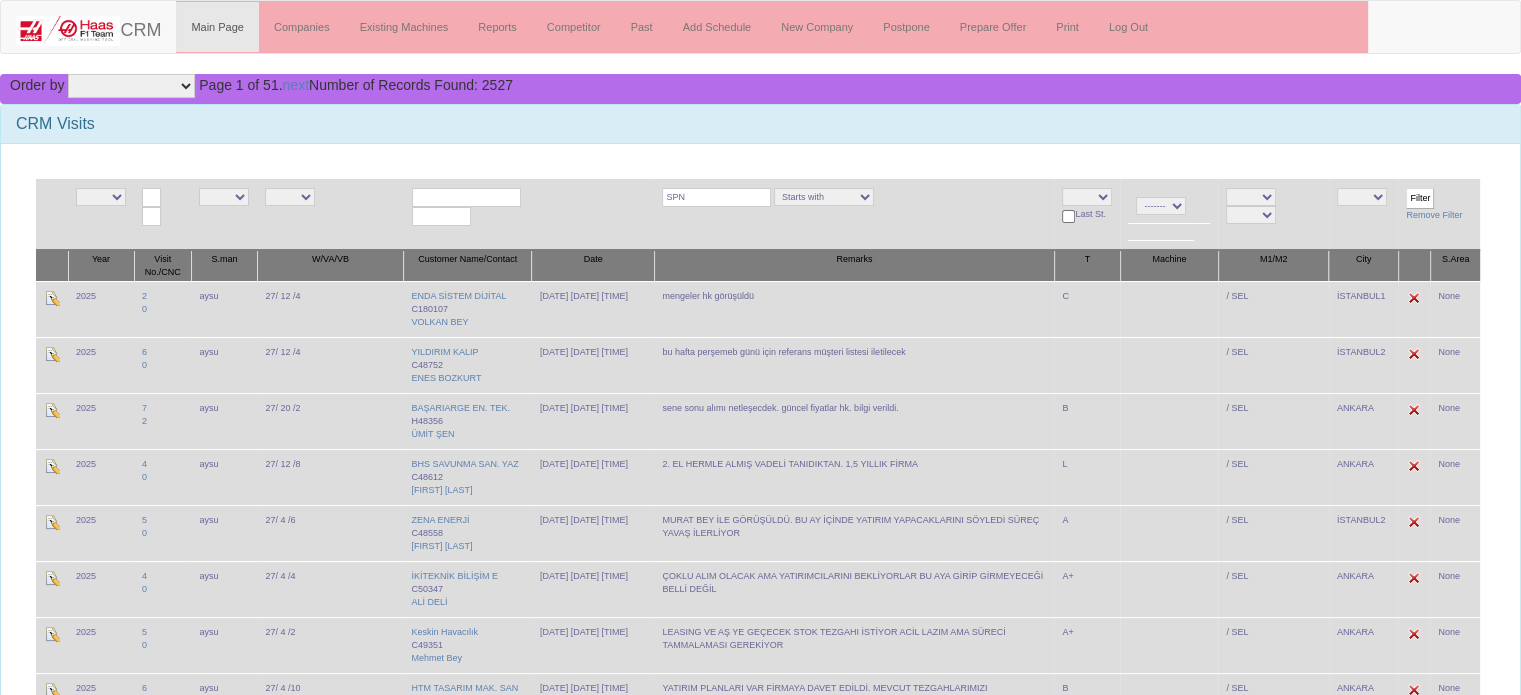 click on "Filter" at bounding box center (1420, 198) 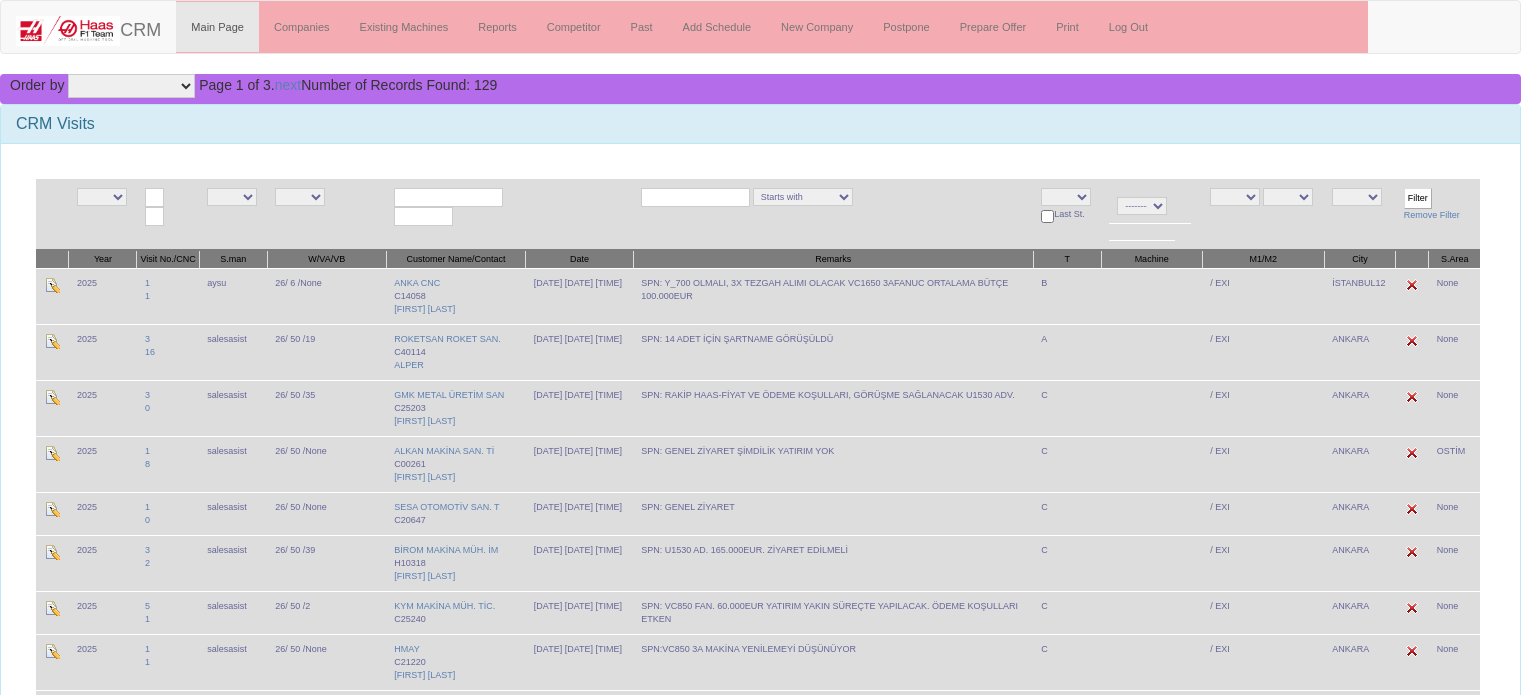 scroll, scrollTop: 0, scrollLeft: 0, axis: both 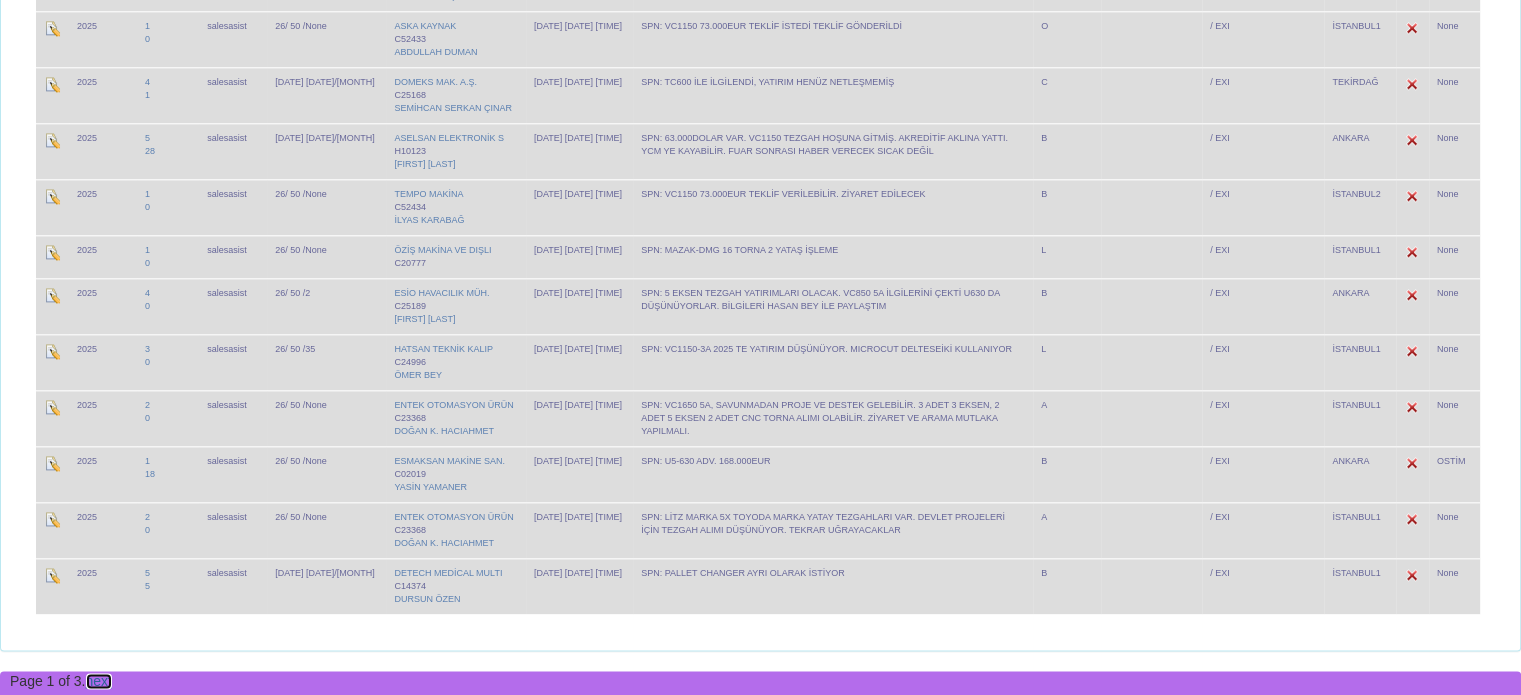 click on "next" at bounding box center (99, 681) 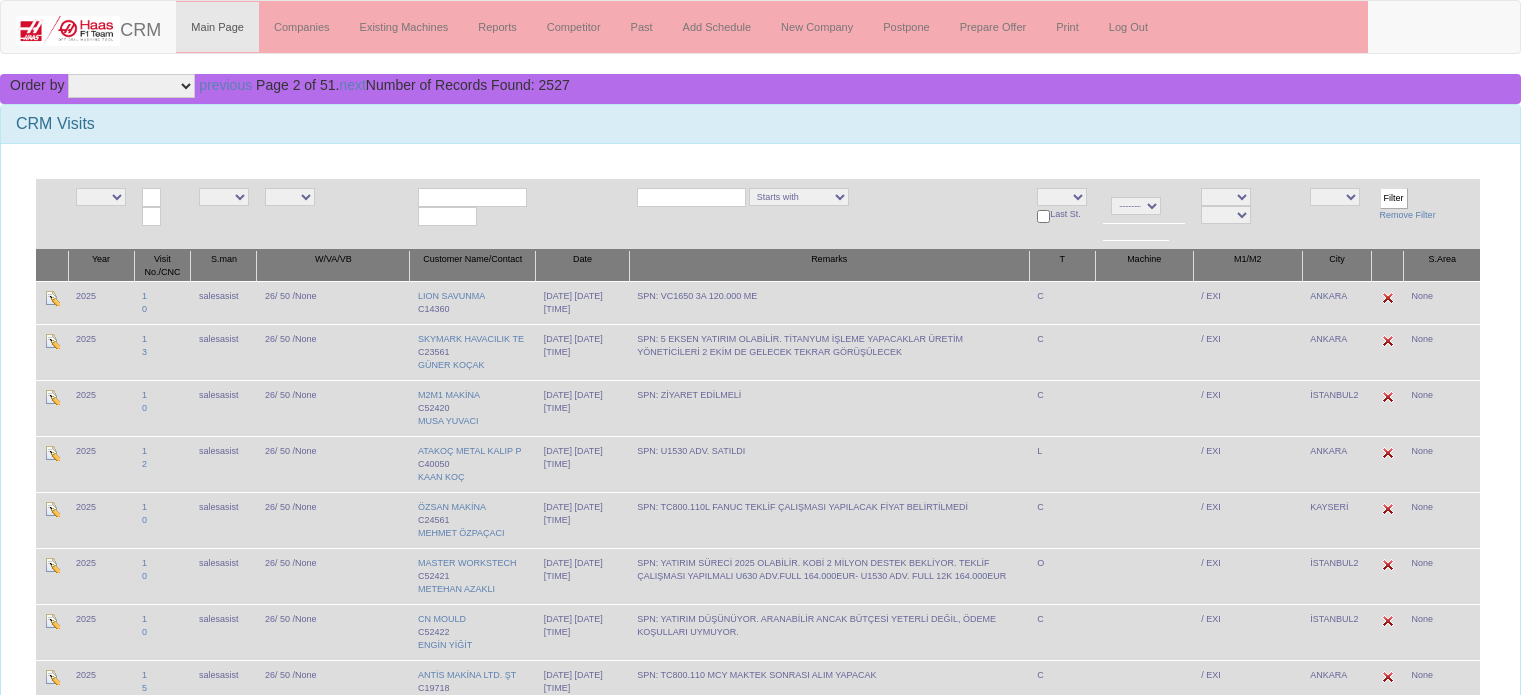 scroll, scrollTop: 0, scrollLeft: 0, axis: both 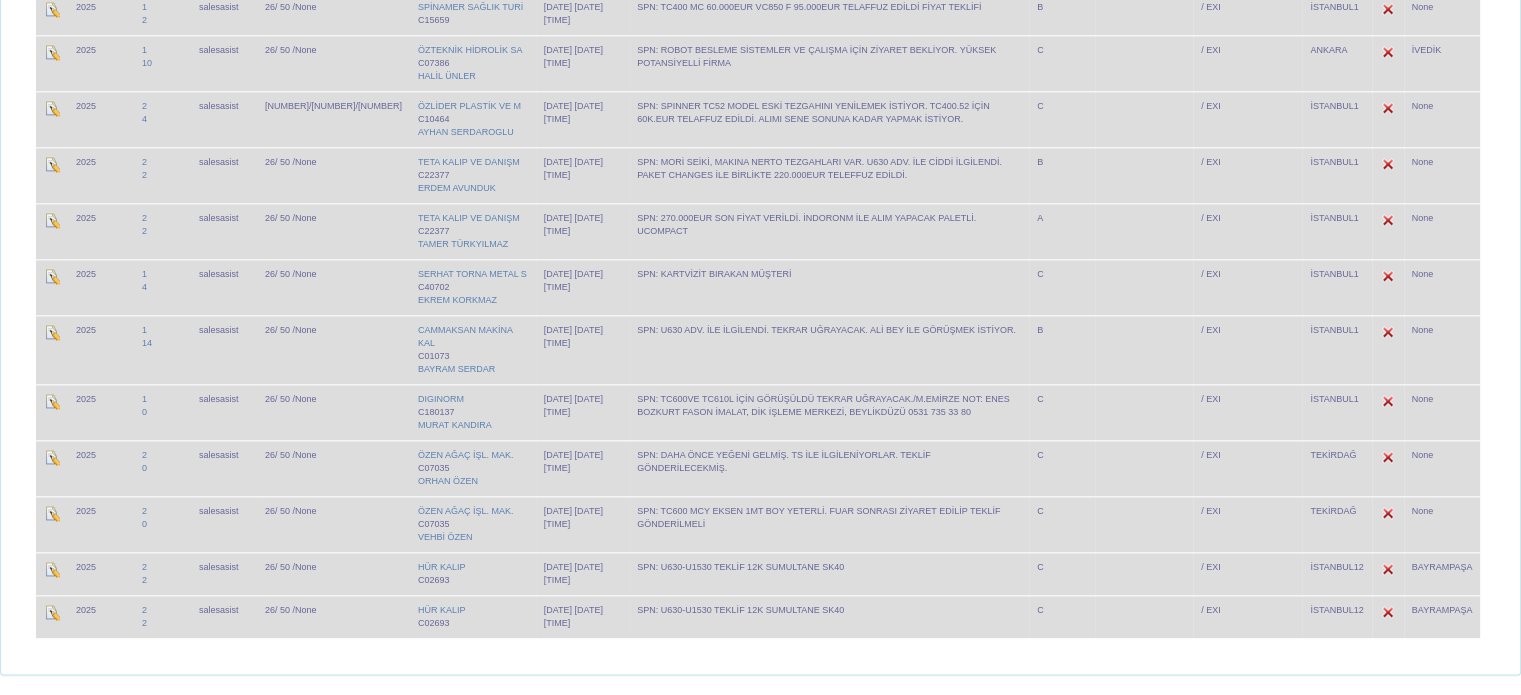 click on "Order by
Company
Company Desc
Mark 1
Mark 1 Desc
Mark 2
Mark 2 Desc
Salesman
Salesman Desc
Timing
Timing Desc
Date
Date Desc
City
City Desc
Subarea
Subarea Desc
Supplier
Supplier Desc
Series
Series Desc
Model
Model Desc
previous   Page 2 of 51. next   Number of Records Found: 2527
CRM Visits
NE
E" at bounding box center [760, -837] 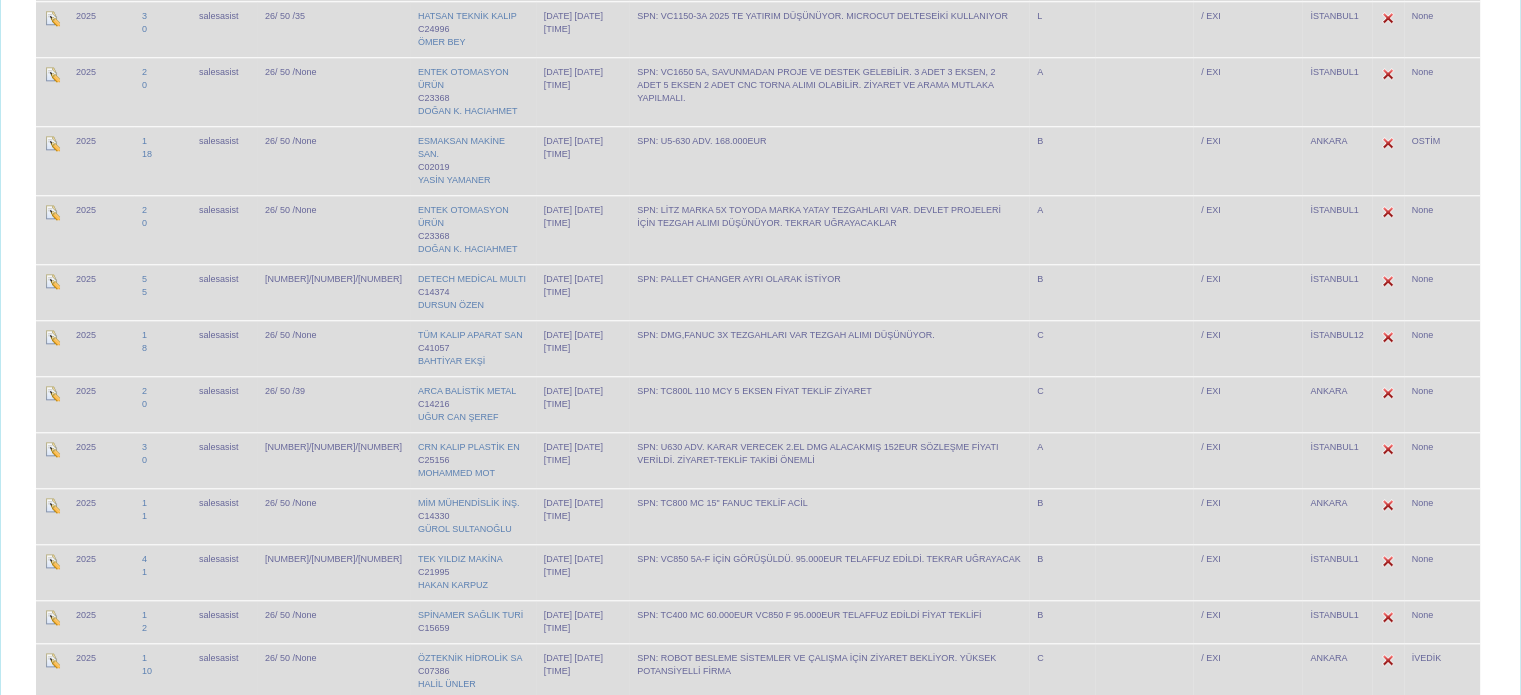 scroll, scrollTop: 1266, scrollLeft: 0, axis: vertical 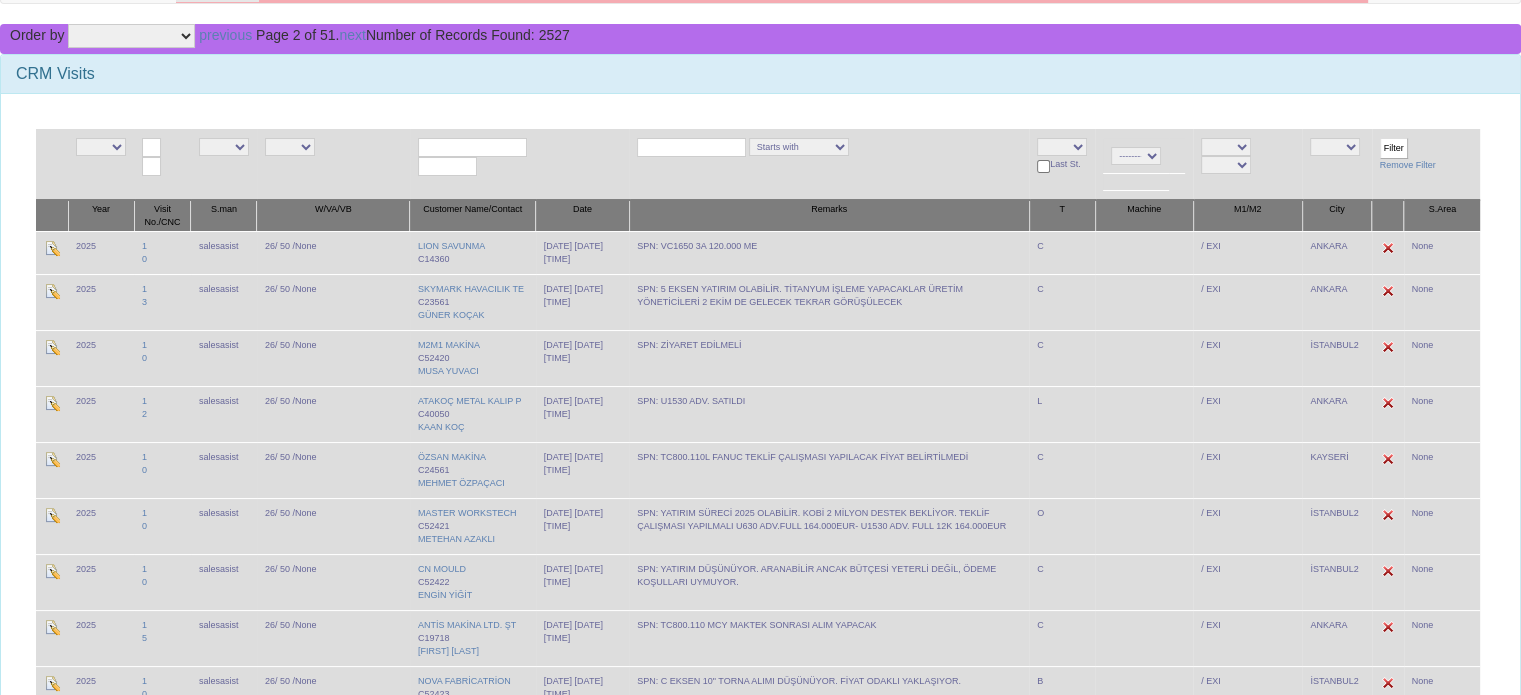 click on "02/07/2025
02/07/2025 12:42" at bounding box center (582, 252) 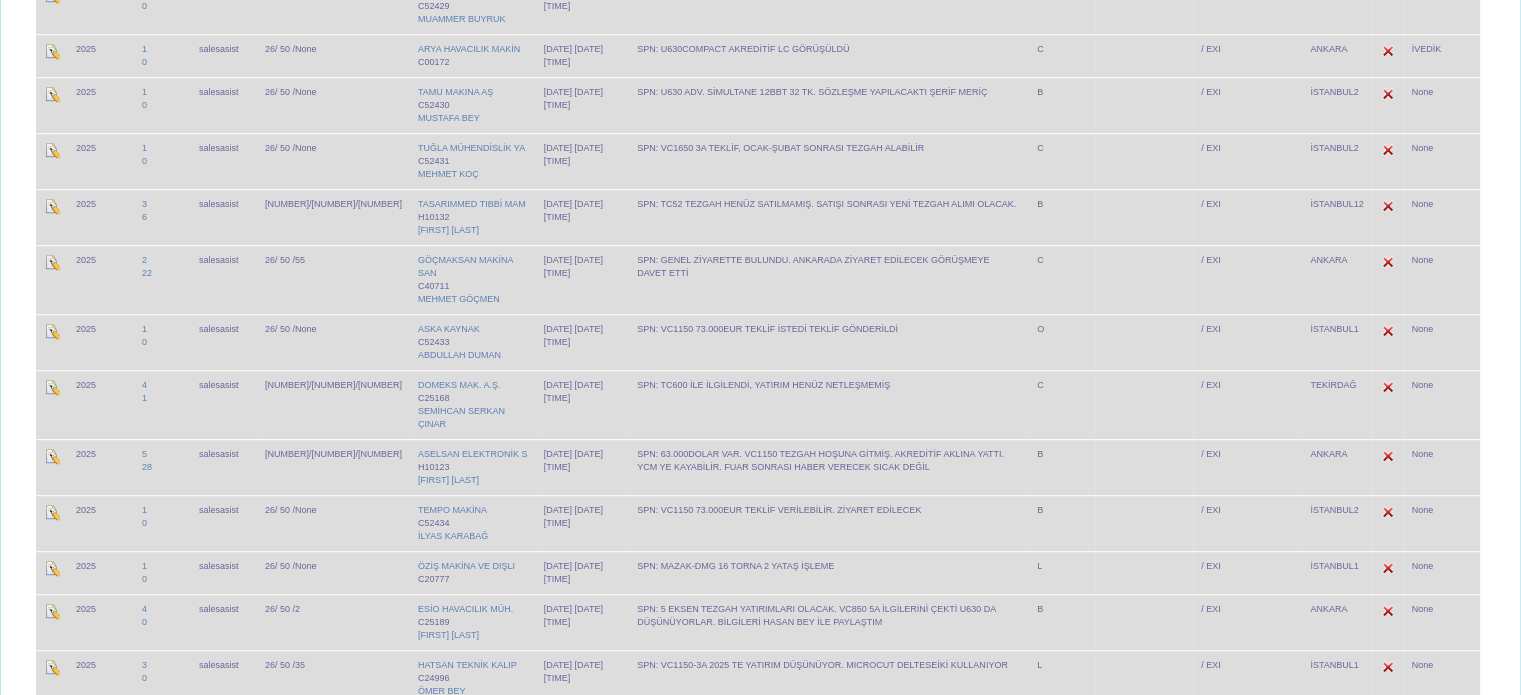 scroll, scrollTop: 1266, scrollLeft: 0, axis: vertical 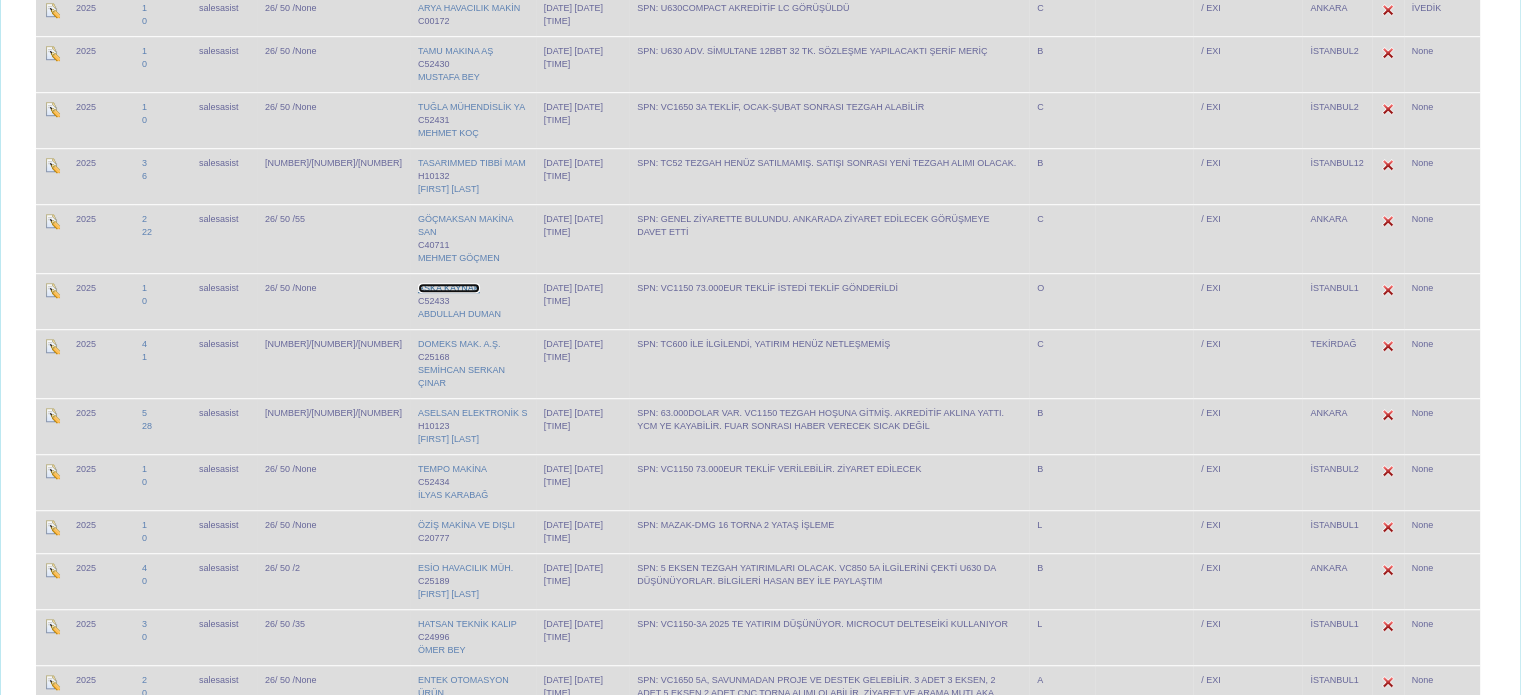 click on "ASKA KAYNAK" at bounding box center [449, 288] 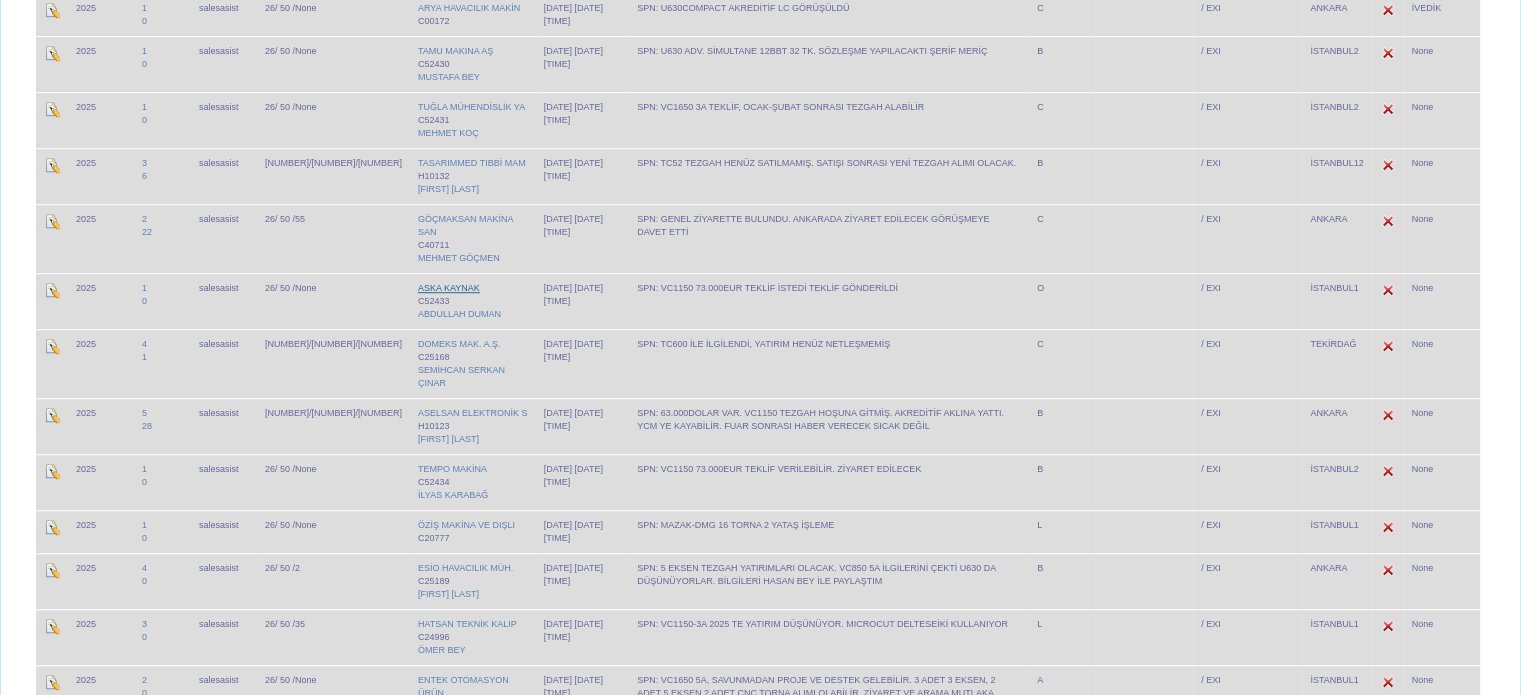 scroll, scrollTop: 1279, scrollLeft: 0, axis: vertical 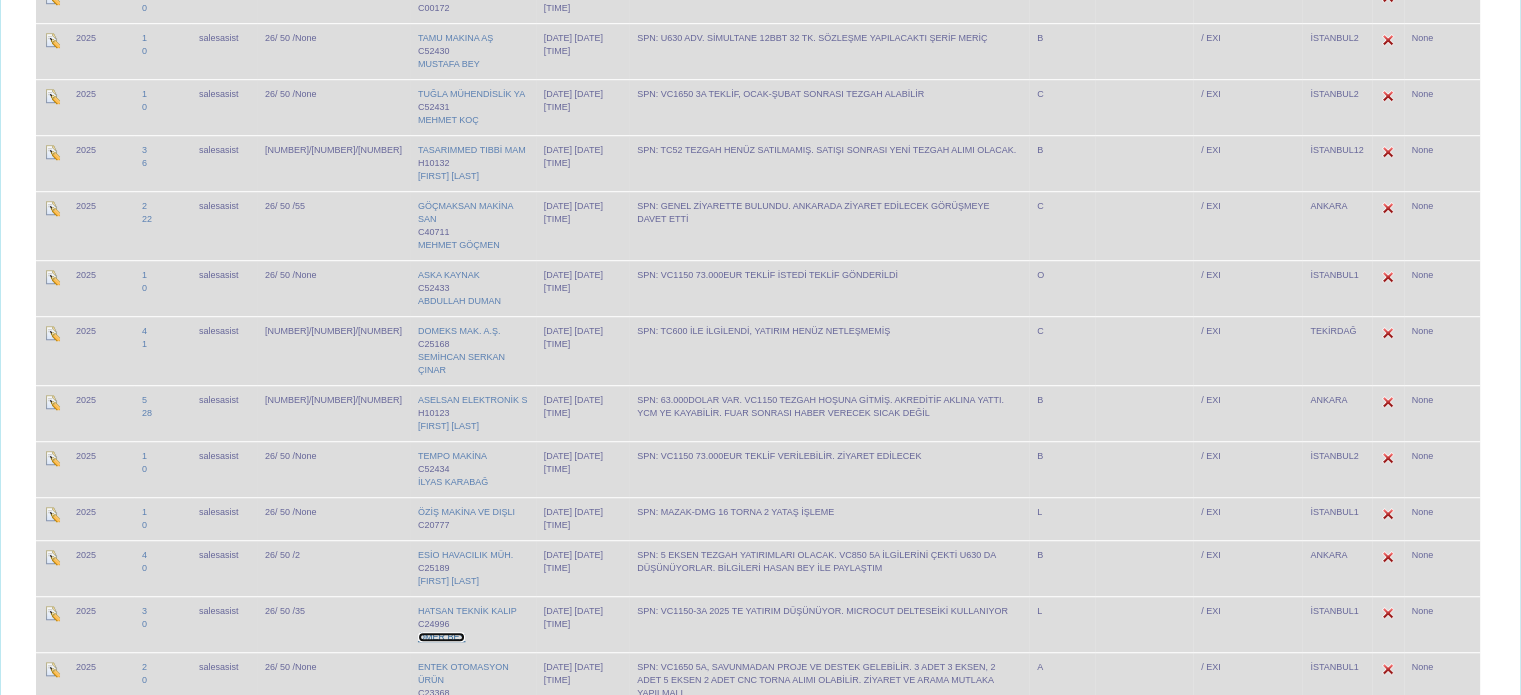 click on "ÖMER BEY" at bounding box center (442, 637) 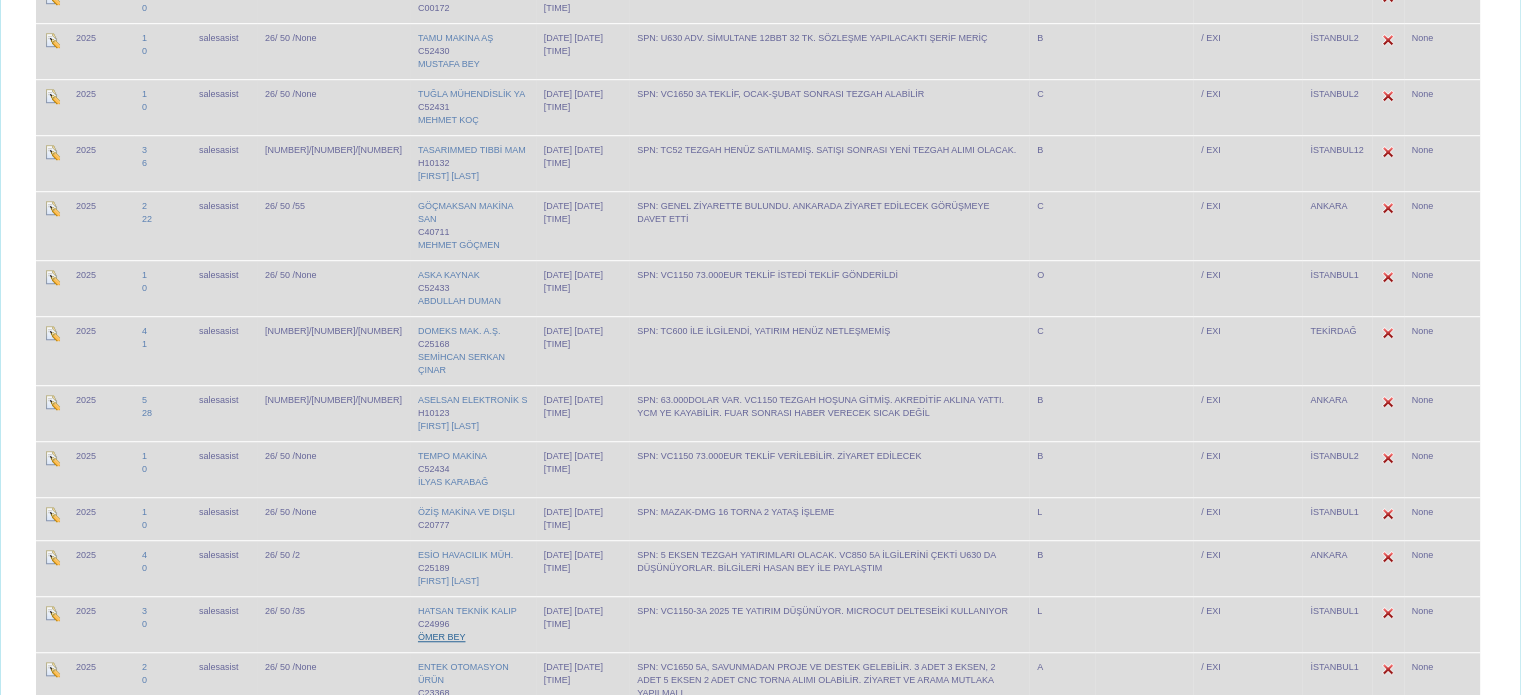 scroll, scrollTop: 1292, scrollLeft: 0, axis: vertical 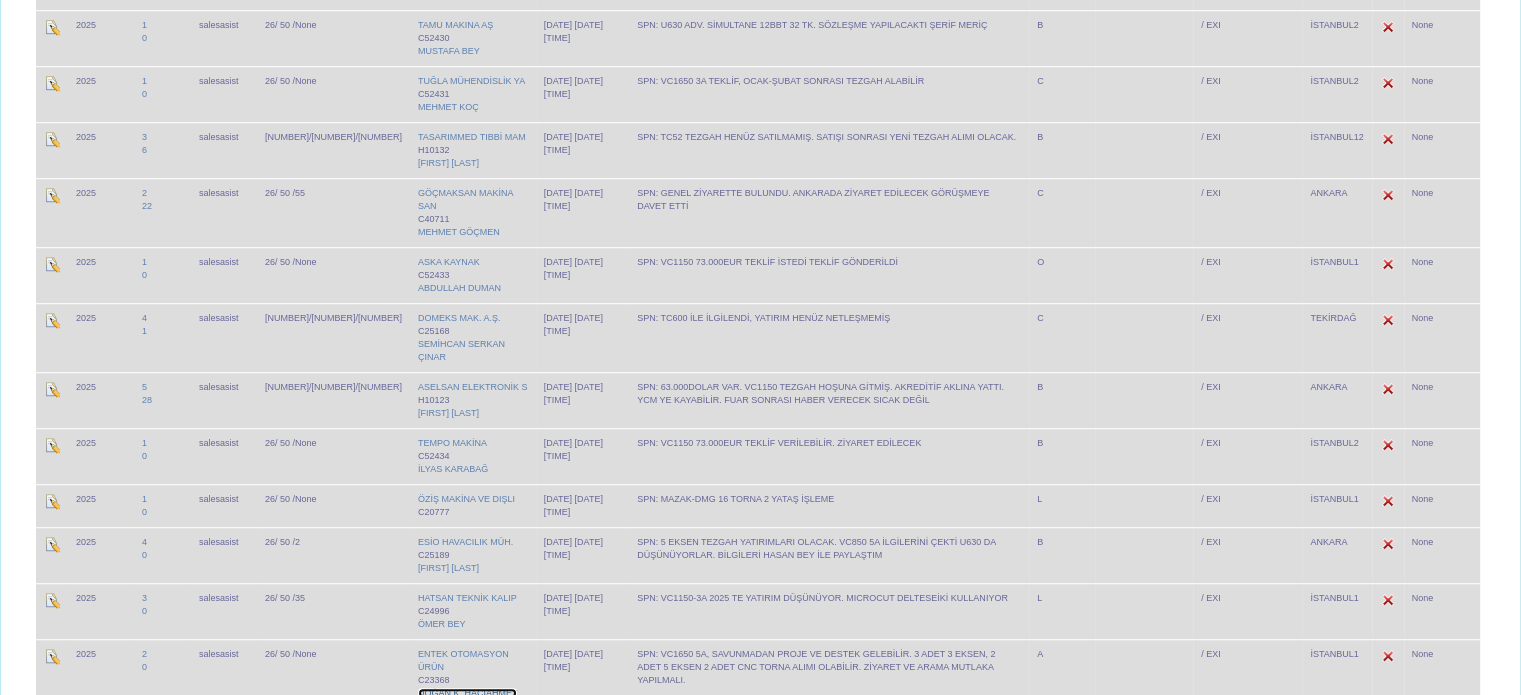 click on "DOĞAN K. HACIAHMET" at bounding box center (468, 693) 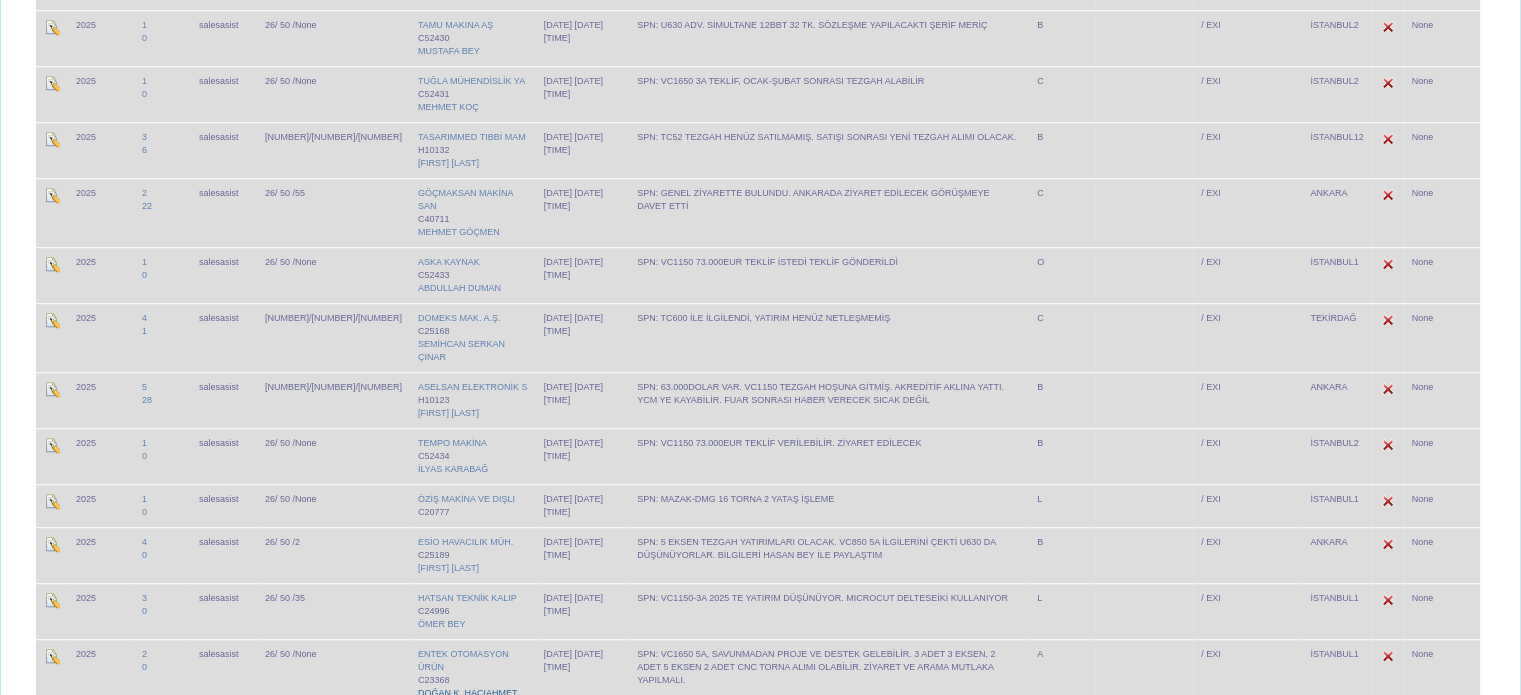 scroll, scrollTop: 1304, scrollLeft: 0, axis: vertical 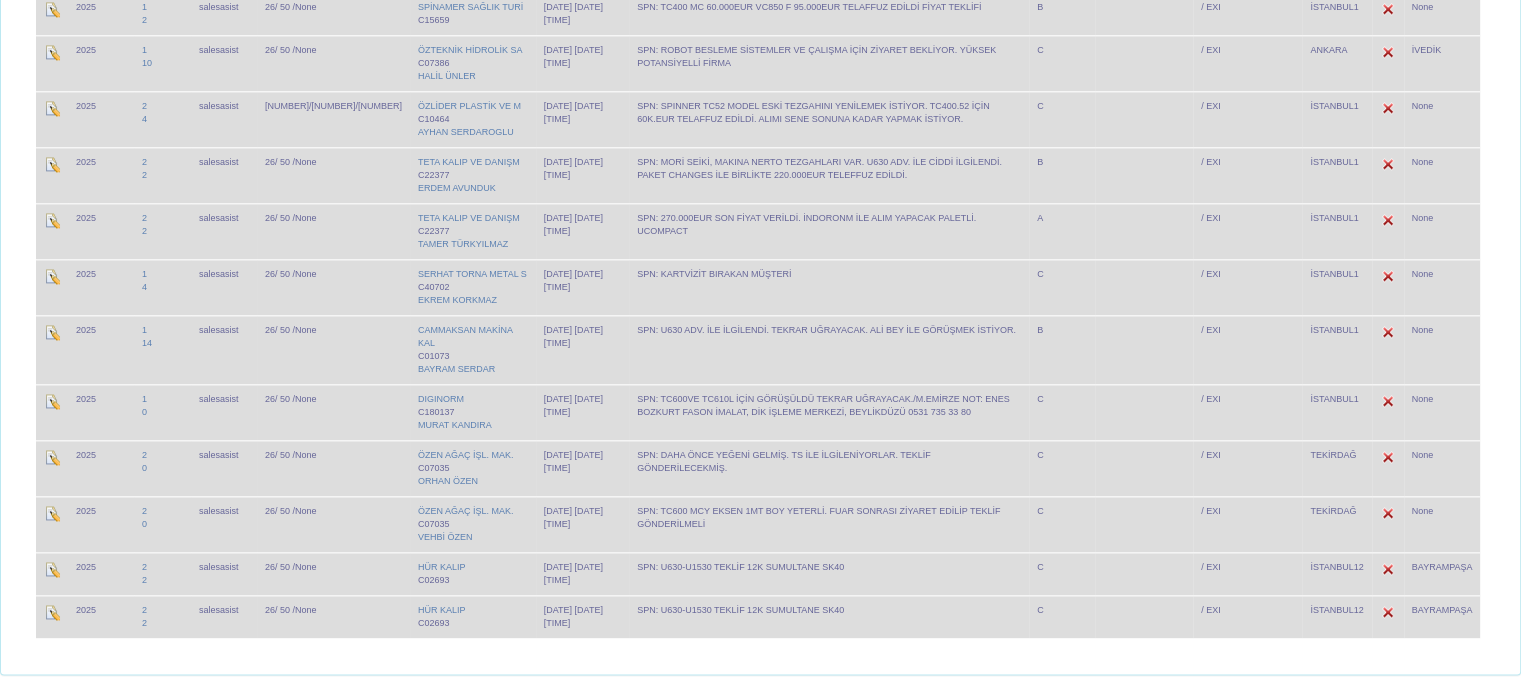 click on "next" at bounding box center [163, 705] 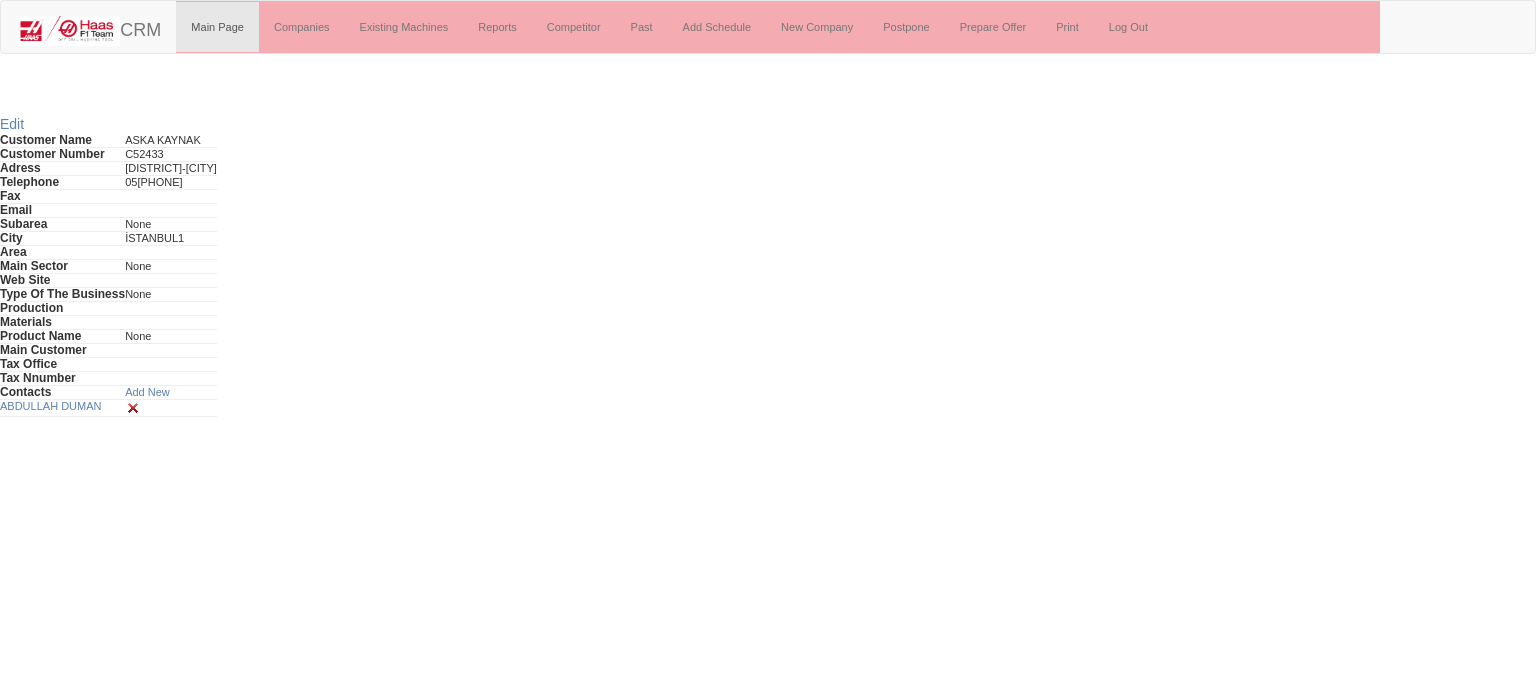 scroll, scrollTop: 0, scrollLeft: 0, axis: both 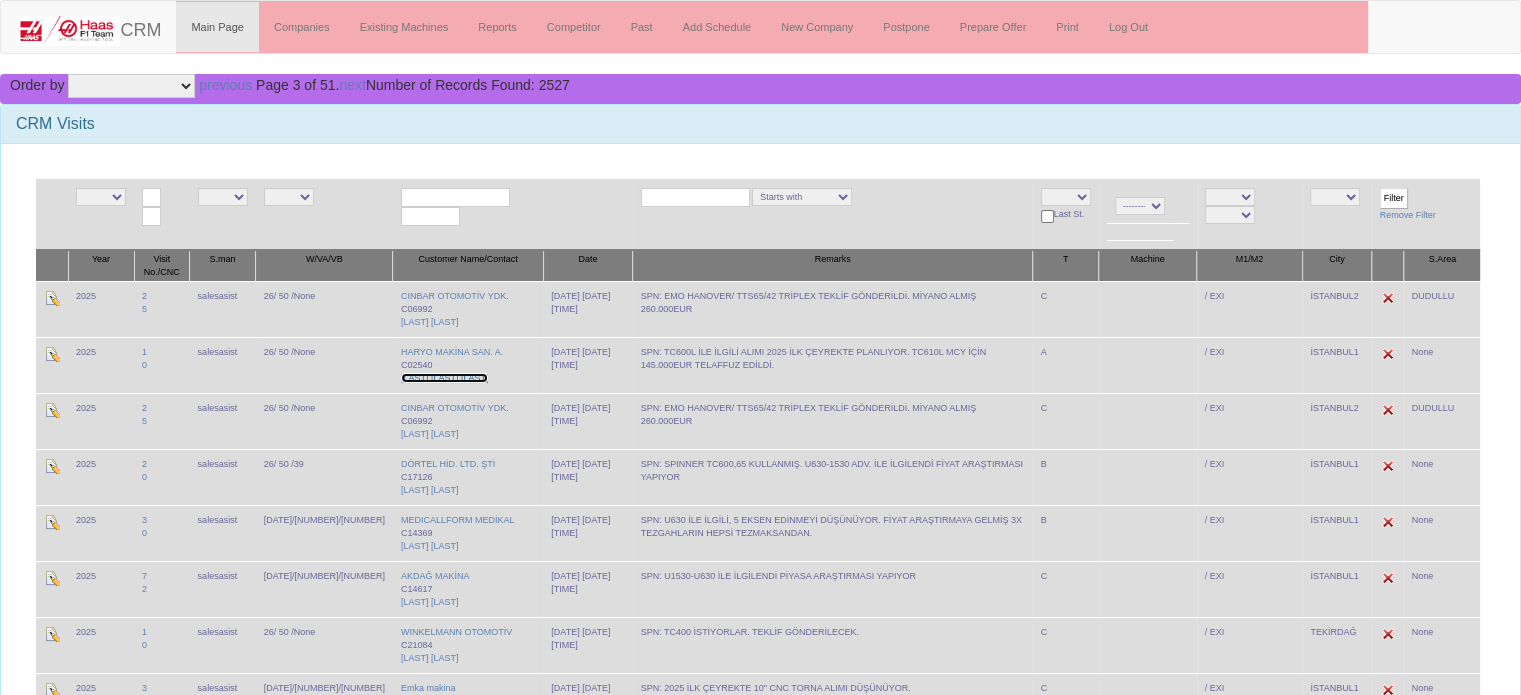 click on "ÜSTÜN ERKAN YILMAZ" at bounding box center [445, 378] 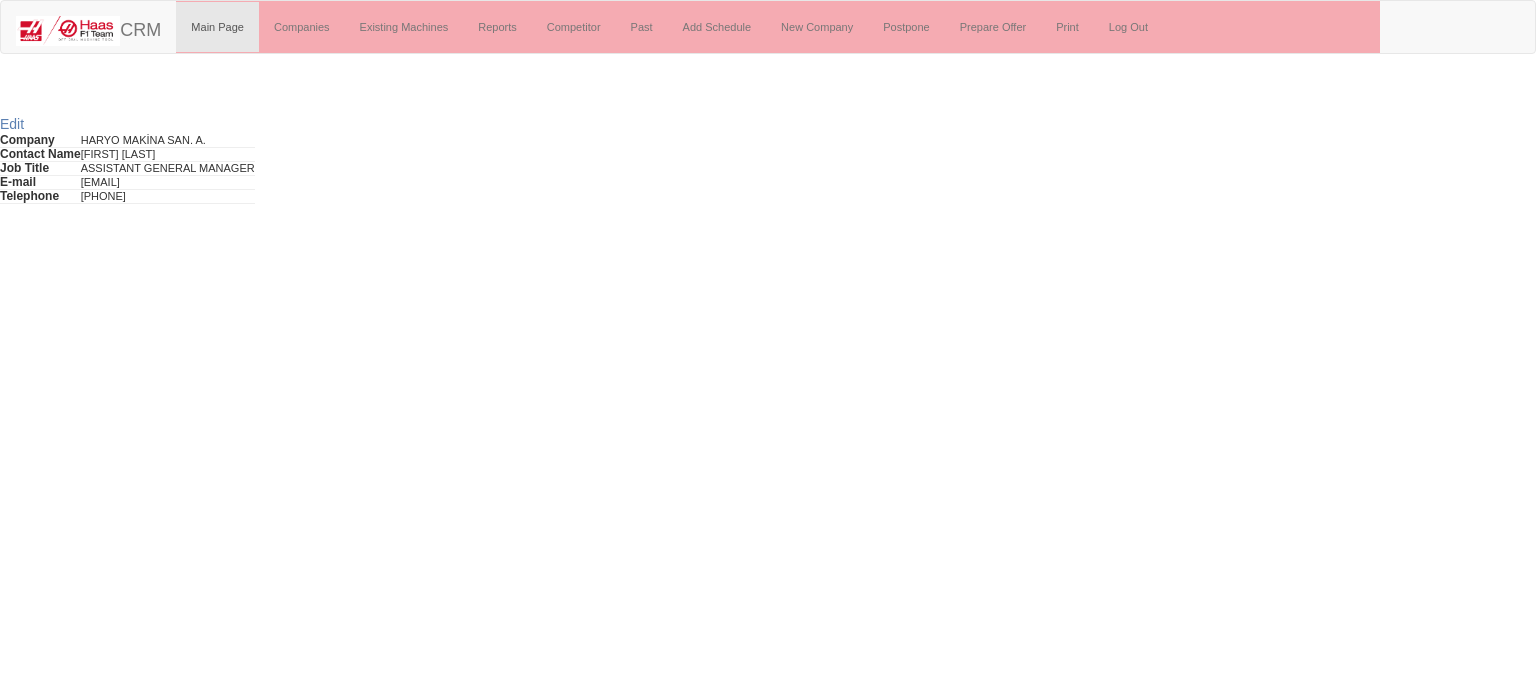 scroll, scrollTop: 0, scrollLeft: 0, axis: both 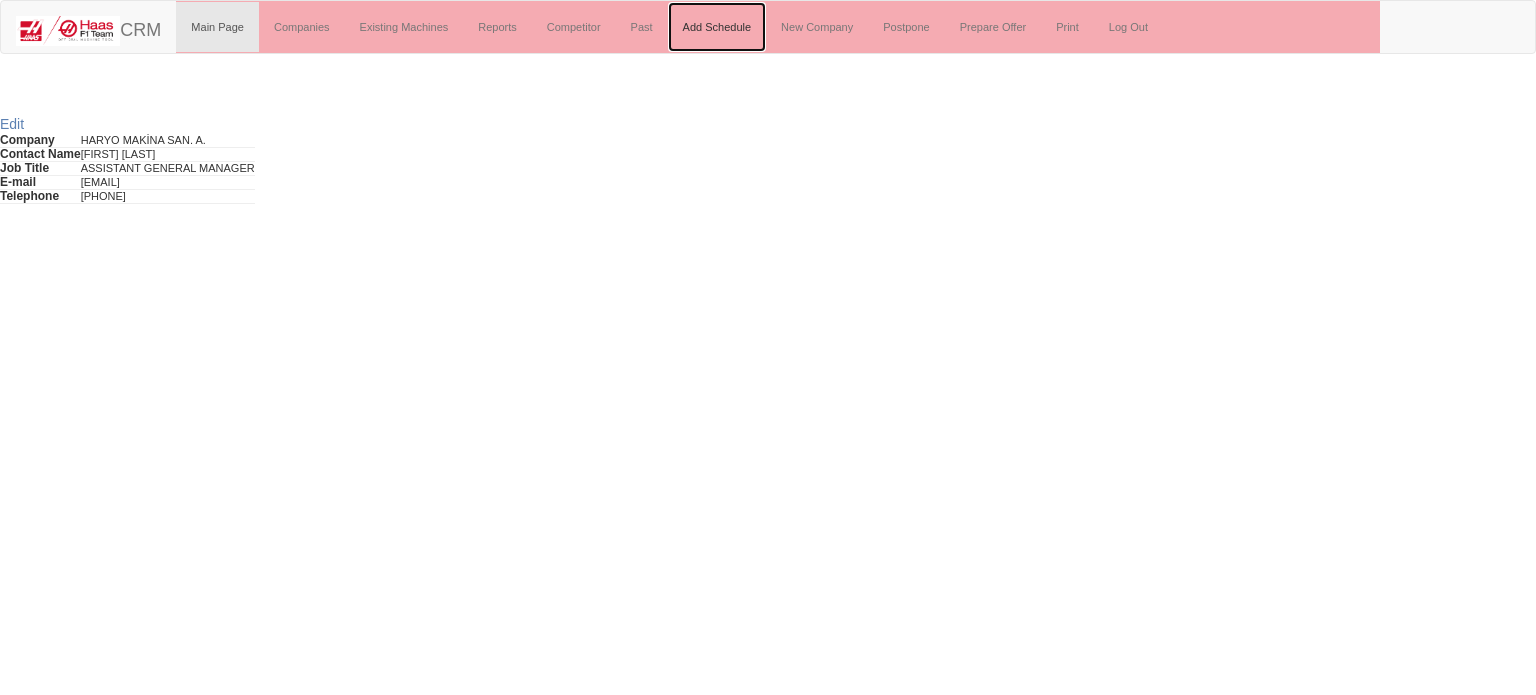 click on "Add Schedule" at bounding box center [717, 27] 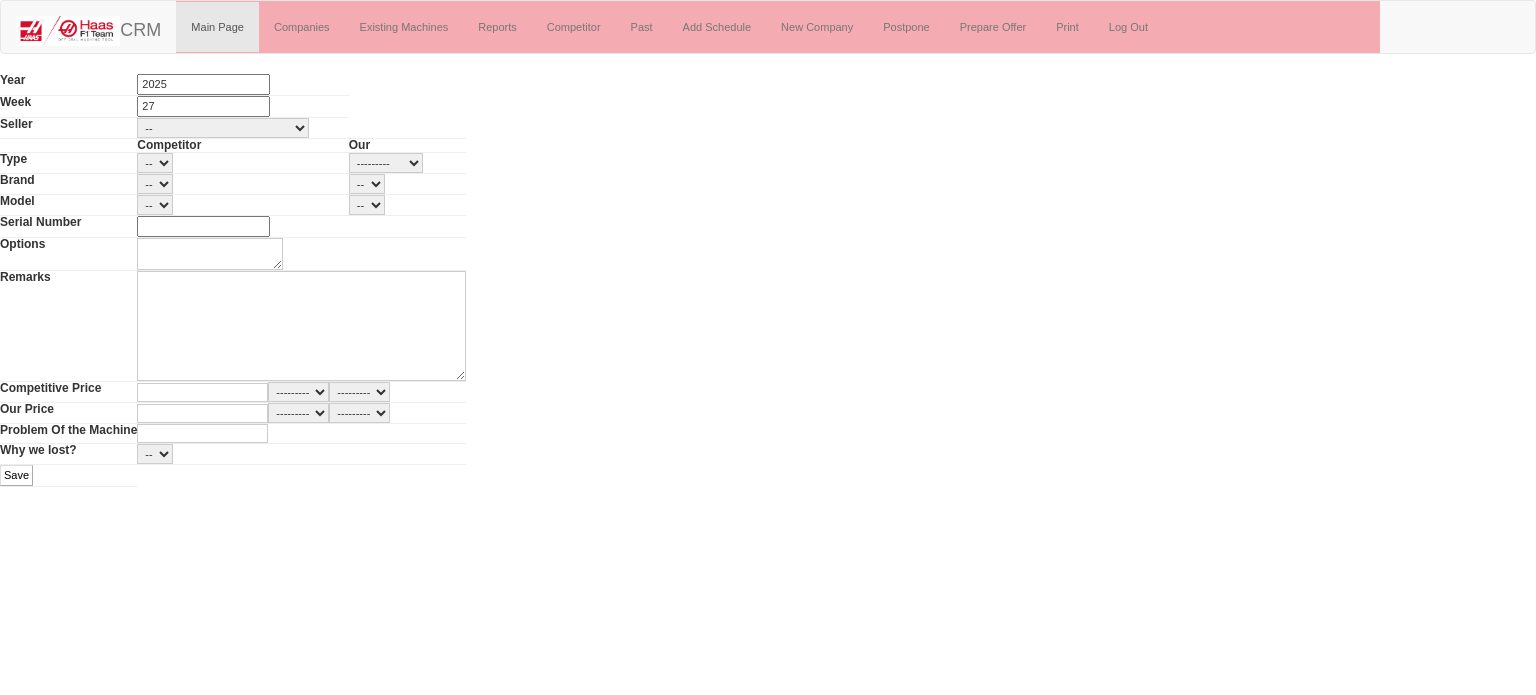 scroll, scrollTop: 0, scrollLeft: 0, axis: both 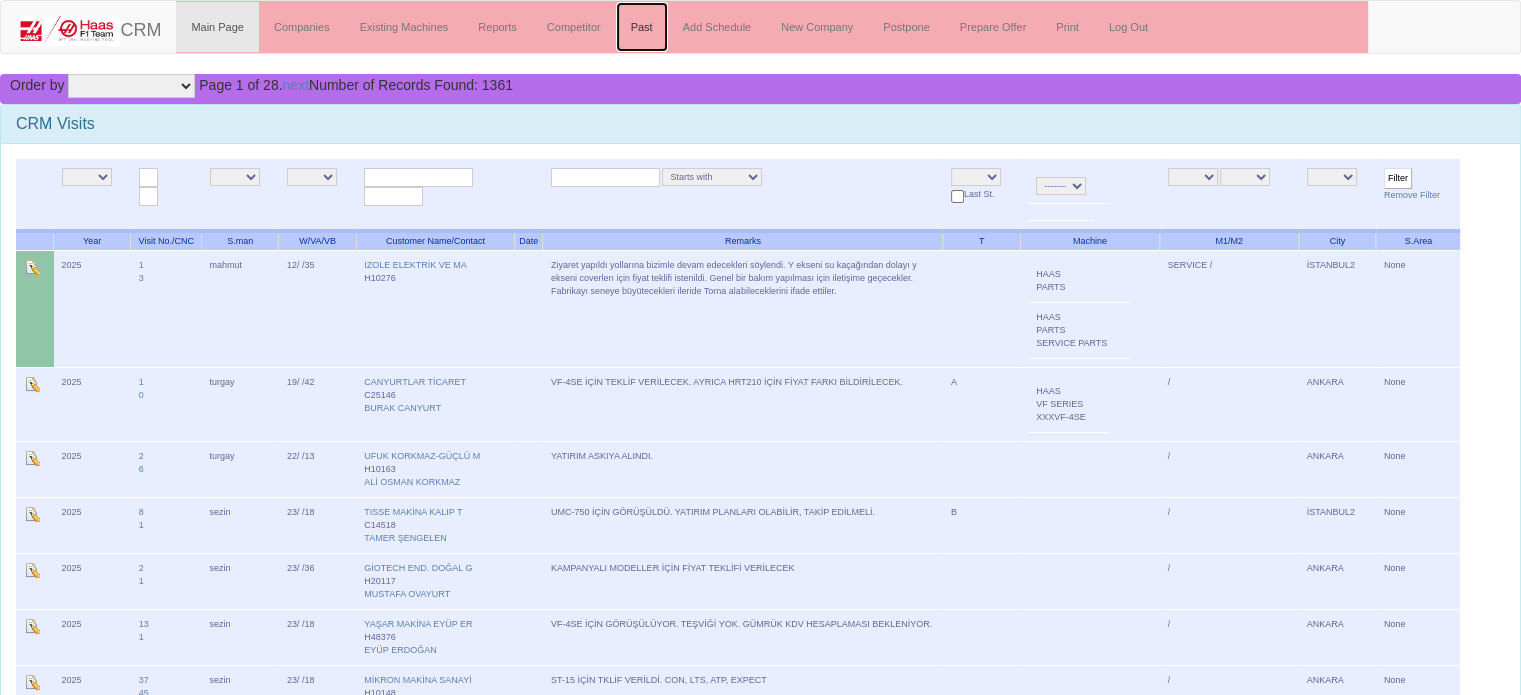 click on "Past" at bounding box center [642, 27] 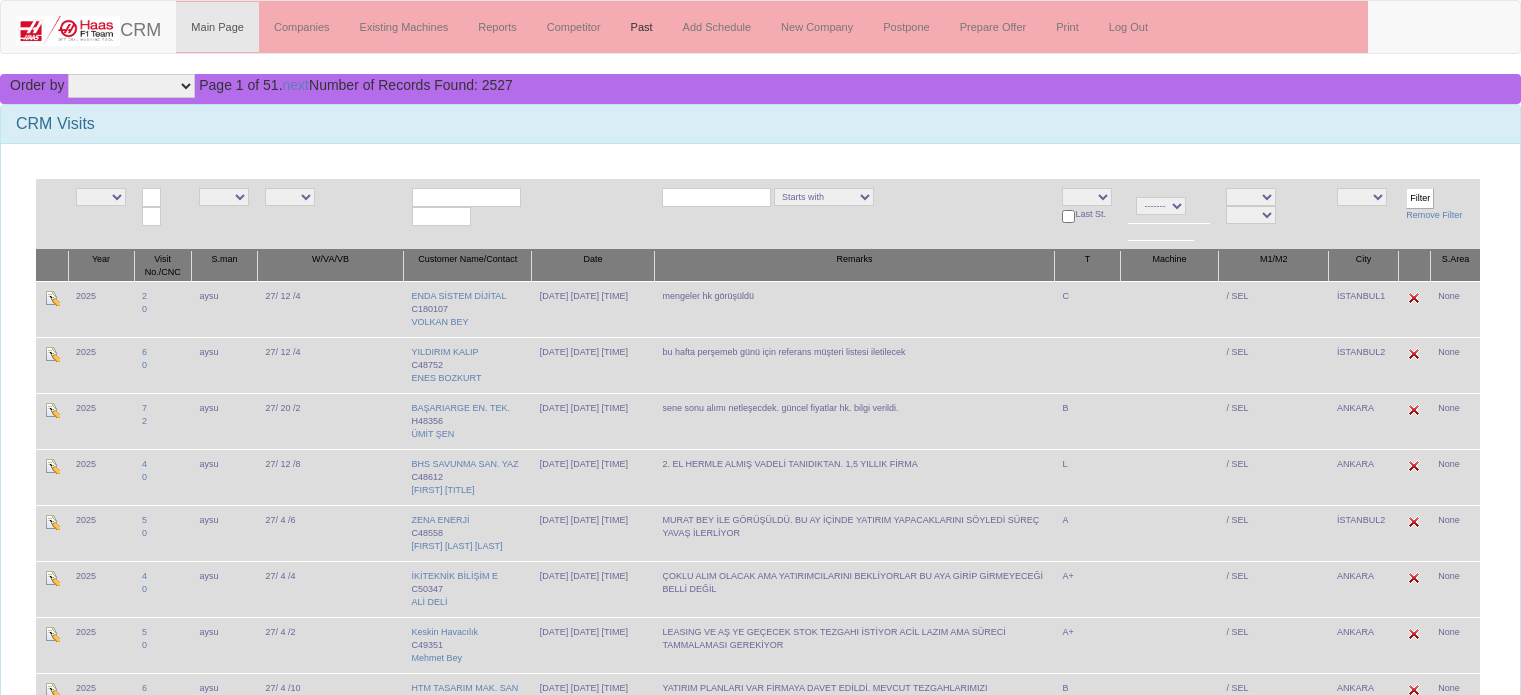 scroll, scrollTop: 0, scrollLeft: 0, axis: both 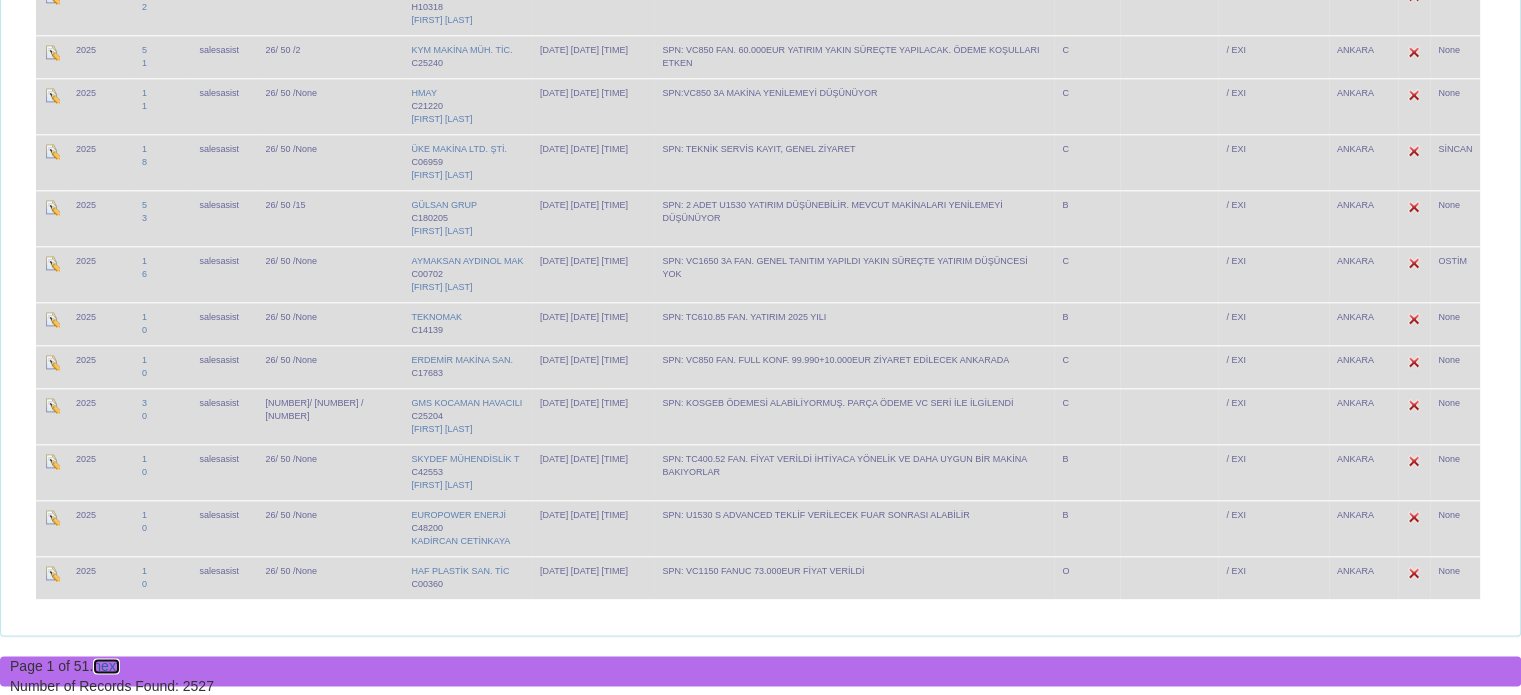 click on "next" at bounding box center [106, 666] 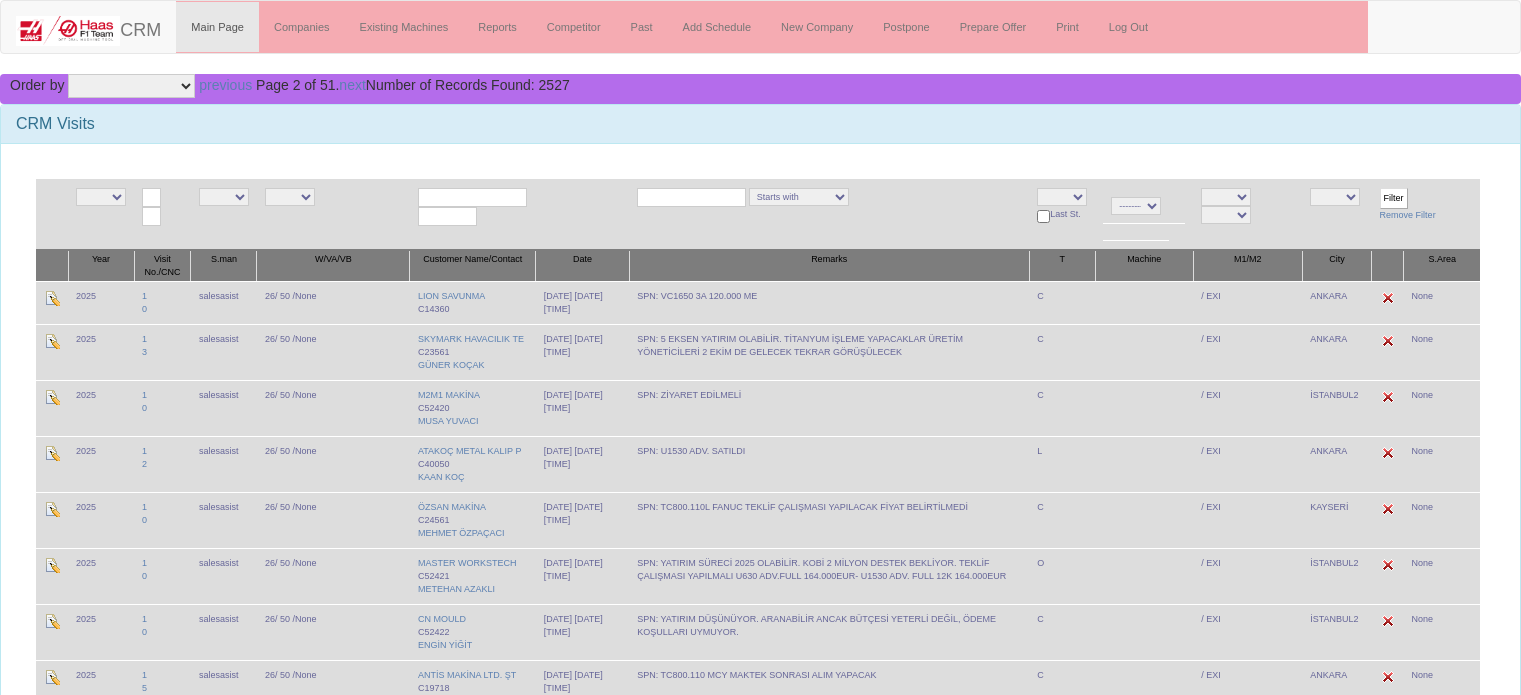 scroll, scrollTop: 0, scrollLeft: 0, axis: both 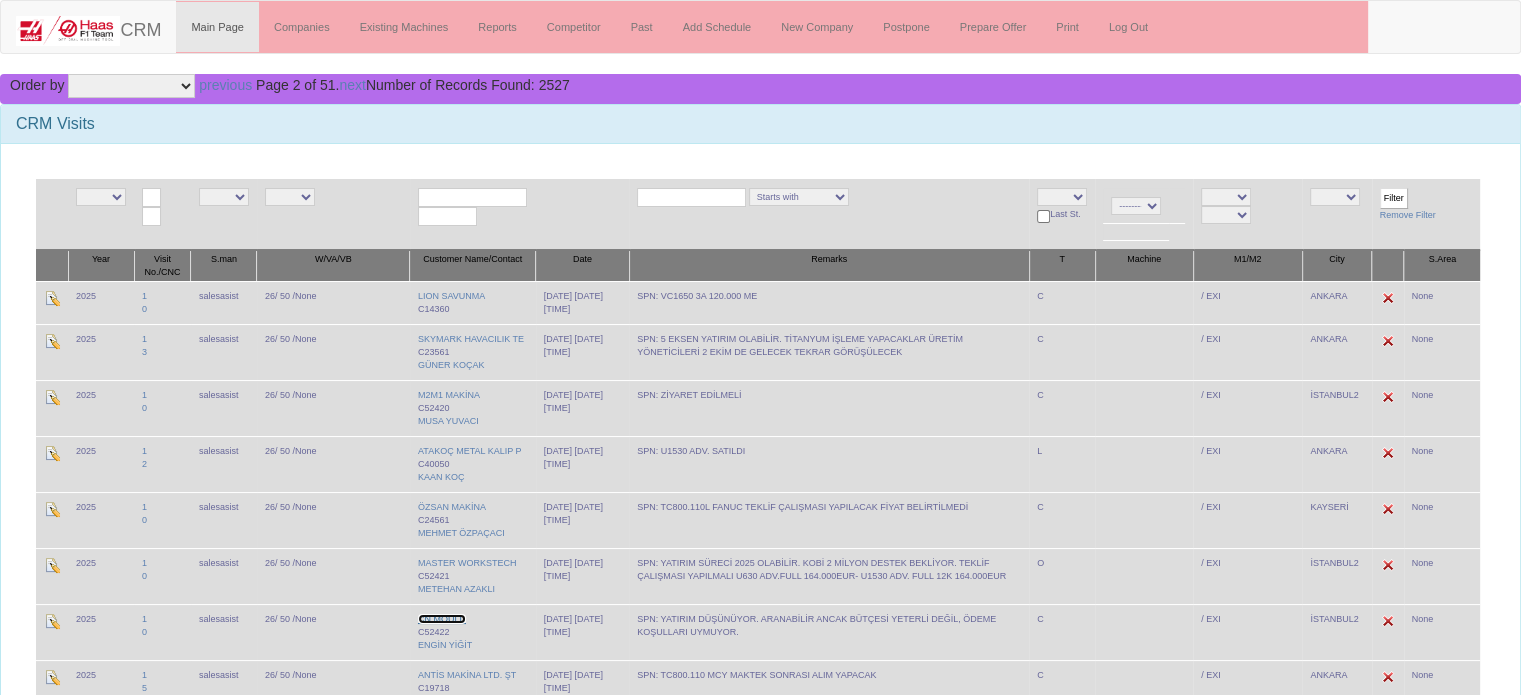 click on "CN MOULD" at bounding box center [442, 619] 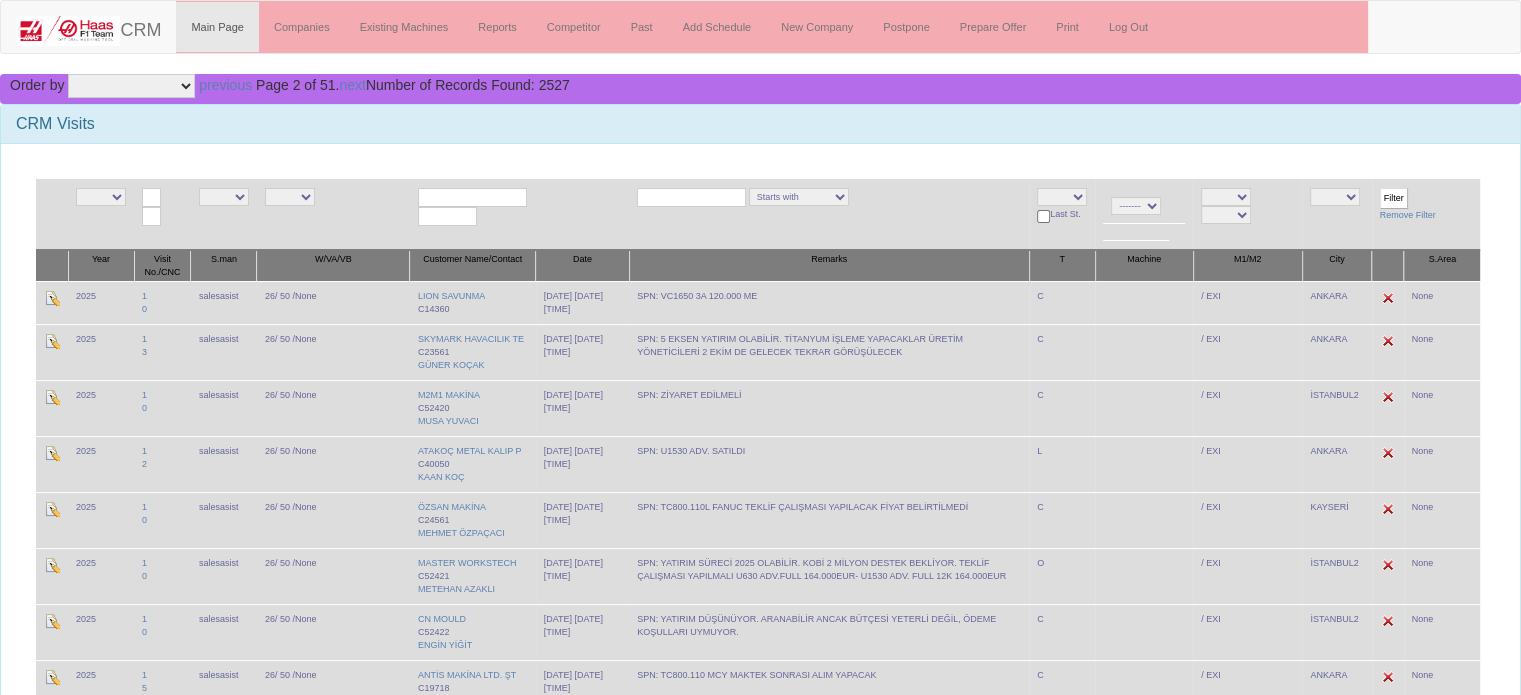 click on "NE
E
2024
2025
NE
E
alper
sezin
gizem
emir
turgay
salesasist
mahmut
furkan
batıkan
berk
samet
aysu
caglar
NE
E
0
1
2
3
4
5
6
7
8
9
10
11
12
13
14
15
16
17
18
19
20
21
22
23
24
25
26
27
28
29
30
31
32
33
34
35
36
37
38
39
40
41
42
43
44
45
46
47
48
49
50" at bounding box center (760, 1650) 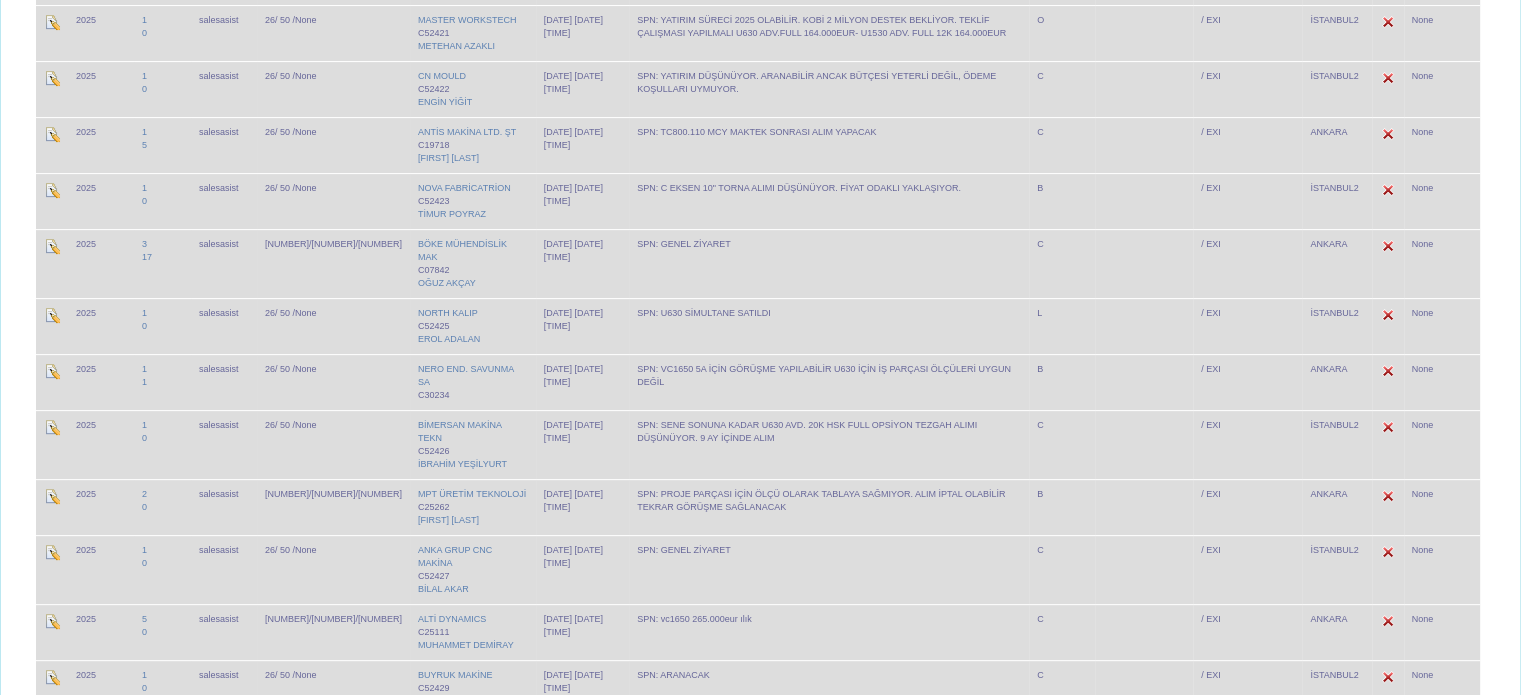 scroll, scrollTop: 608, scrollLeft: 0, axis: vertical 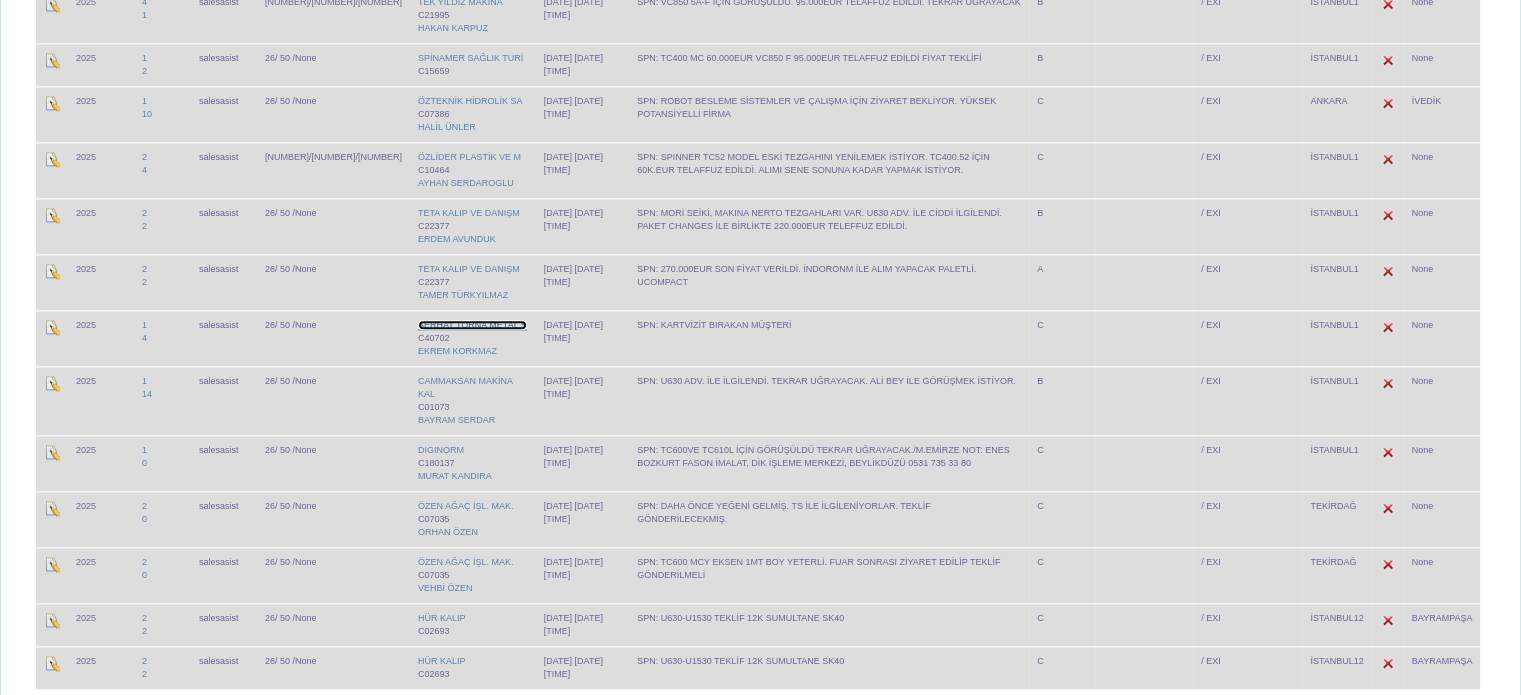 click on "SERHAT TORNA METAL S" at bounding box center (472, 325) 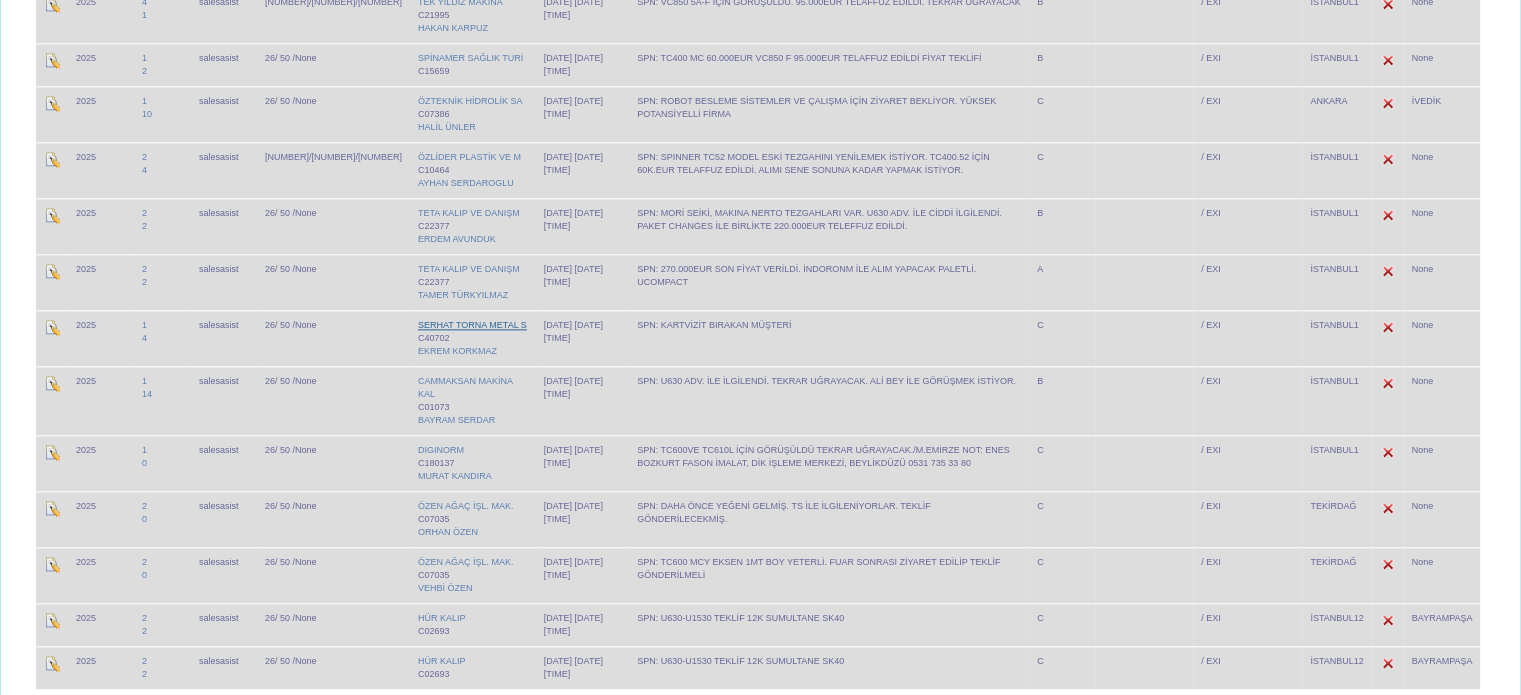 scroll, scrollTop: 2444, scrollLeft: 0, axis: vertical 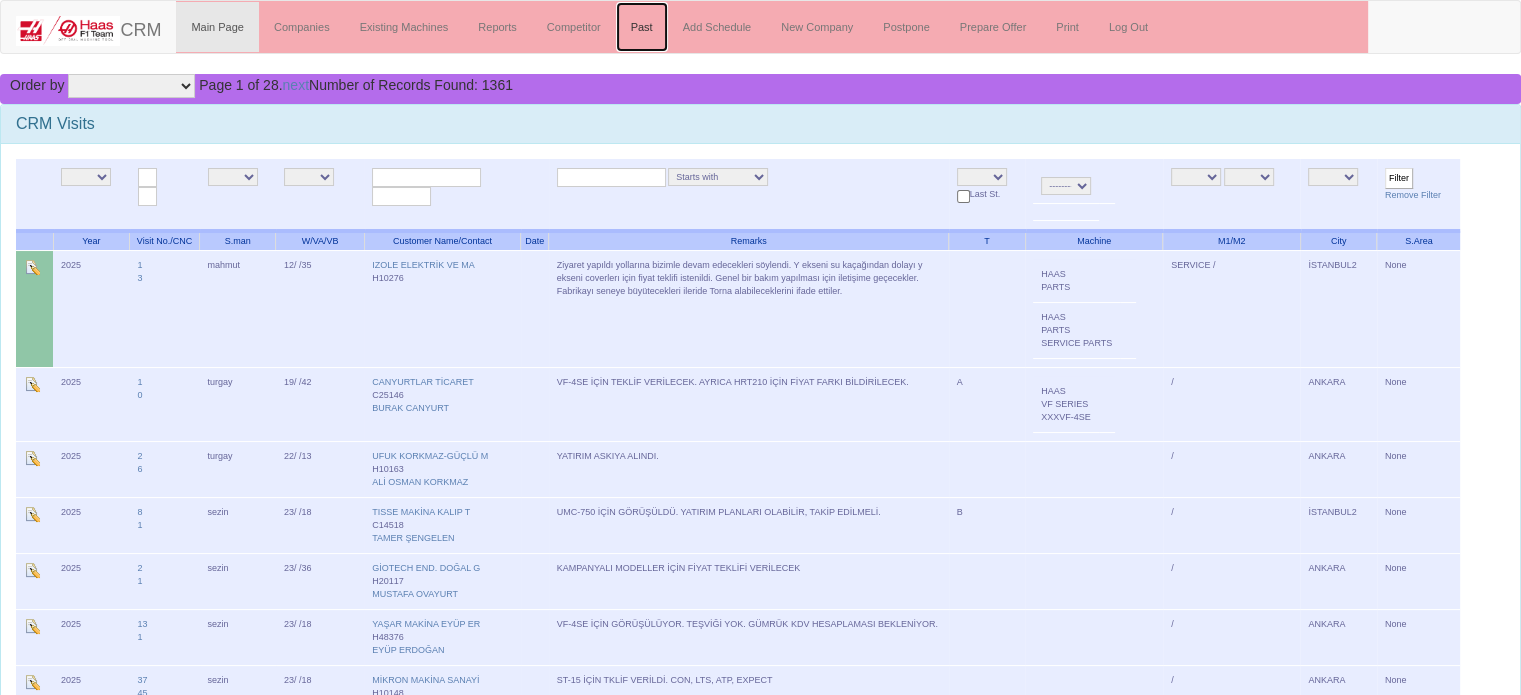 click on "Past" at bounding box center [642, 27] 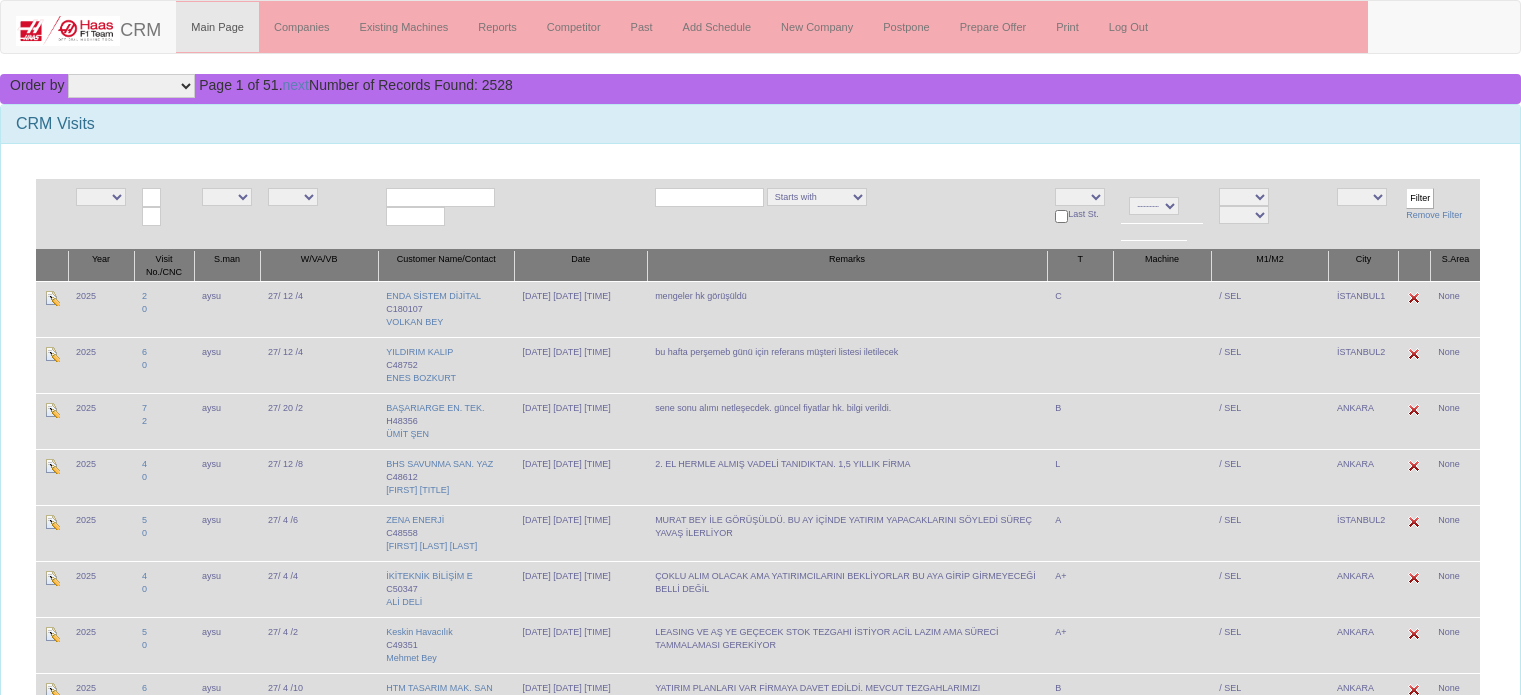 scroll, scrollTop: 0, scrollLeft: 0, axis: both 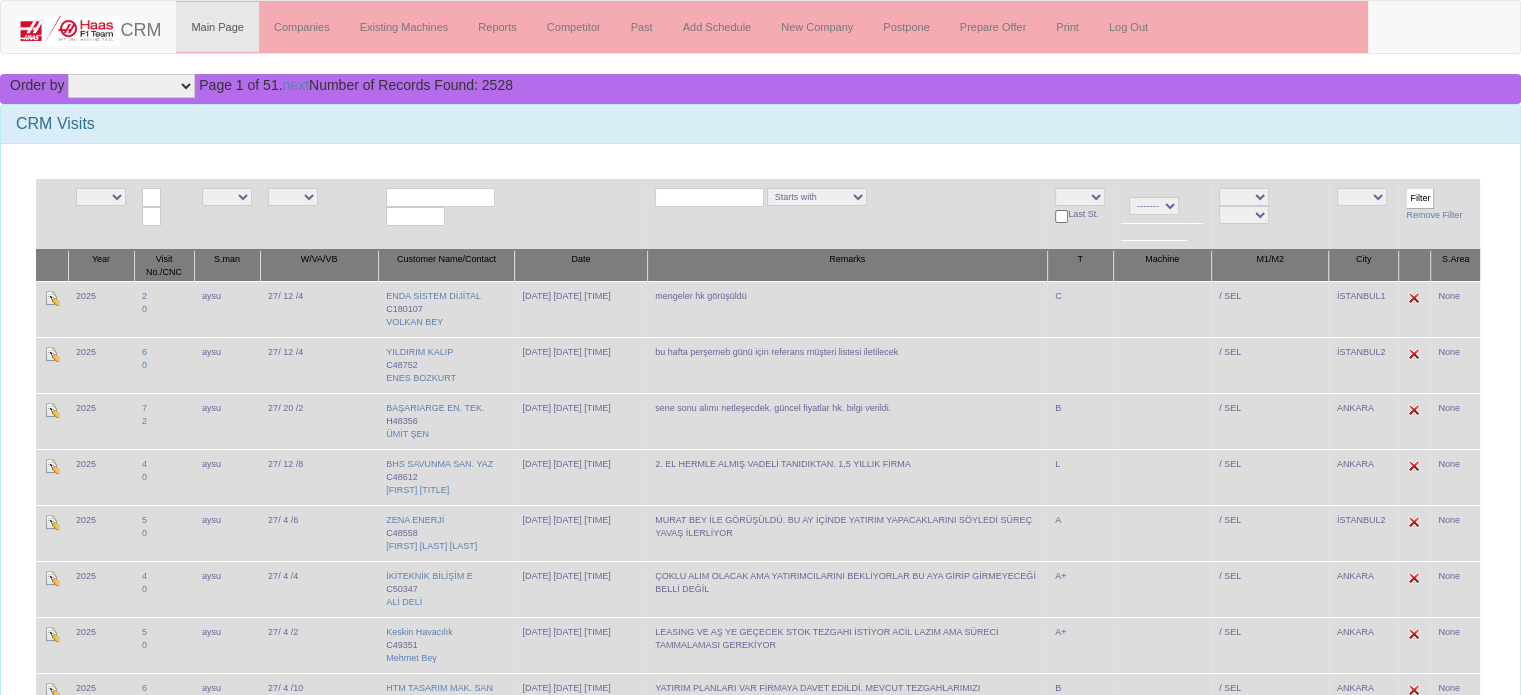click on "[GENERAL]
[GENERAL]
[FIRST]
[FIRST]
[FIRST]
[FIRST]
[FIRST]
[GENERAL]
[FIRST]
[FIRST]
[FIRST]
[FIRST]
[FIRST]
[FIRST]
[FIRST]" at bounding box center (227, 197) 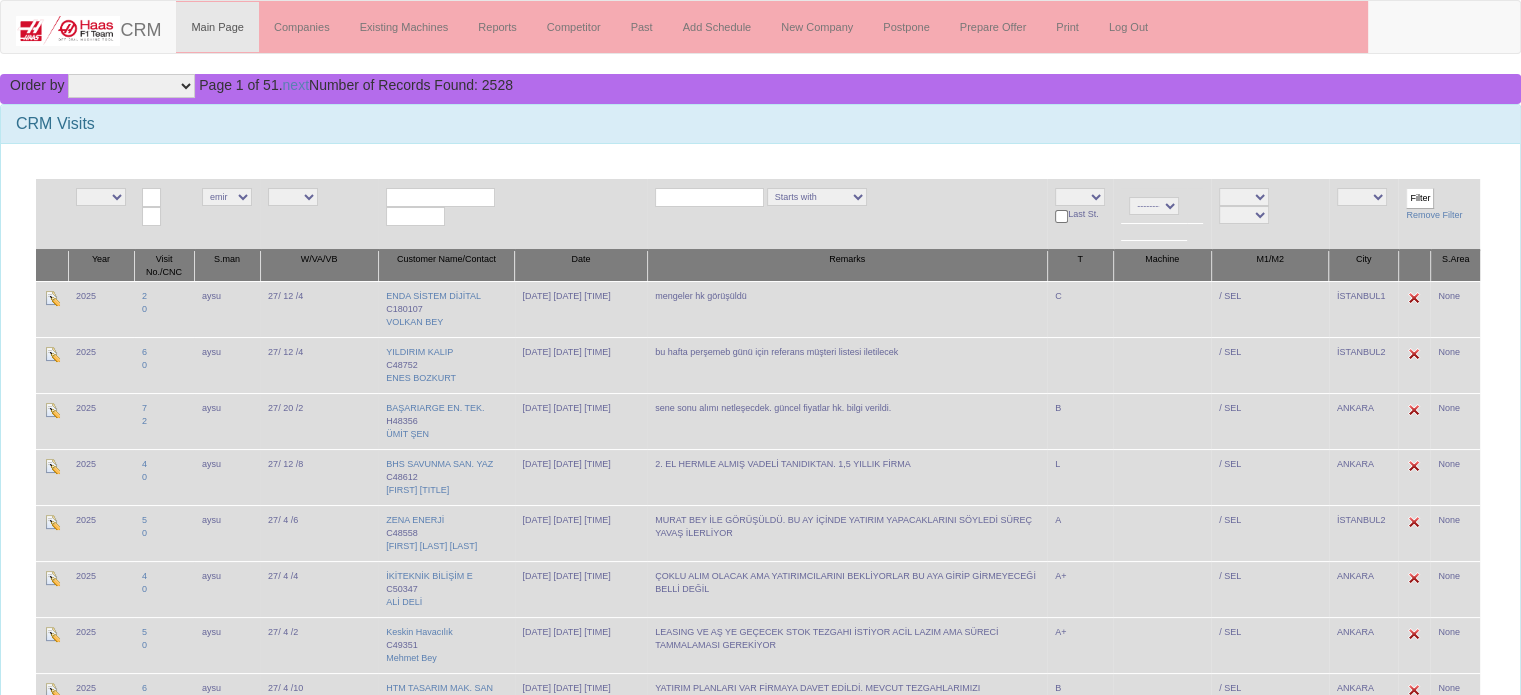click on "Filter" at bounding box center (1420, 198) 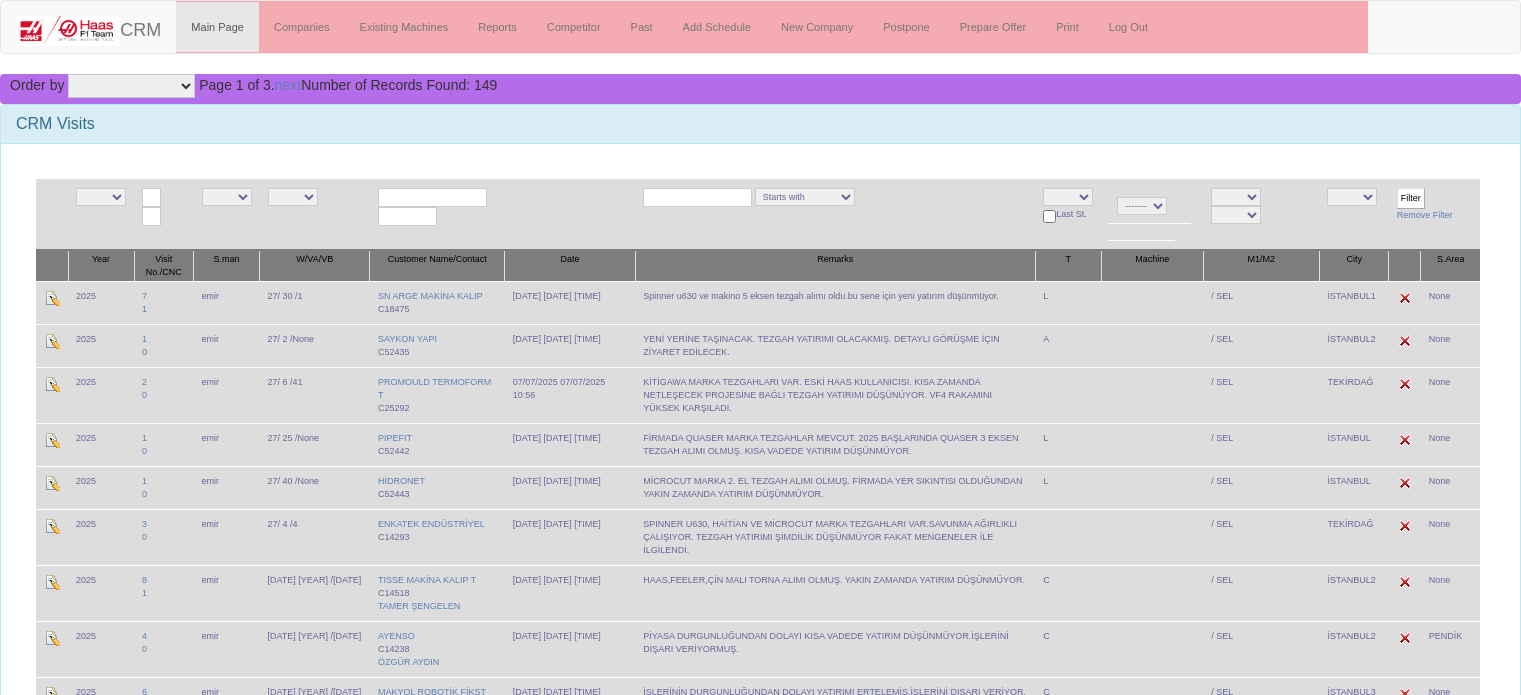 scroll, scrollTop: 0, scrollLeft: 0, axis: both 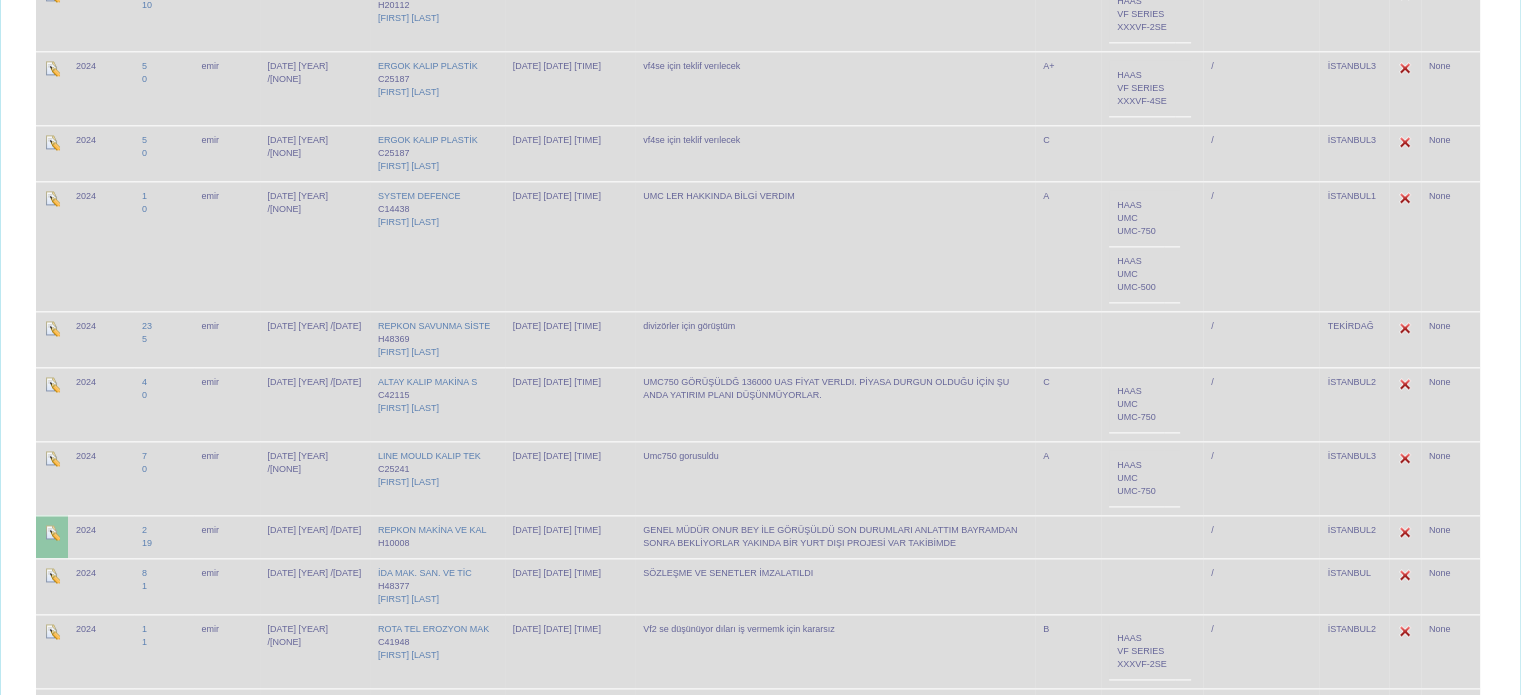 click on "NE
E
2024
2025
NE
E
emir
NE
E
13
15
16
17
18
19
20
21
22
23
24
25
26
27
32
Starts with
Contains
Ends with
E" at bounding box center (760, -349) 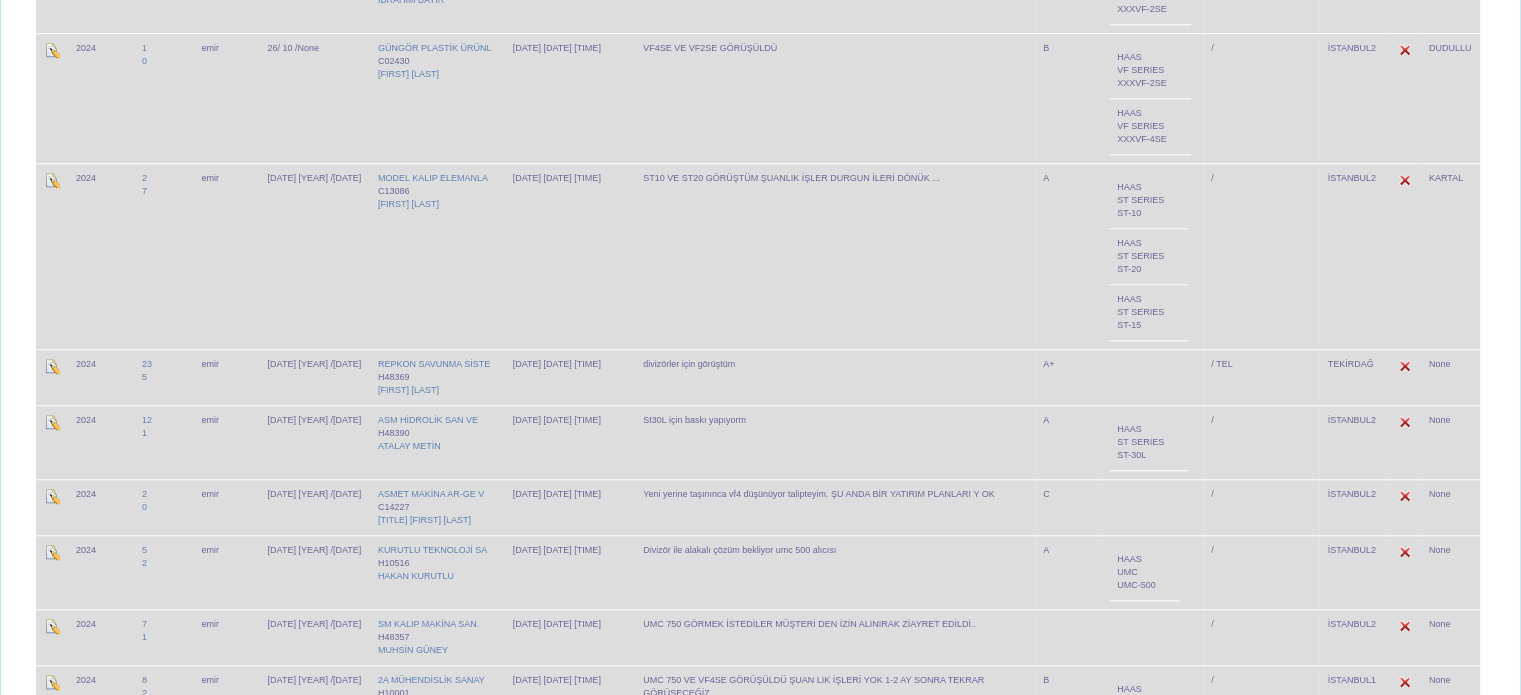 scroll, scrollTop: 0, scrollLeft: 0, axis: both 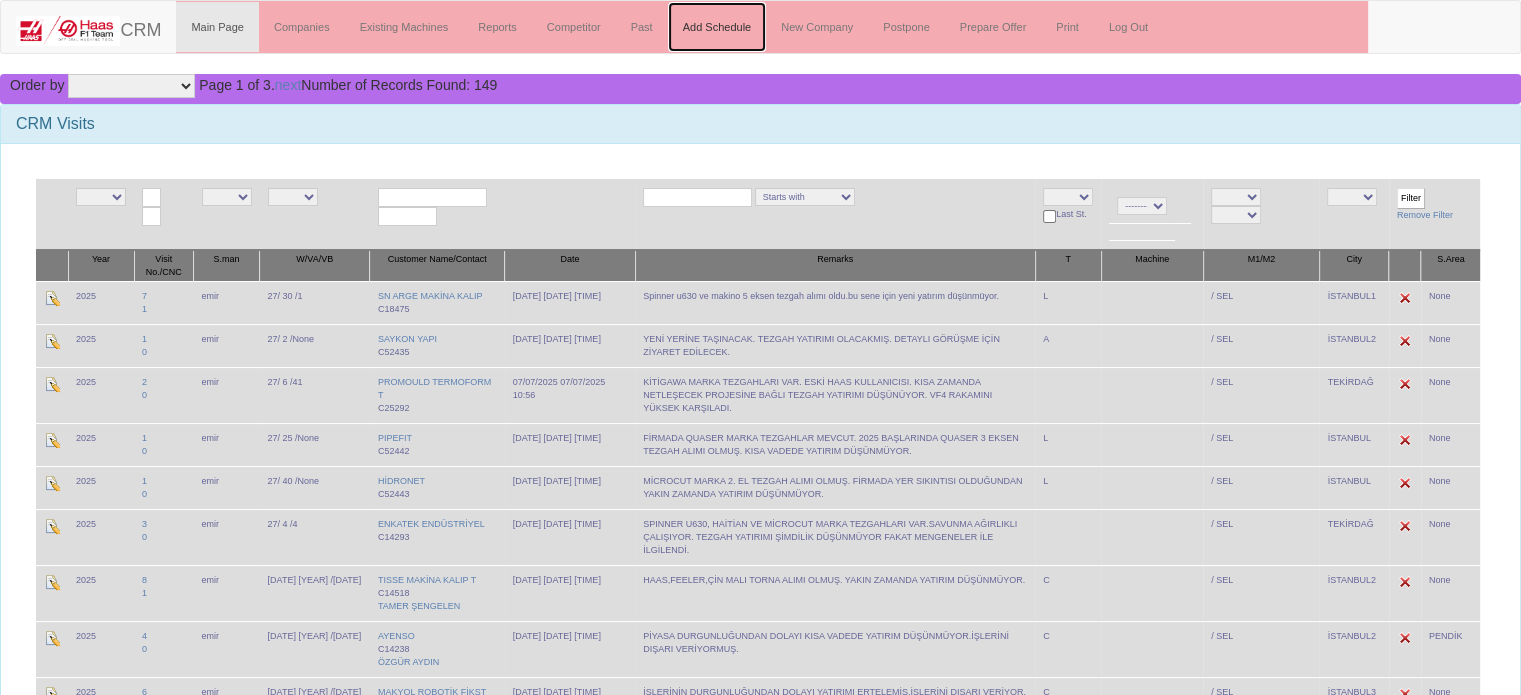 click on "Add Schedule" at bounding box center (717, 27) 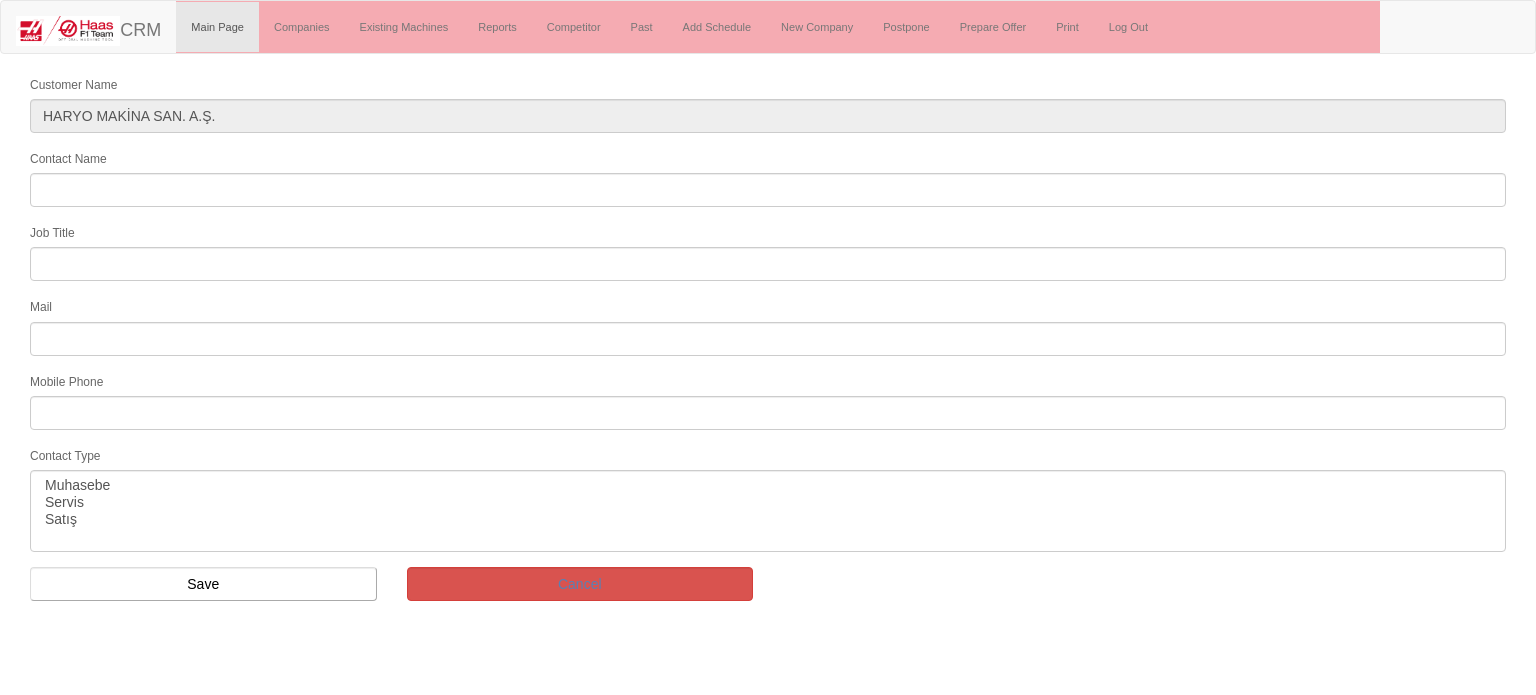 scroll, scrollTop: 0, scrollLeft: 0, axis: both 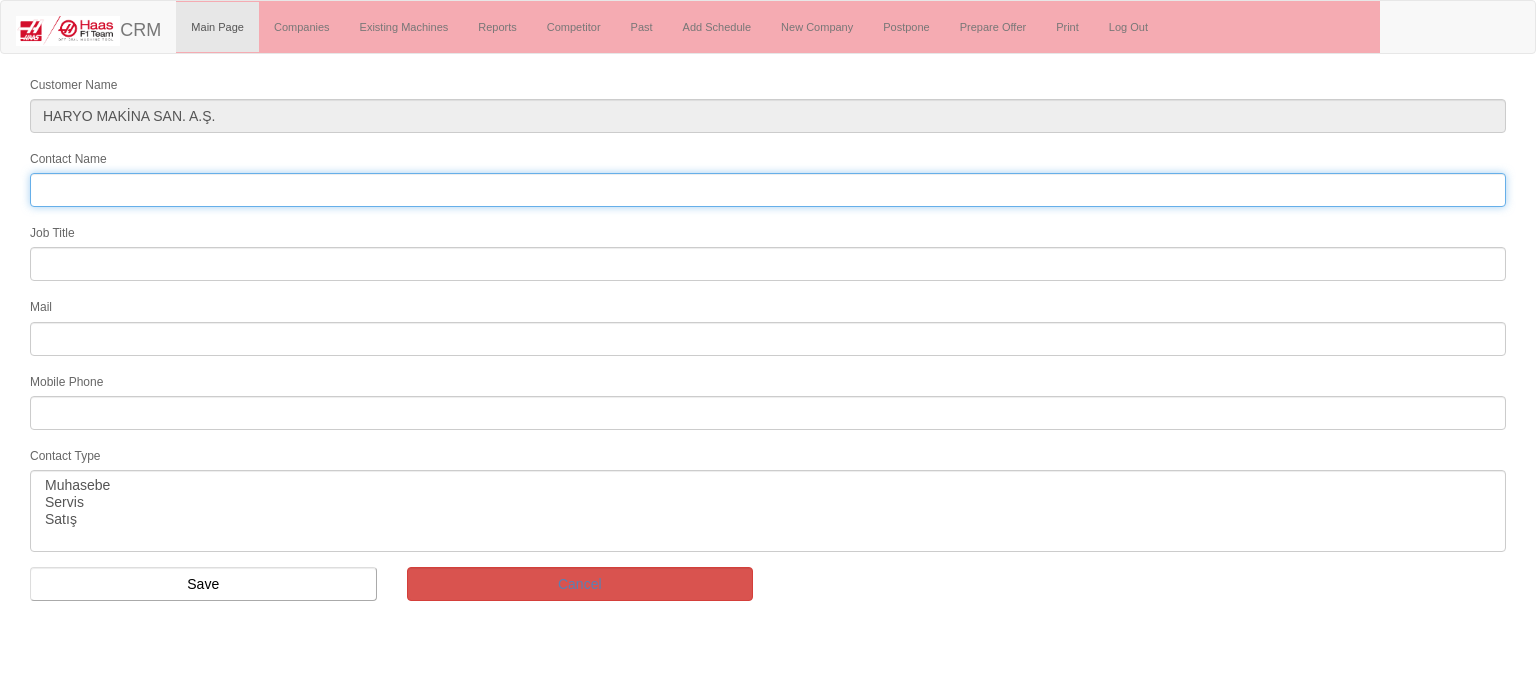 click on "Contact Name" at bounding box center (768, 190) 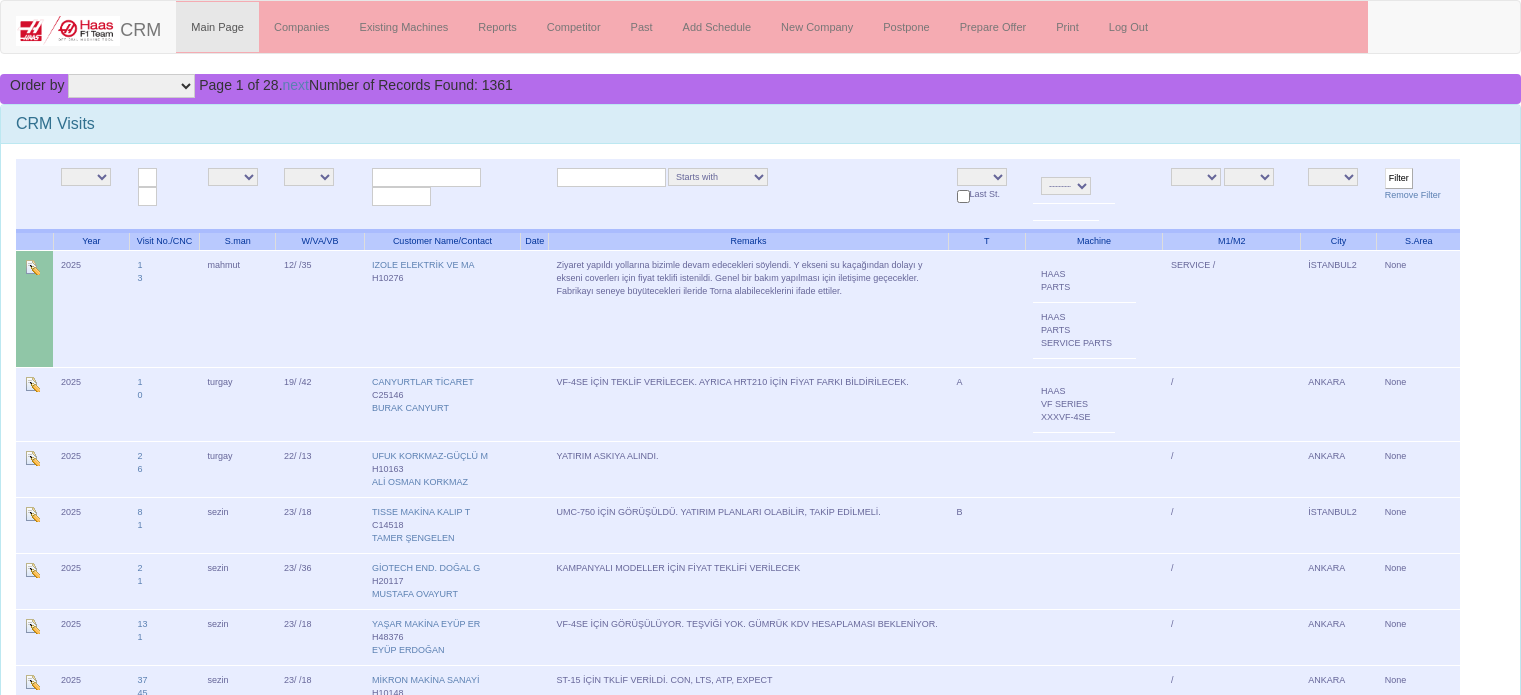 scroll, scrollTop: 0, scrollLeft: 0, axis: both 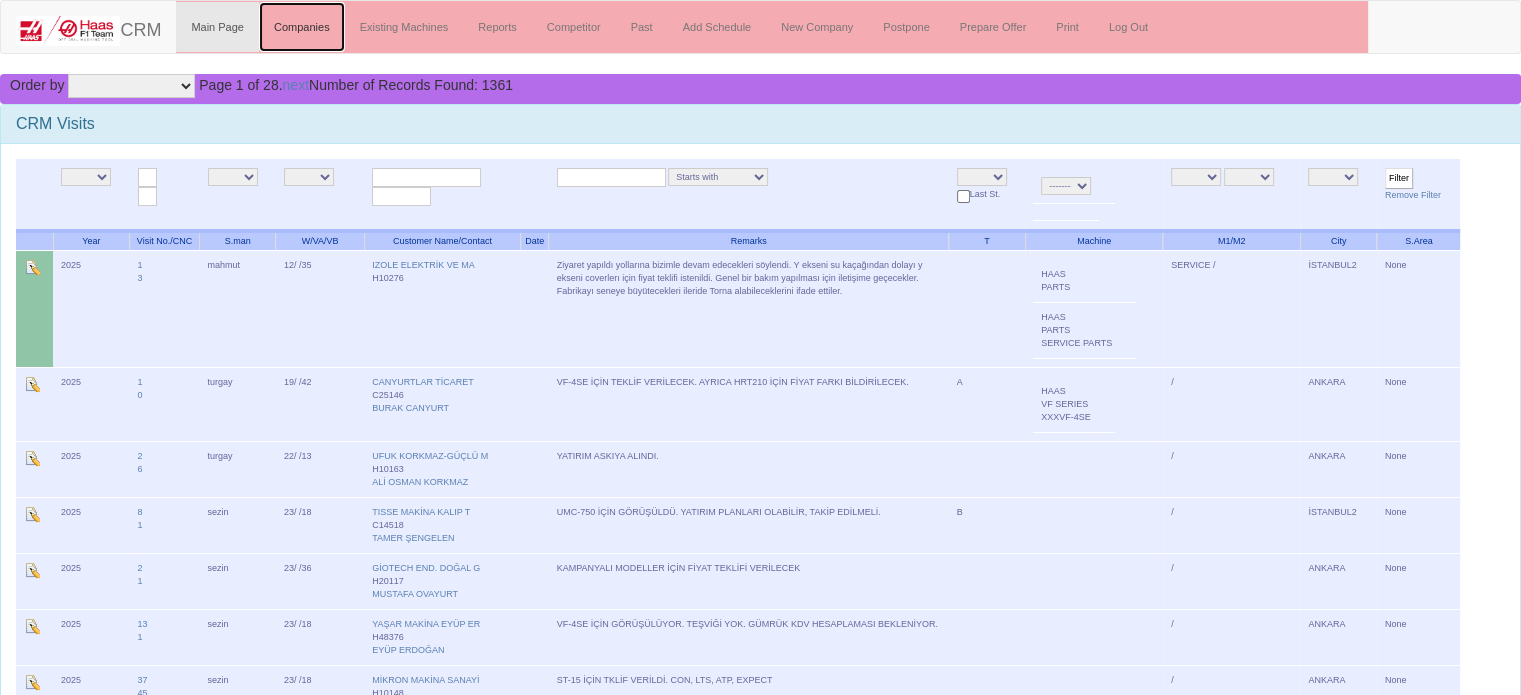 click on "Companies" at bounding box center (302, 27) 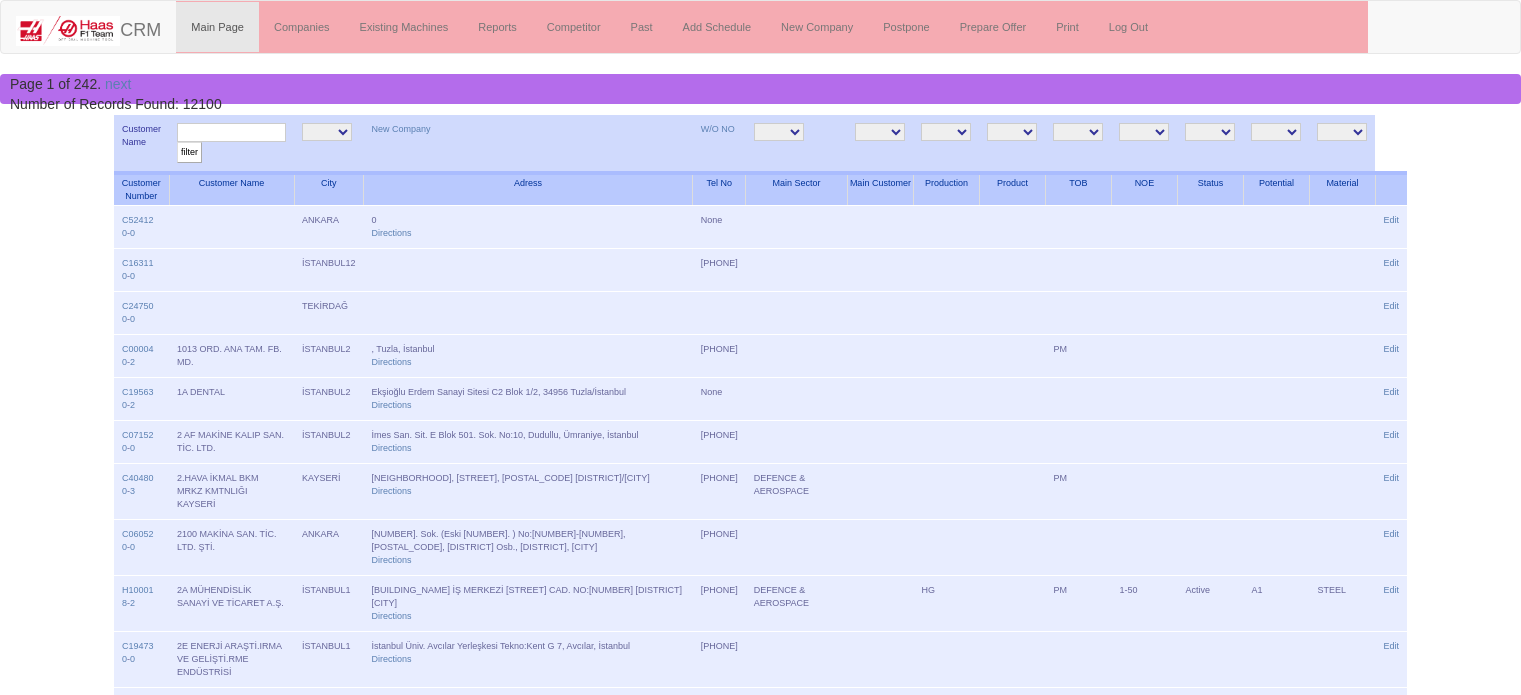scroll, scrollTop: 0, scrollLeft: 0, axis: both 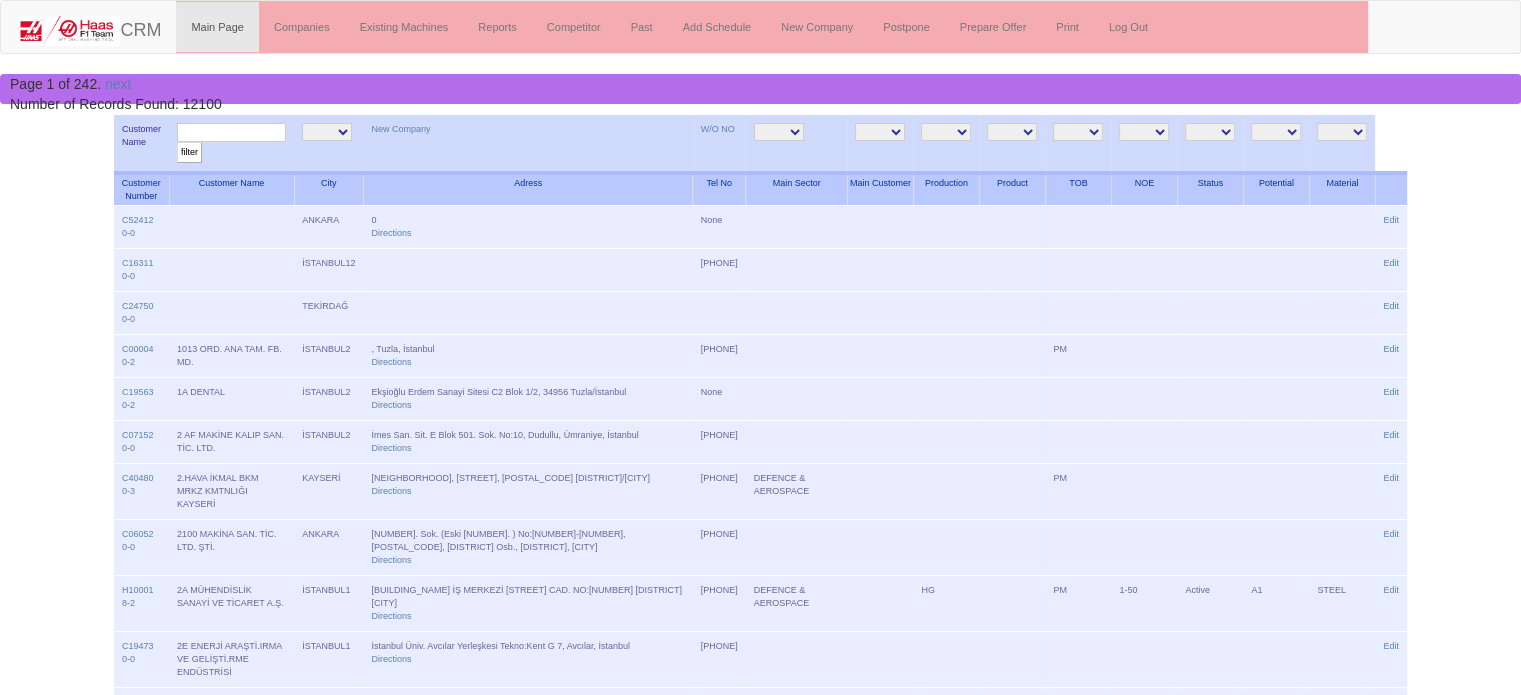 click at bounding box center [231, 132] 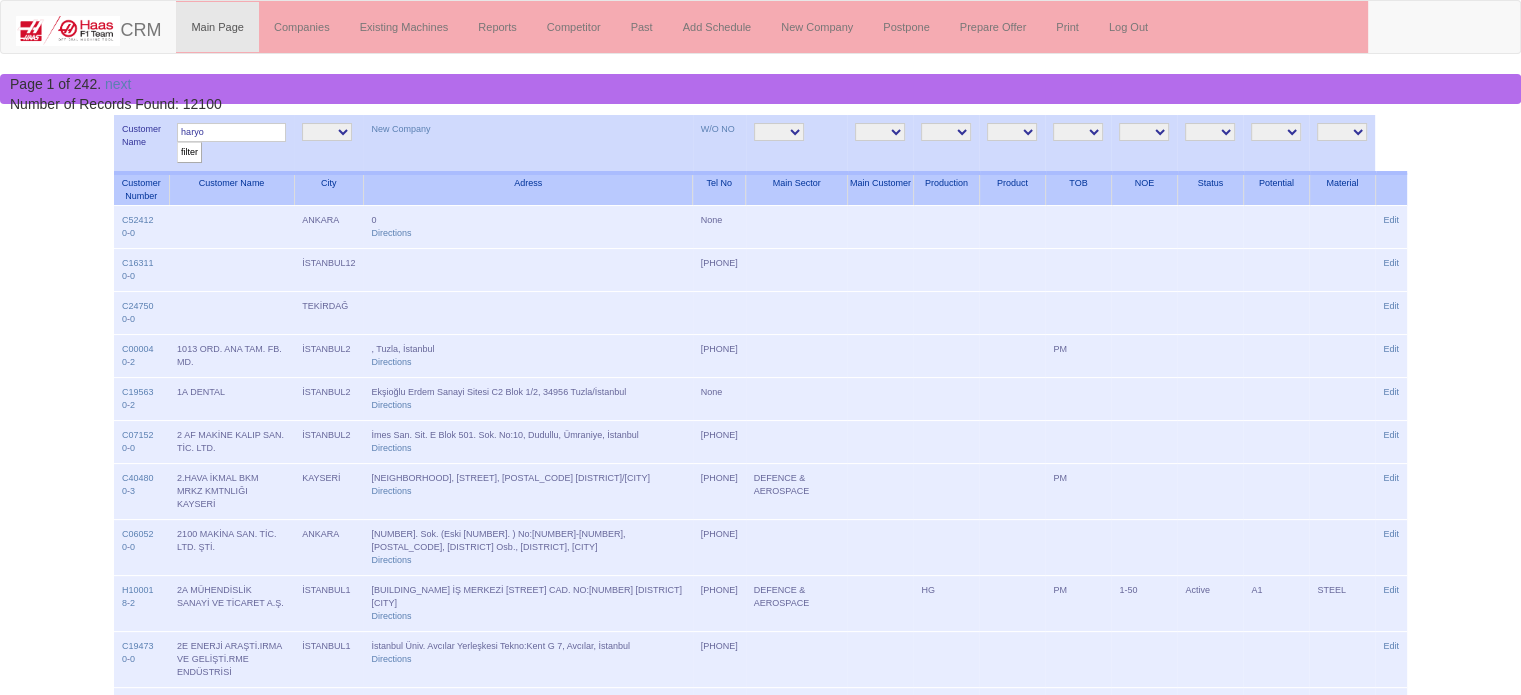 type on "haryo" 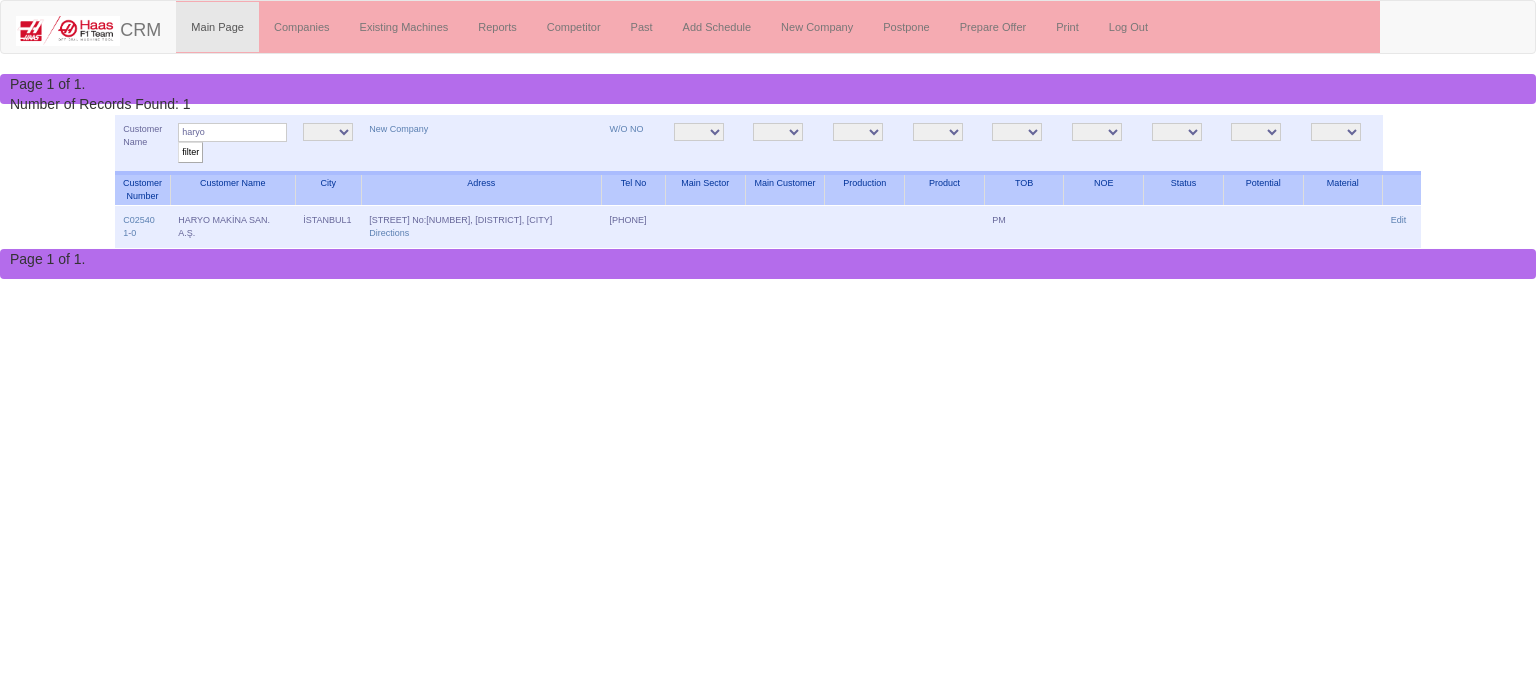 scroll, scrollTop: 0, scrollLeft: 0, axis: both 